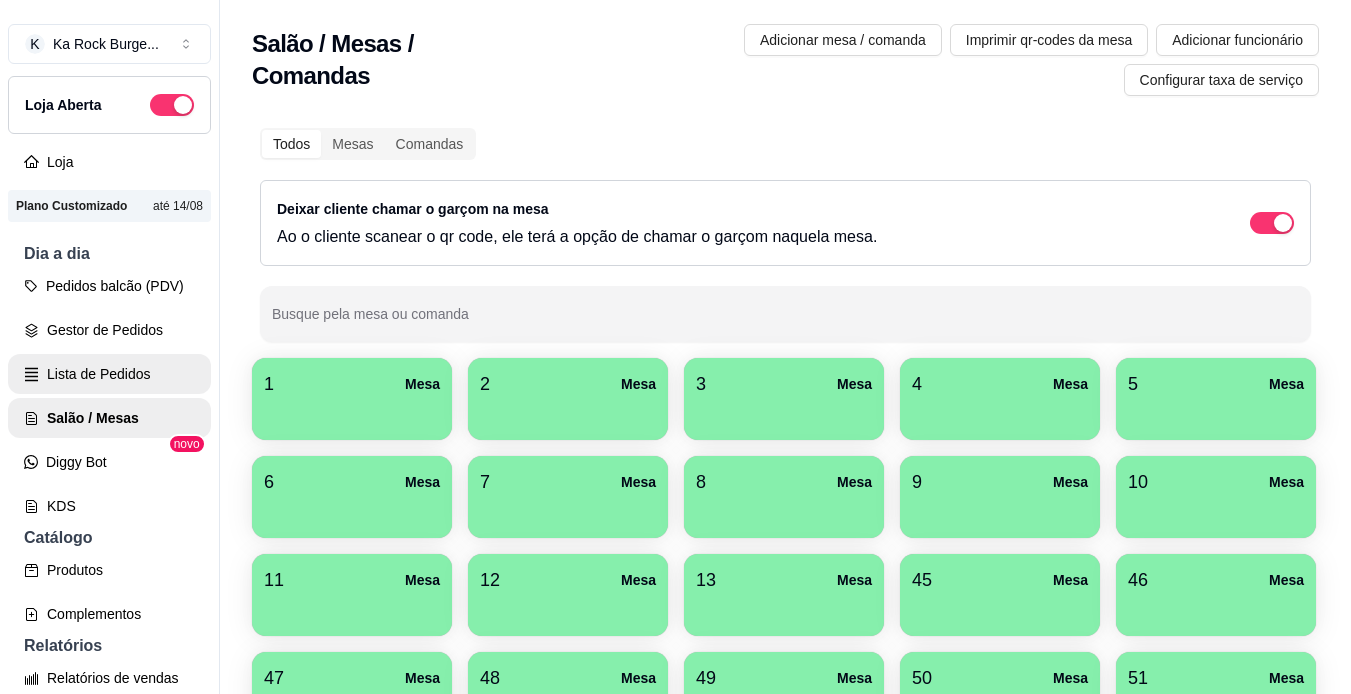 scroll, scrollTop: 0, scrollLeft: 0, axis: both 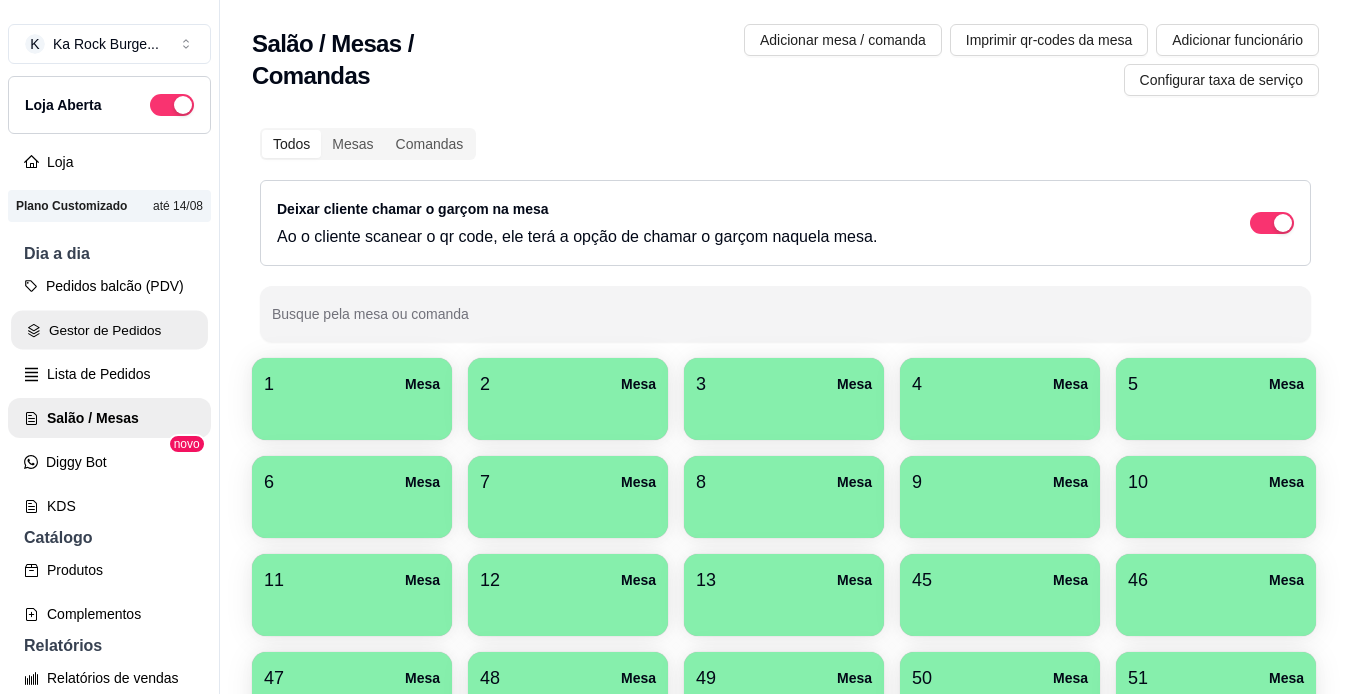 click on "Gestor de Pedidos" at bounding box center (109, 330) 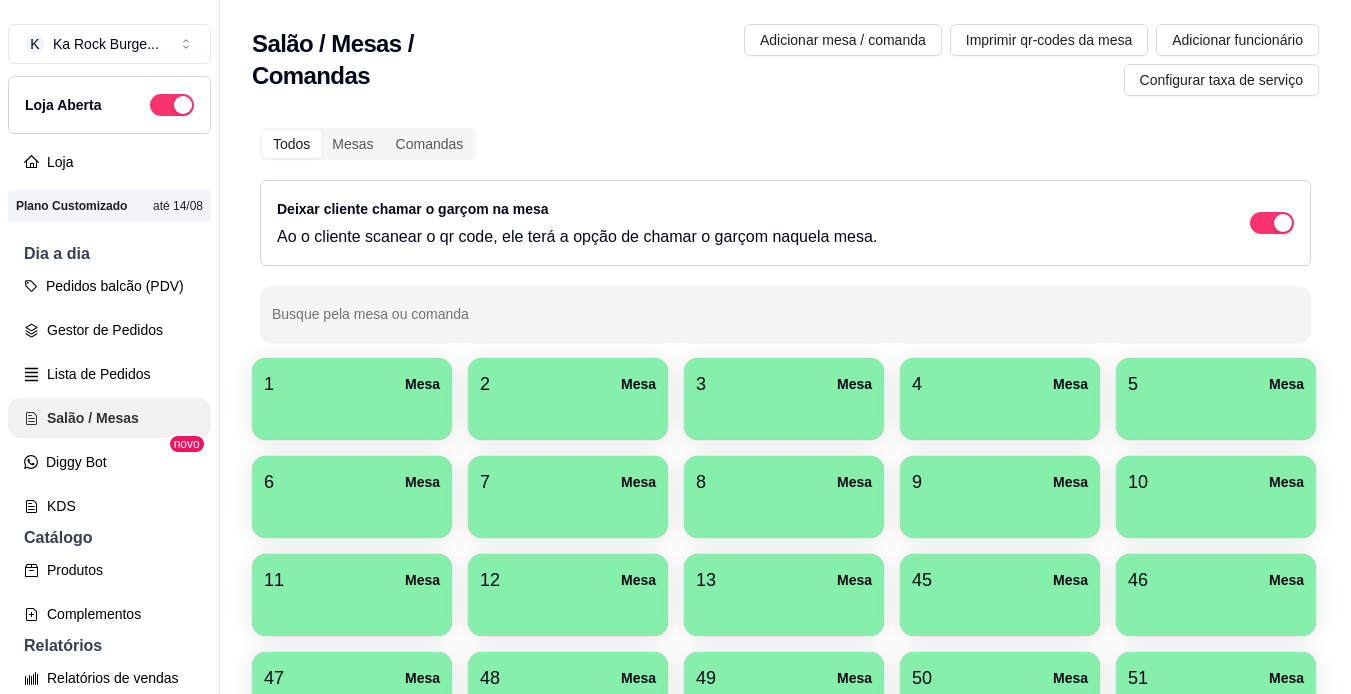 scroll, scrollTop: 0, scrollLeft: 0, axis: both 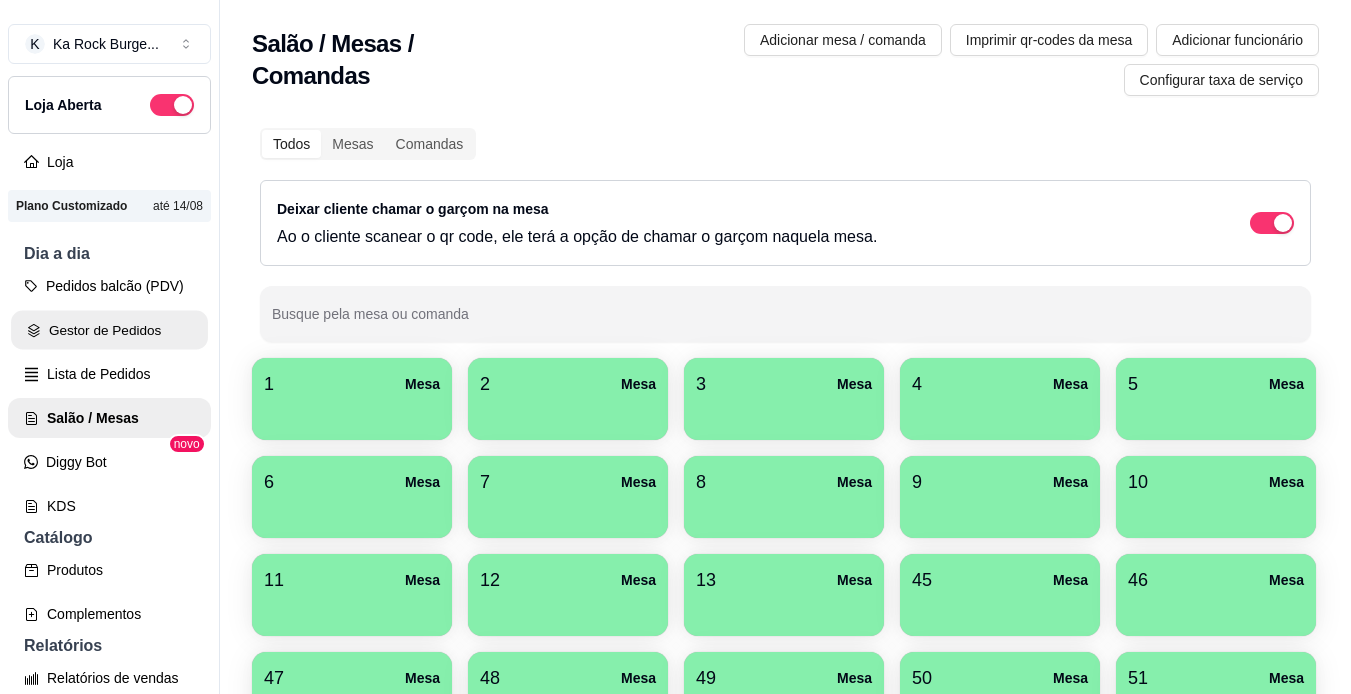 click on "Gestor de Pedidos" at bounding box center (109, 330) 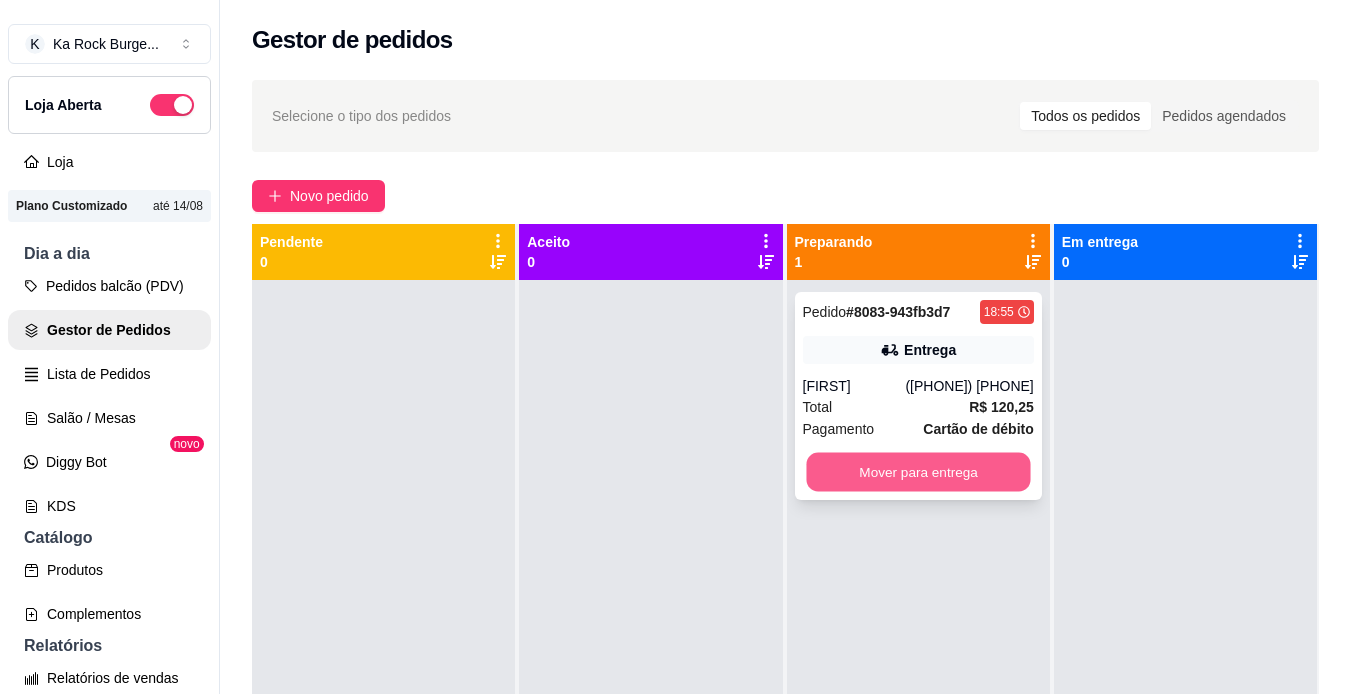 click on "Mover para entrega" at bounding box center [918, 472] 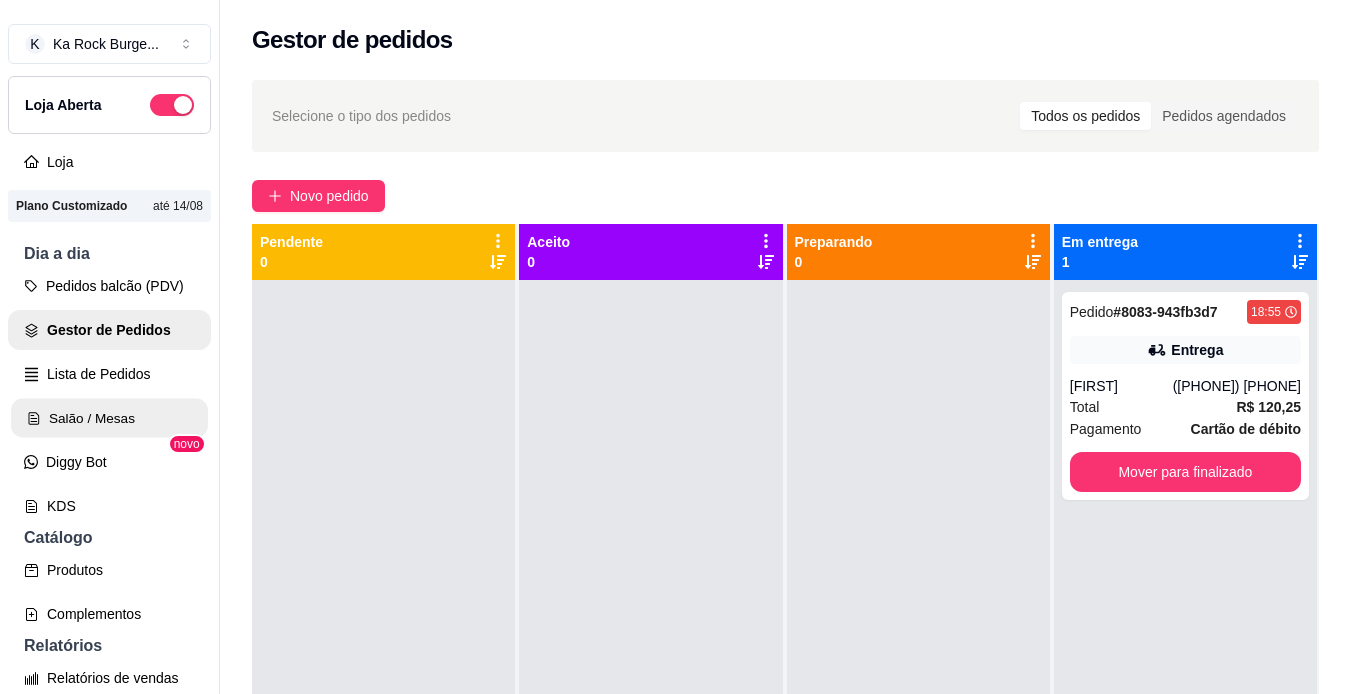 click on "Salão / Mesas" at bounding box center (109, 418) 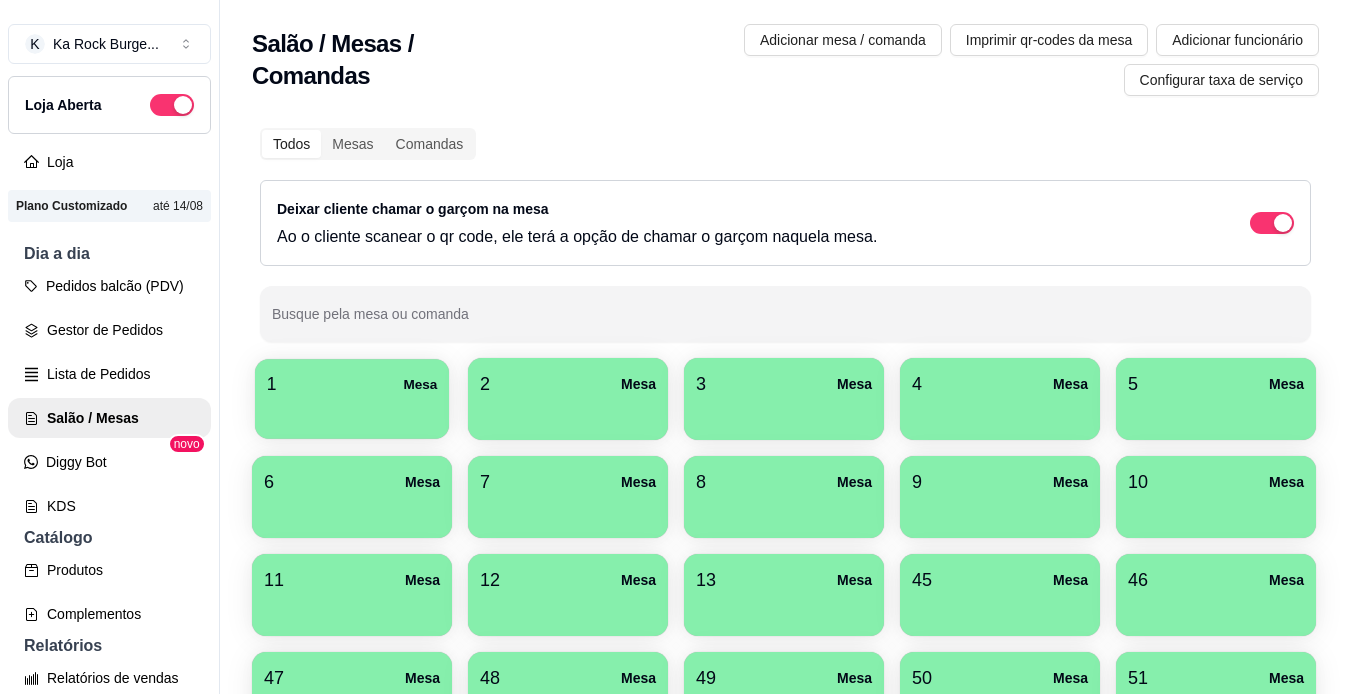 click at bounding box center [352, 412] 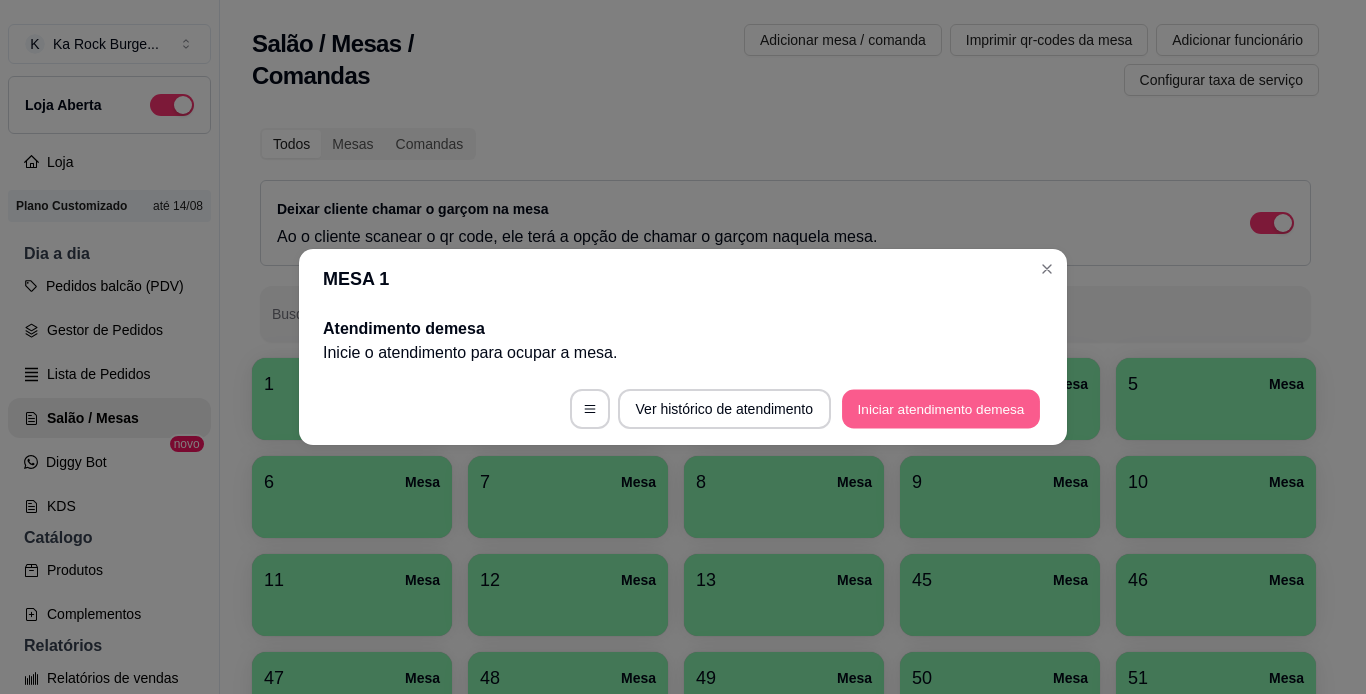 click on "Iniciar atendimento de  mesa" at bounding box center [941, 409] 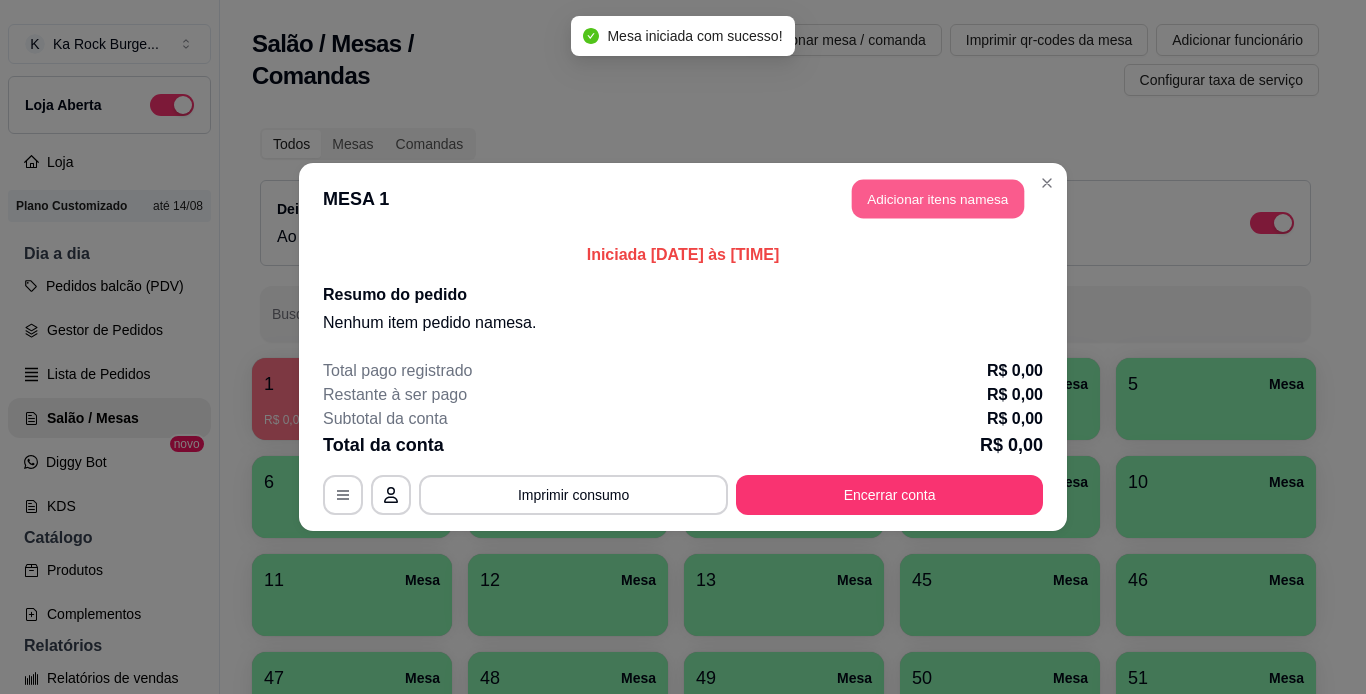 click on "Adicionar itens na  mesa" at bounding box center [938, 199] 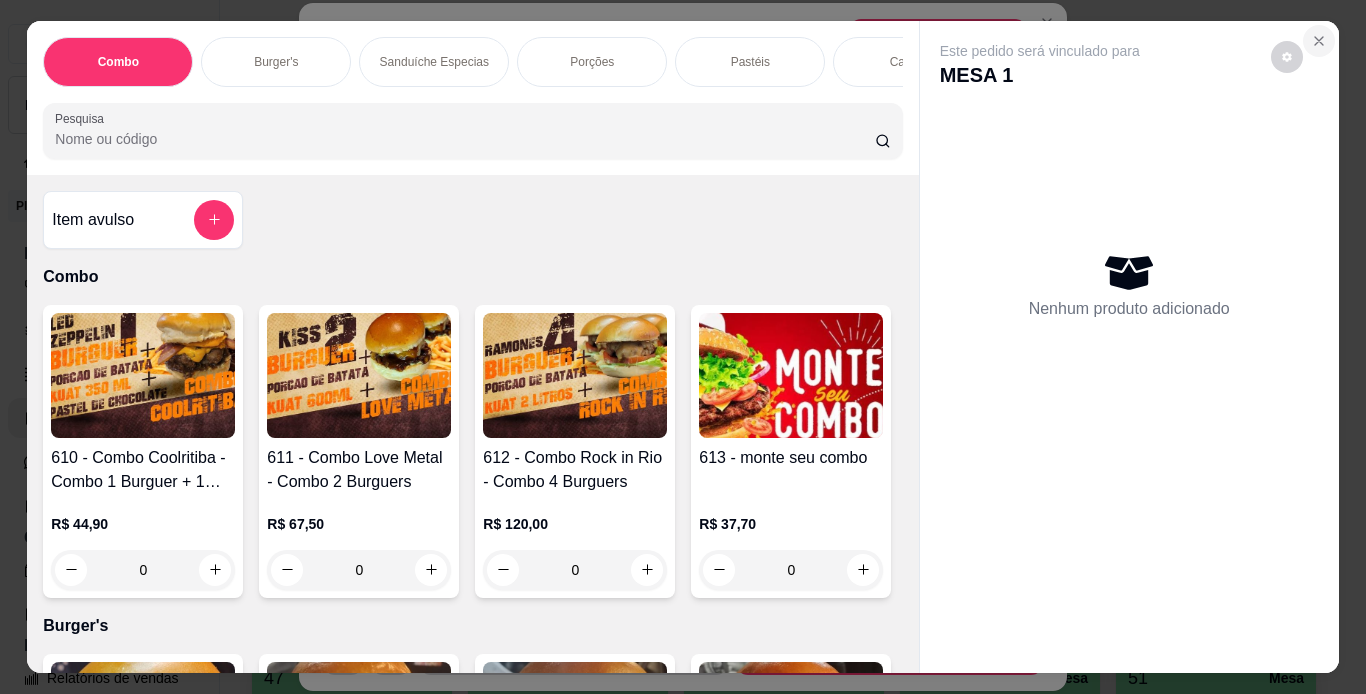 click 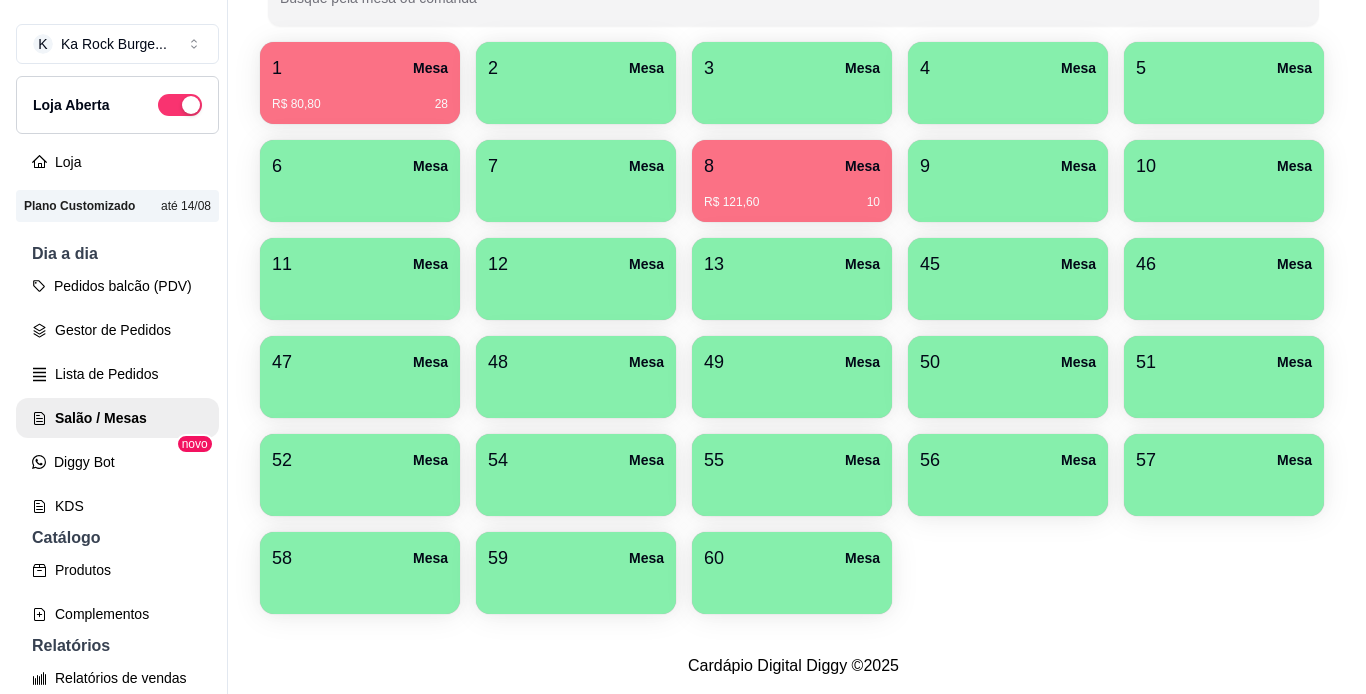 scroll, scrollTop: 360, scrollLeft: 0, axis: vertical 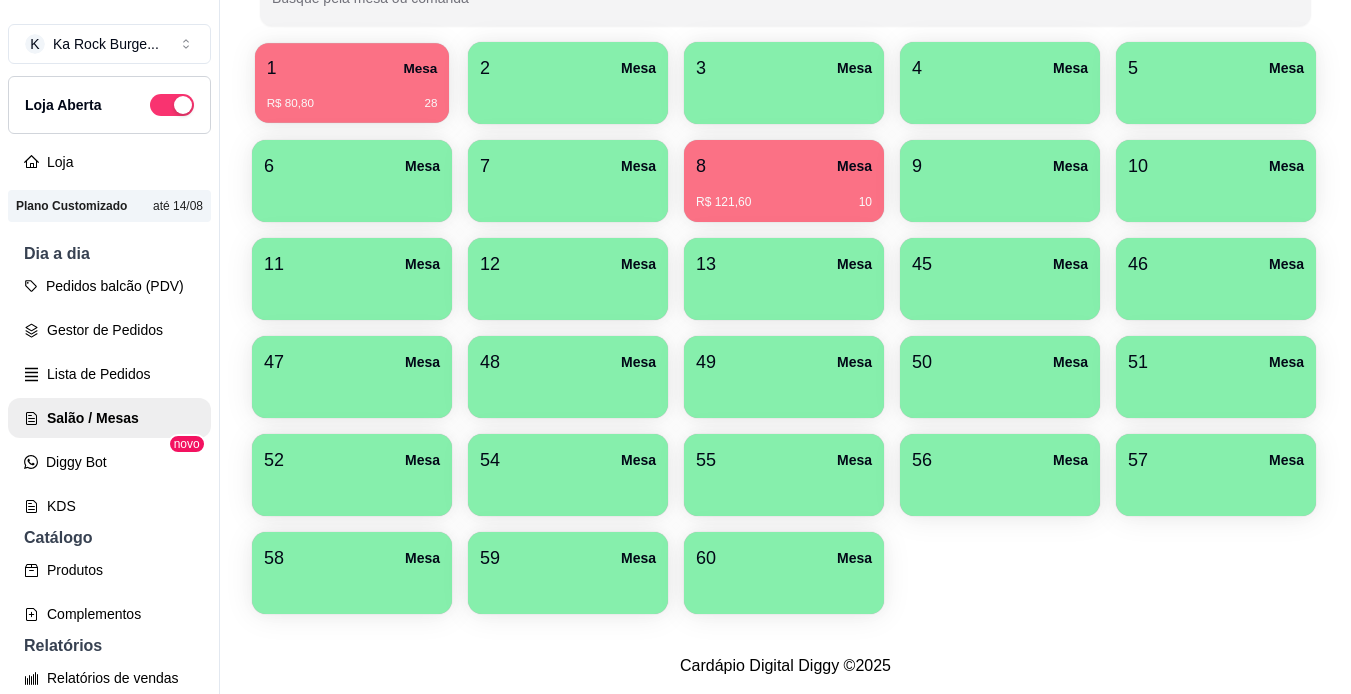 click on "R$ 80,80 28" at bounding box center [352, 96] 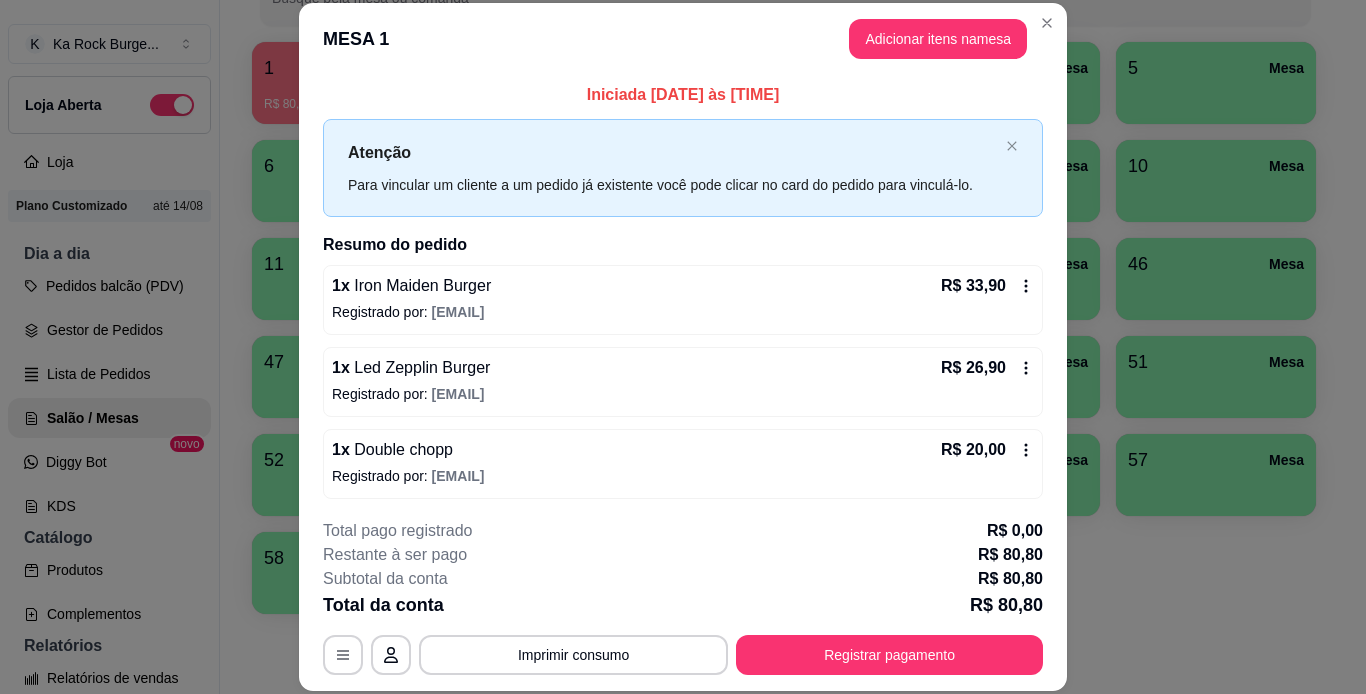 scroll, scrollTop: 4, scrollLeft: 0, axis: vertical 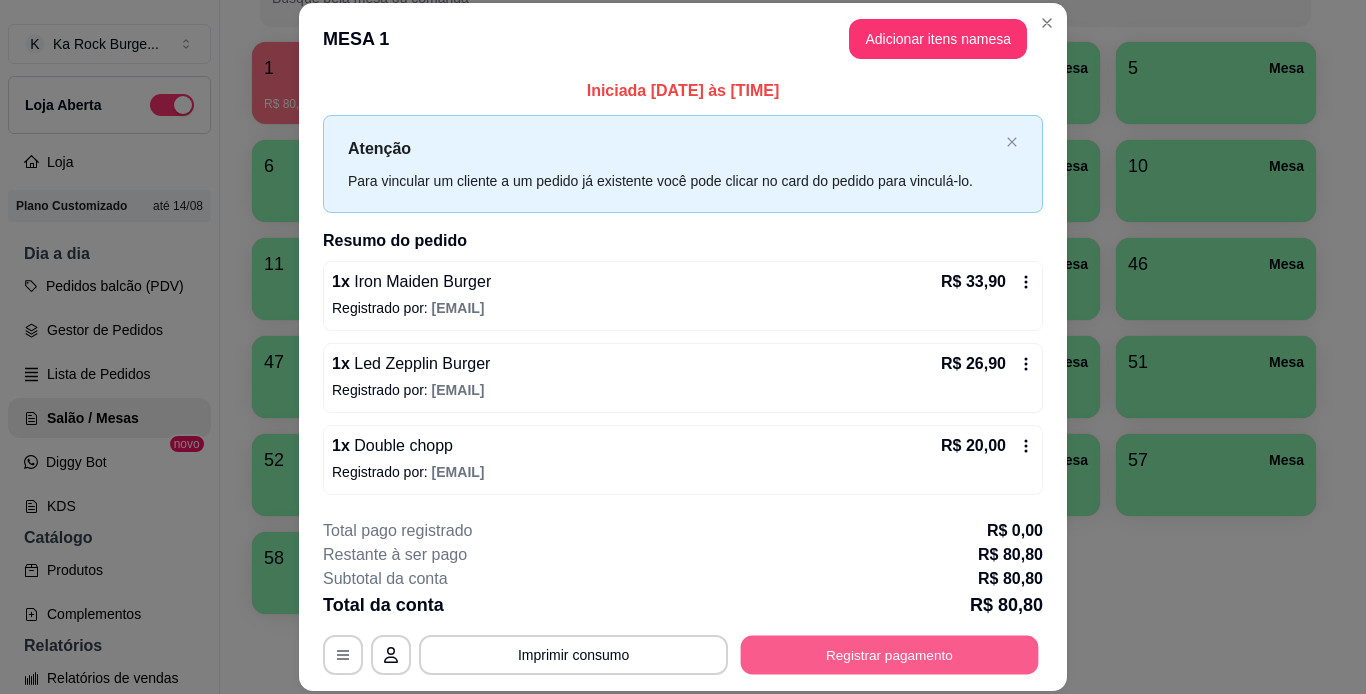 click on "Registrar pagamento" at bounding box center (890, 654) 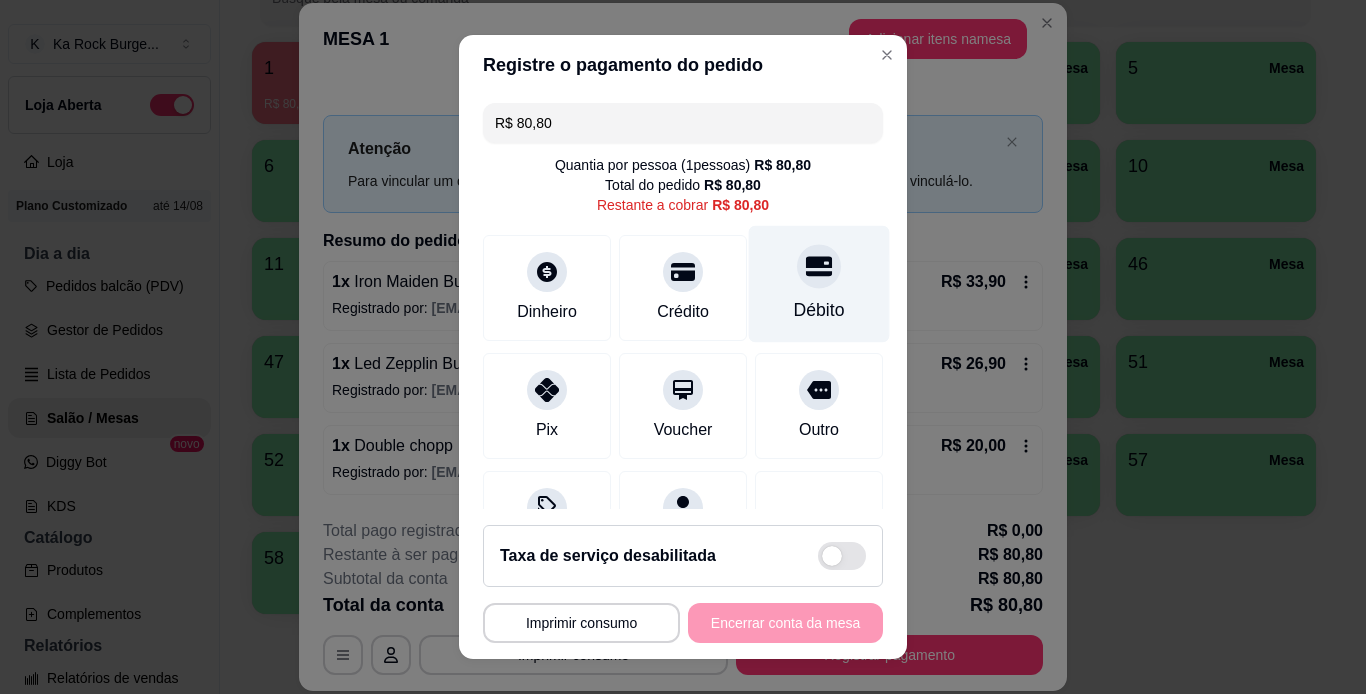 click at bounding box center (819, 266) 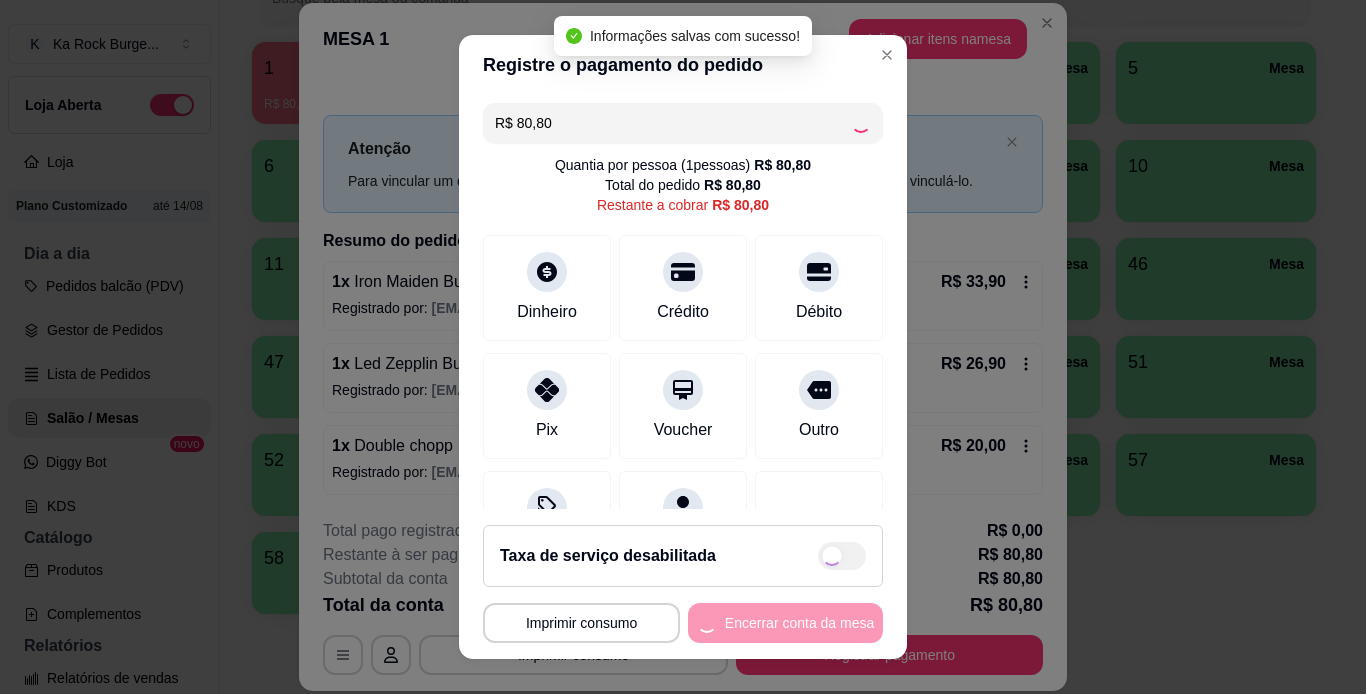 type on "R$ 0,00" 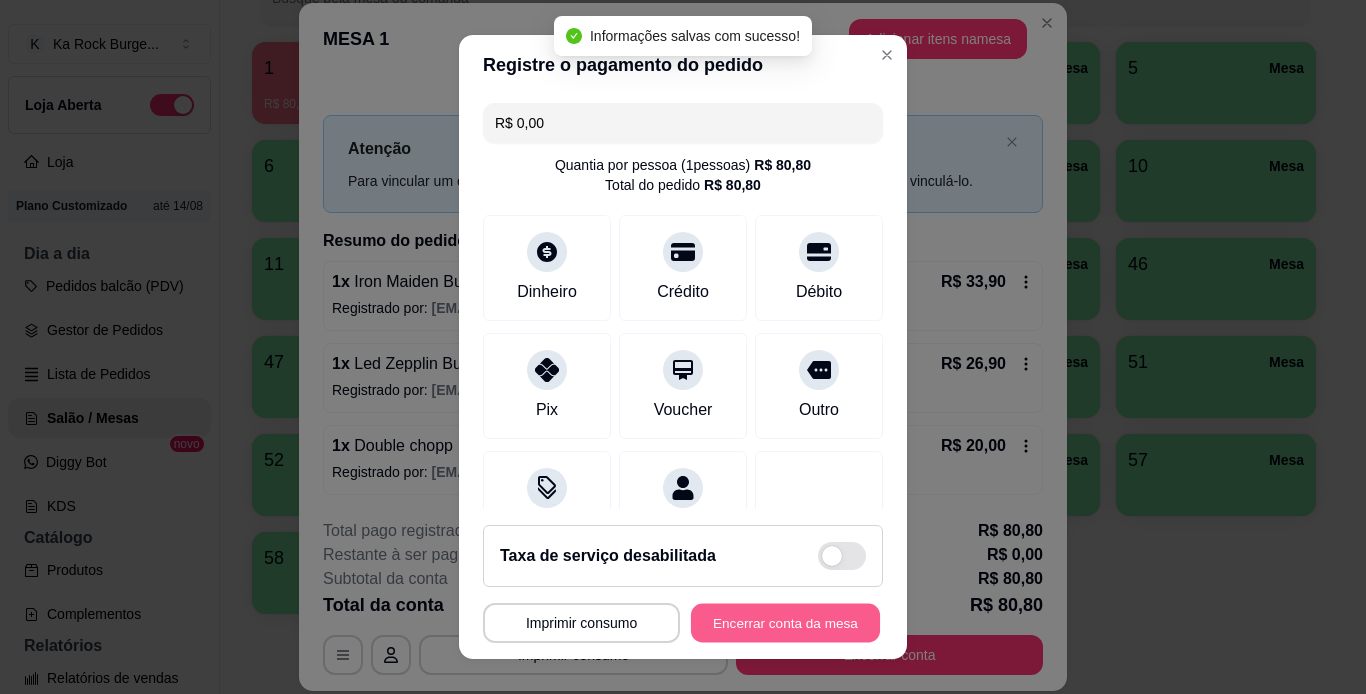 click on "Encerrar conta da mesa" at bounding box center (785, 623) 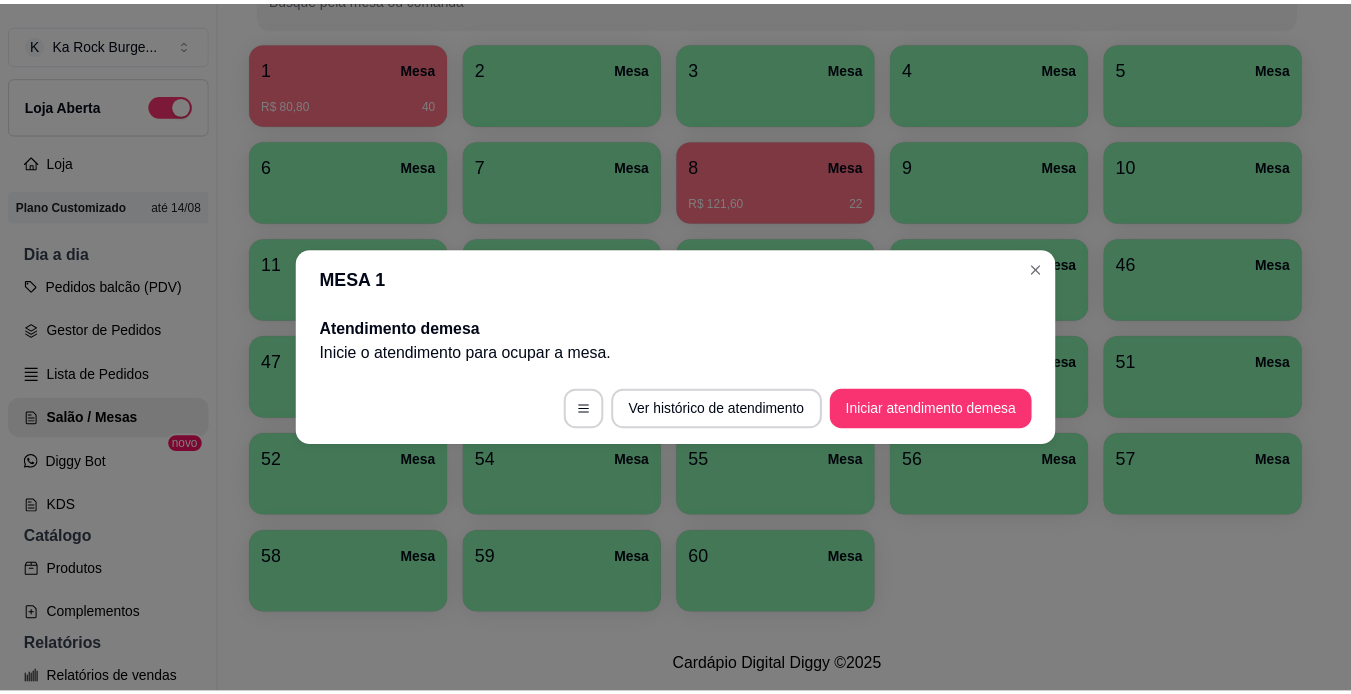 scroll, scrollTop: 0, scrollLeft: 0, axis: both 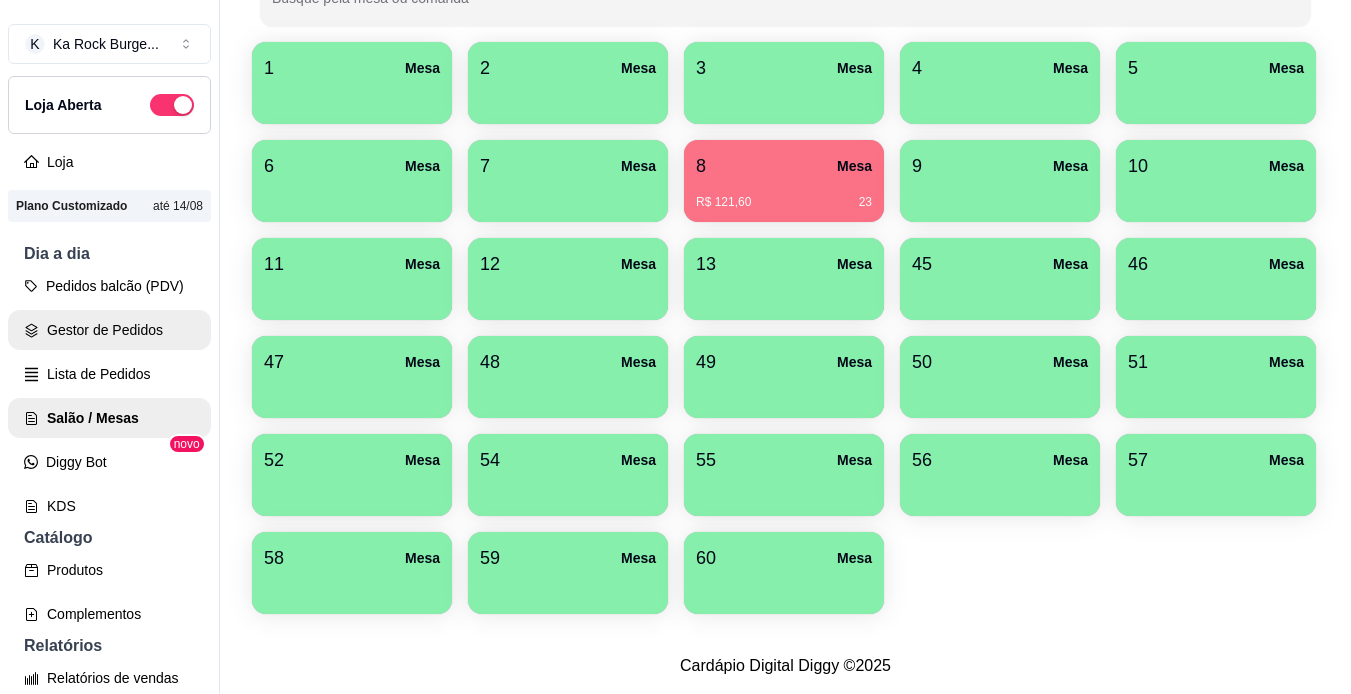 click on "Gestor de Pedidos" at bounding box center (109, 330) 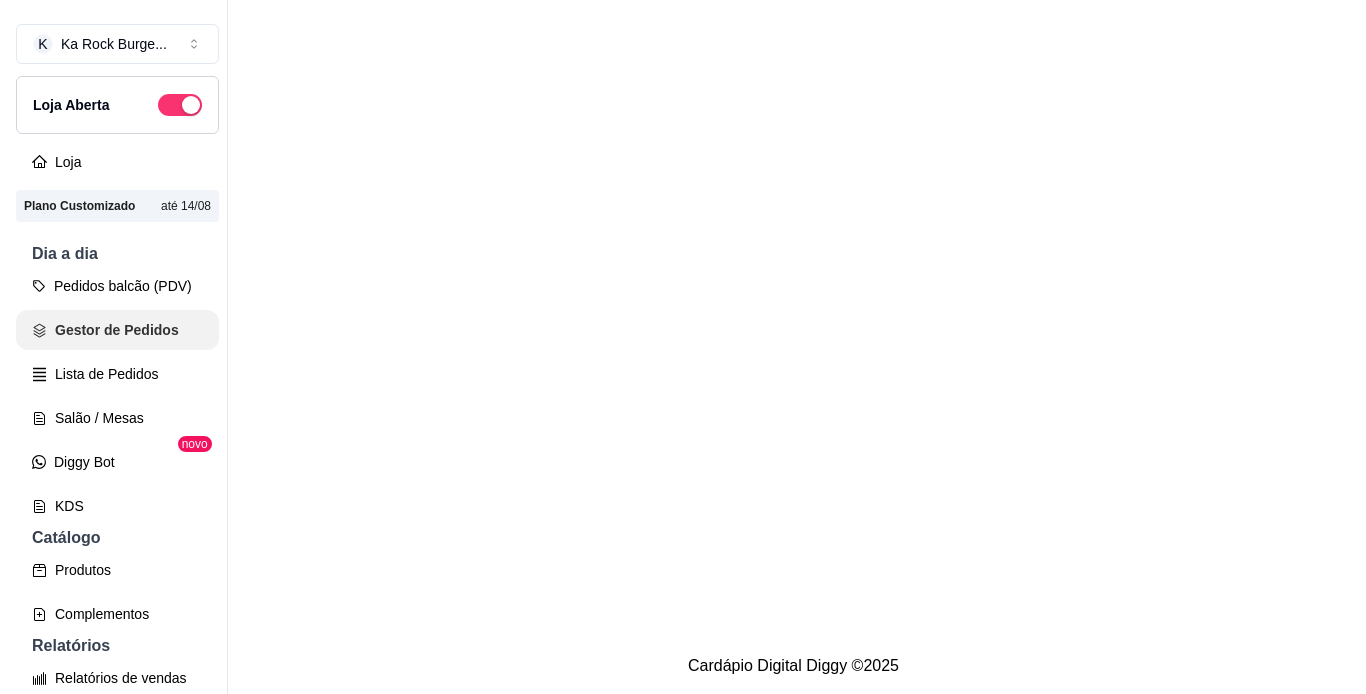 scroll, scrollTop: 0, scrollLeft: 0, axis: both 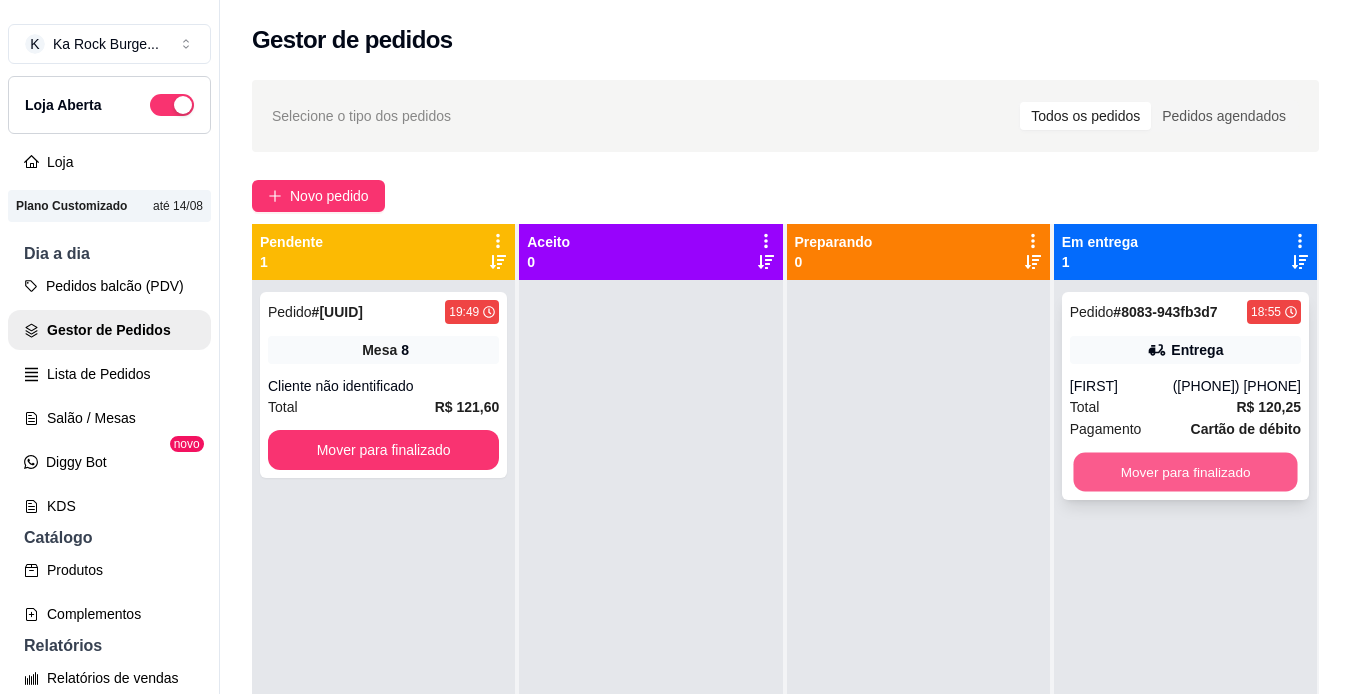 click on "Mover para finalizado" at bounding box center (1185, 472) 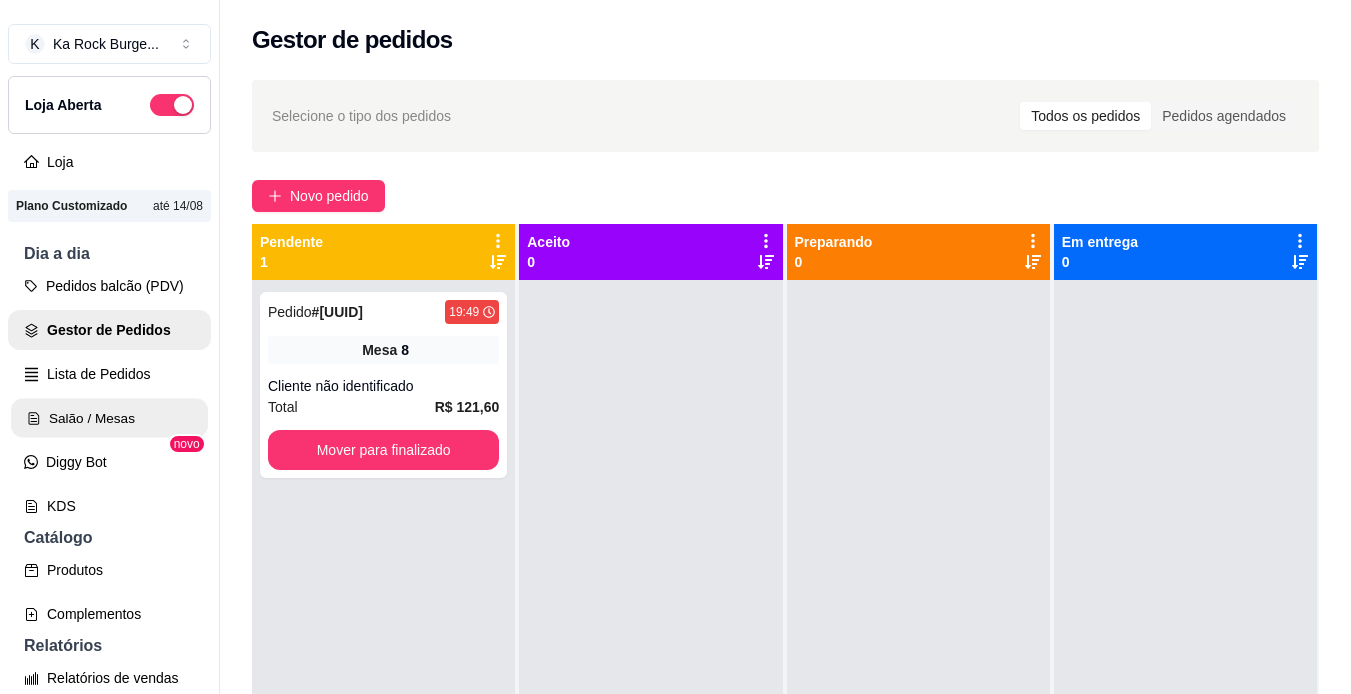 click on "Salão / Mesas" at bounding box center (109, 418) 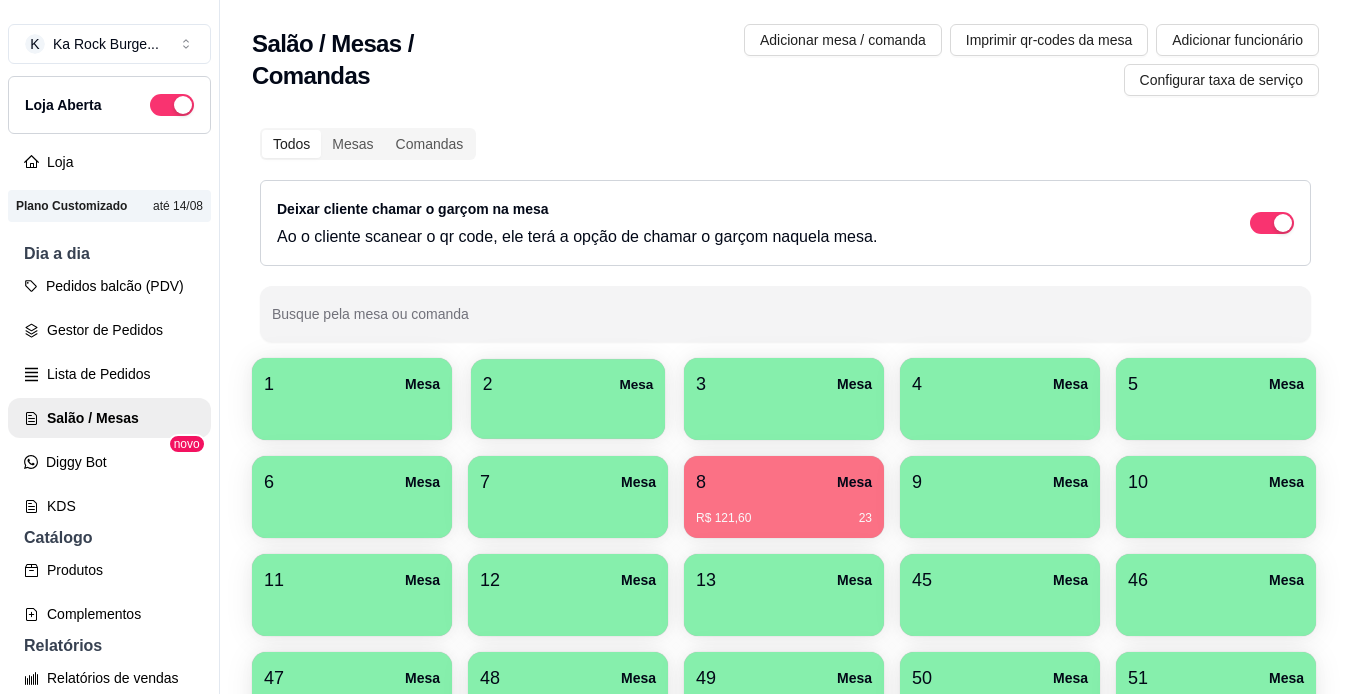click on "2 Mesa" at bounding box center (568, 399) 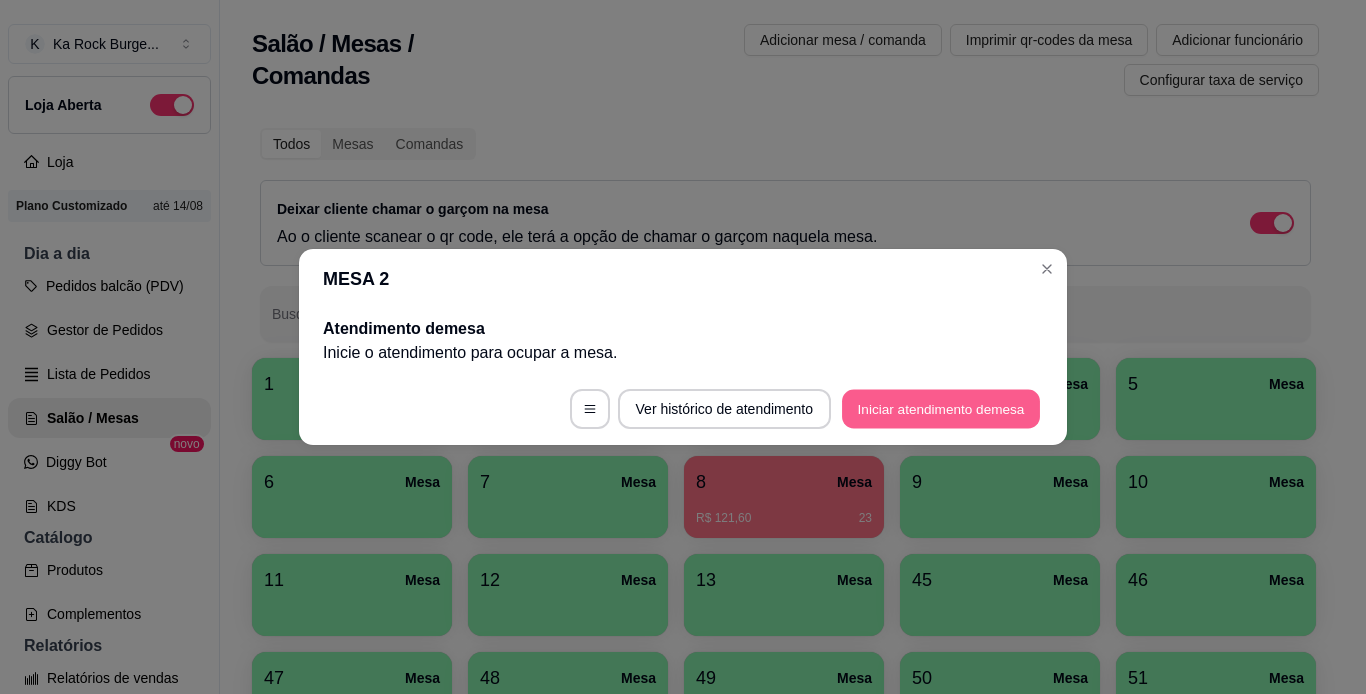 click on "Iniciar atendimento de  mesa" at bounding box center [941, 409] 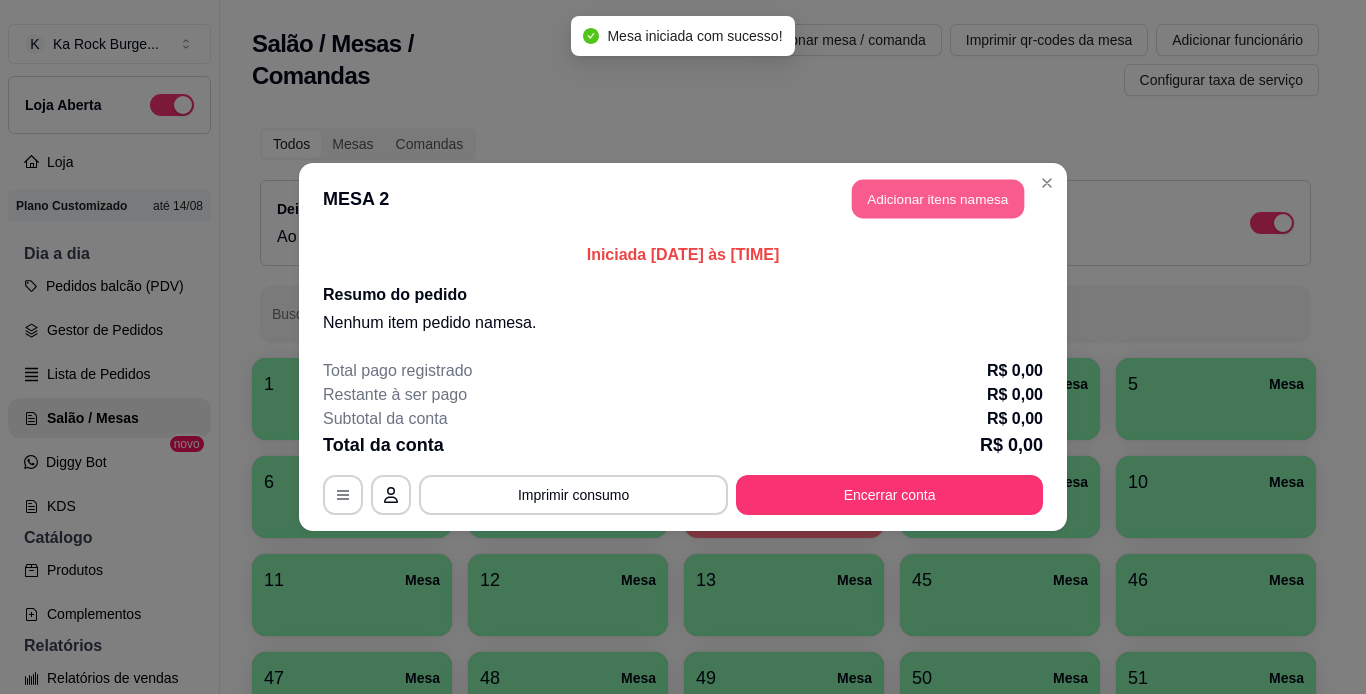 click on "Adicionar itens na  mesa" at bounding box center [938, 199] 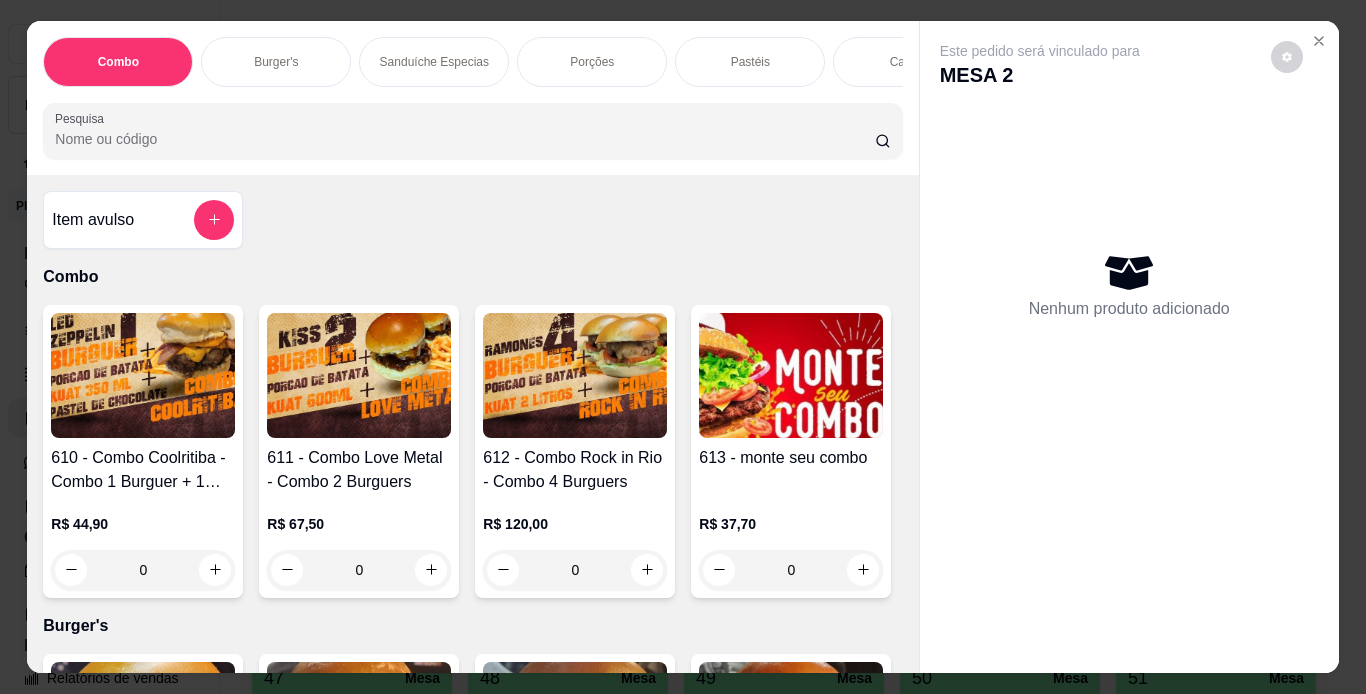 click on "Este pedido será vinculado para MESA [NUMBER] Nenhum produto adicionado" at bounding box center [1129, 347] 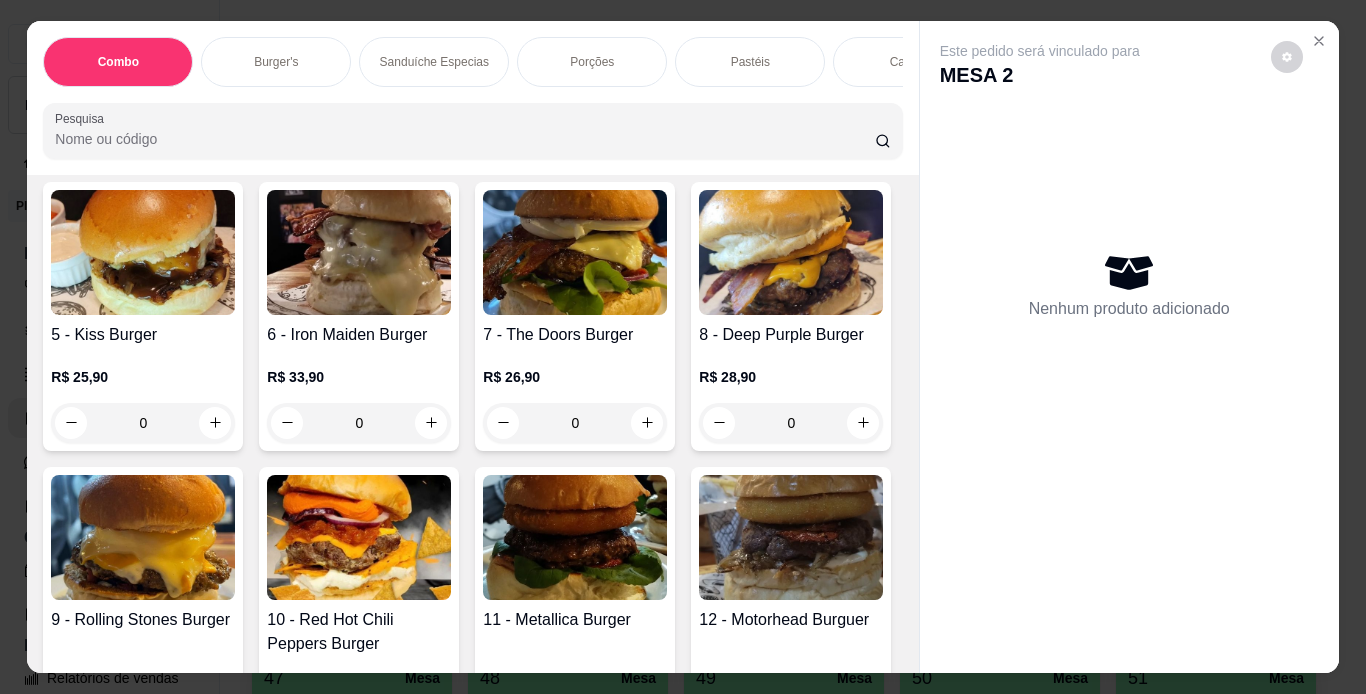 scroll, scrollTop: 760, scrollLeft: 0, axis: vertical 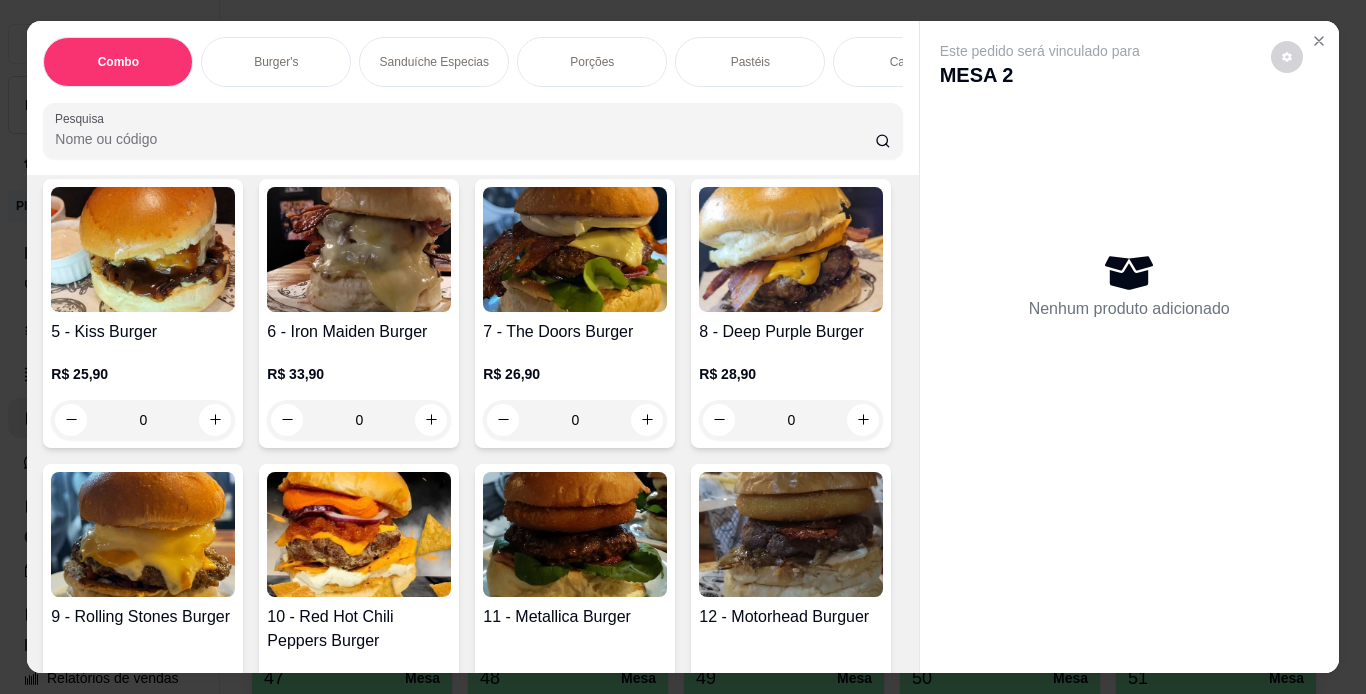 click at bounding box center [791, -36] 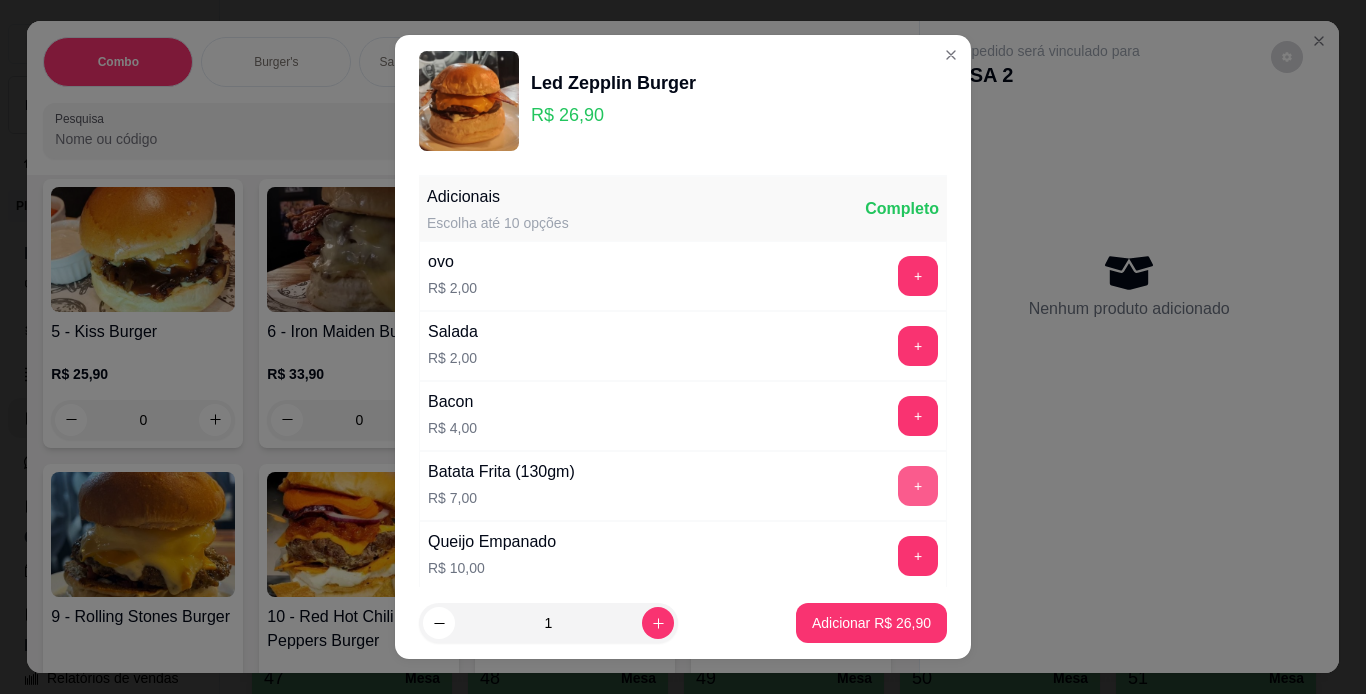 click on "+" at bounding box center (918, 486) 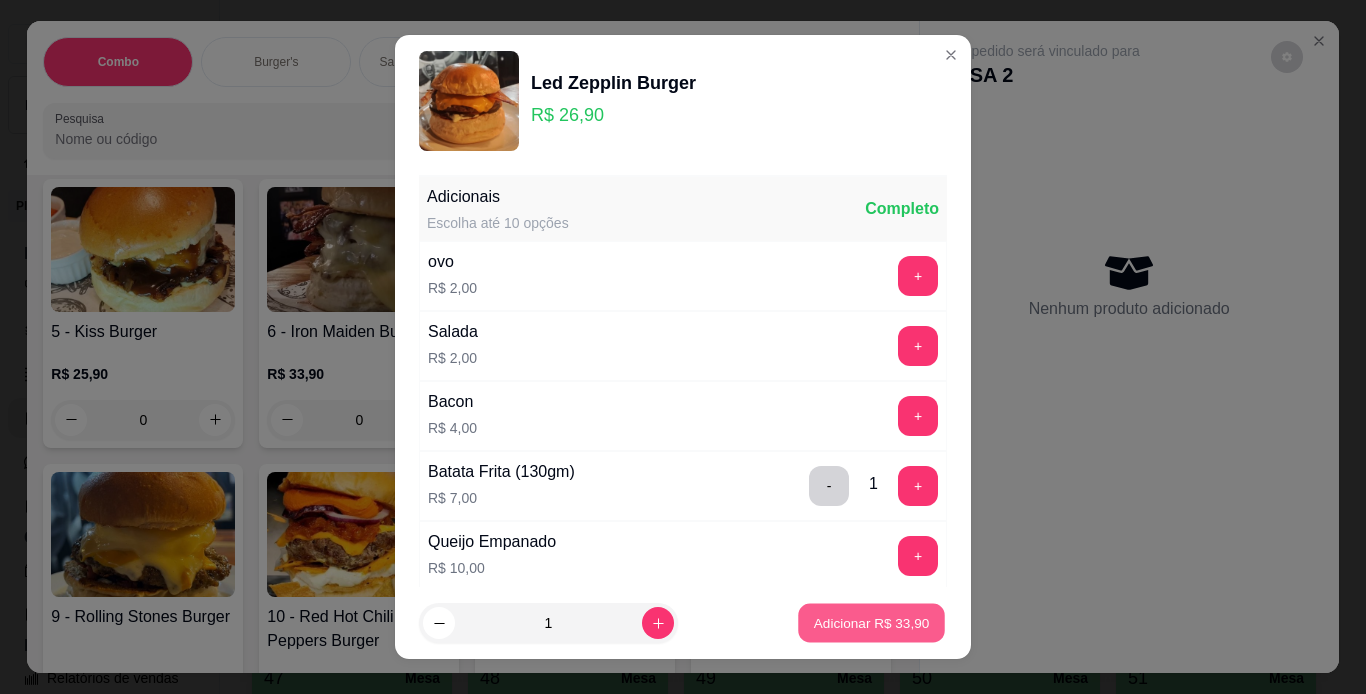 click on "Adicionar   R$ 33,90" at bounding box center (872, 623) 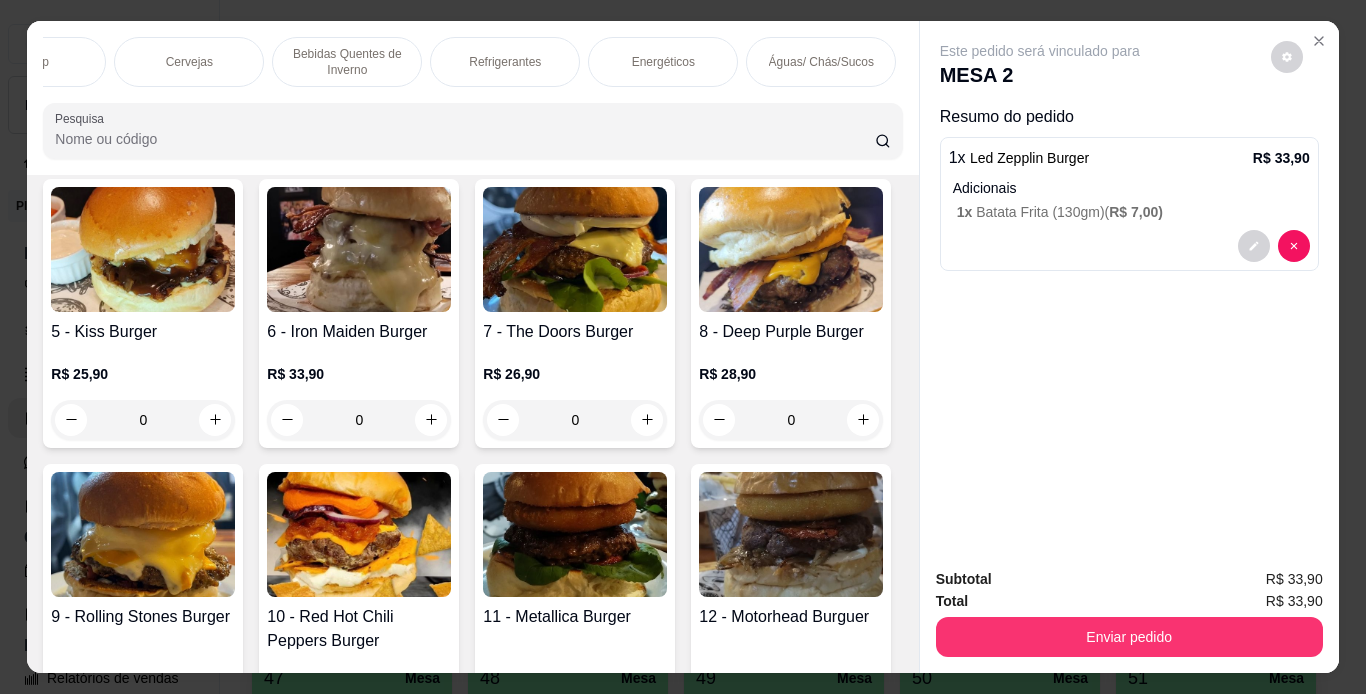 scroll, scrollTop: 0, scrollLeft: 1633, axis: horizontal 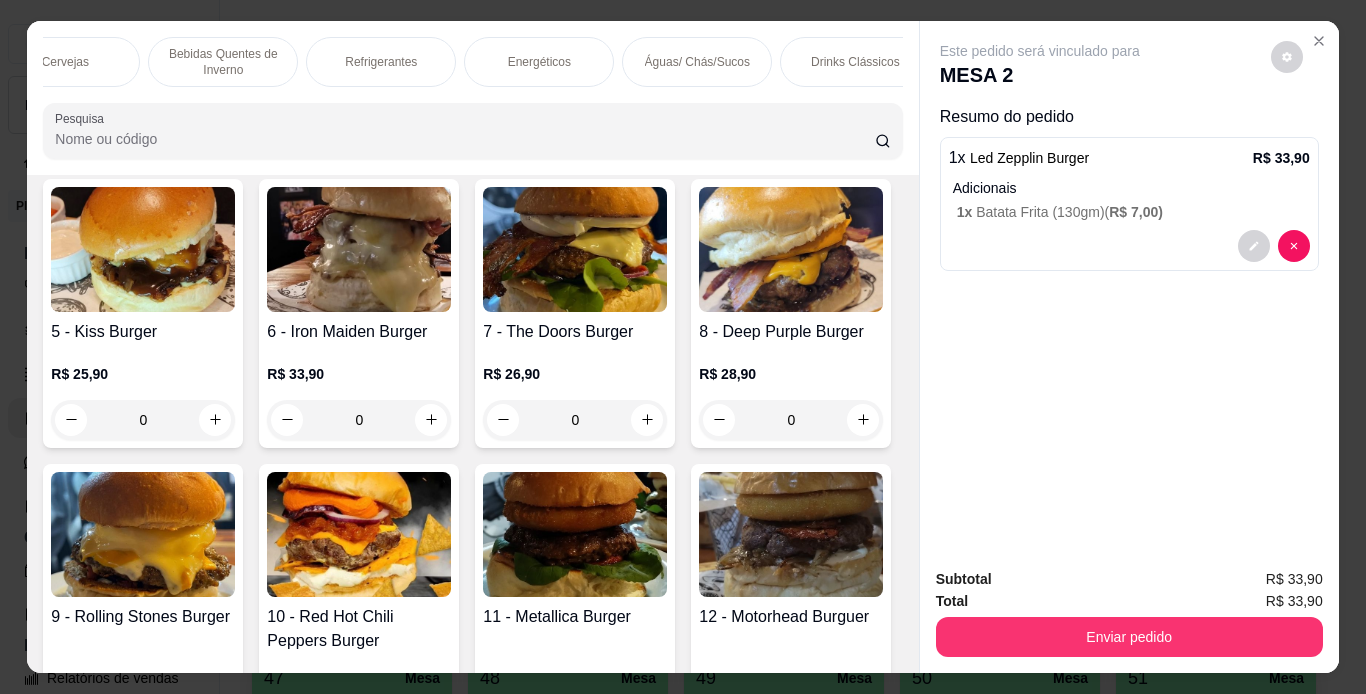 click on "Águas/ Chás/Sucos" at bounding box center [697, 62] 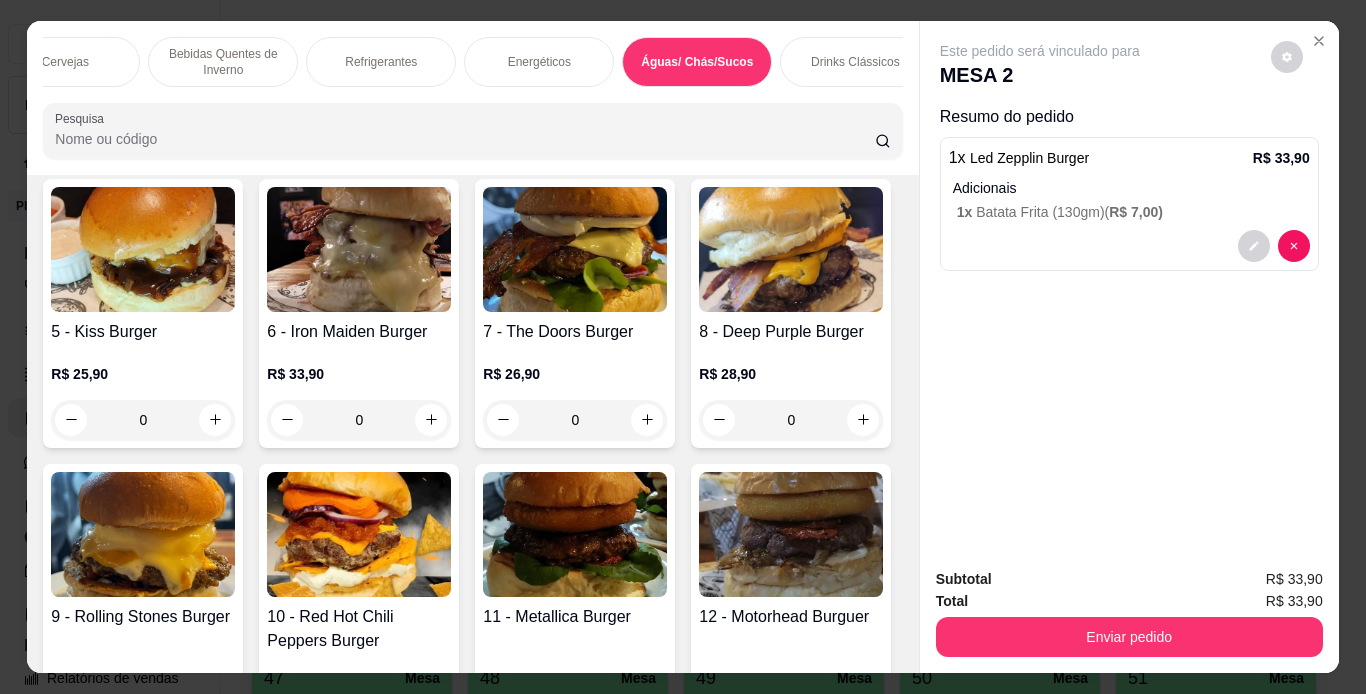 scroll, scrollTop: 12293, scrollLeft: 0, axis: vertical 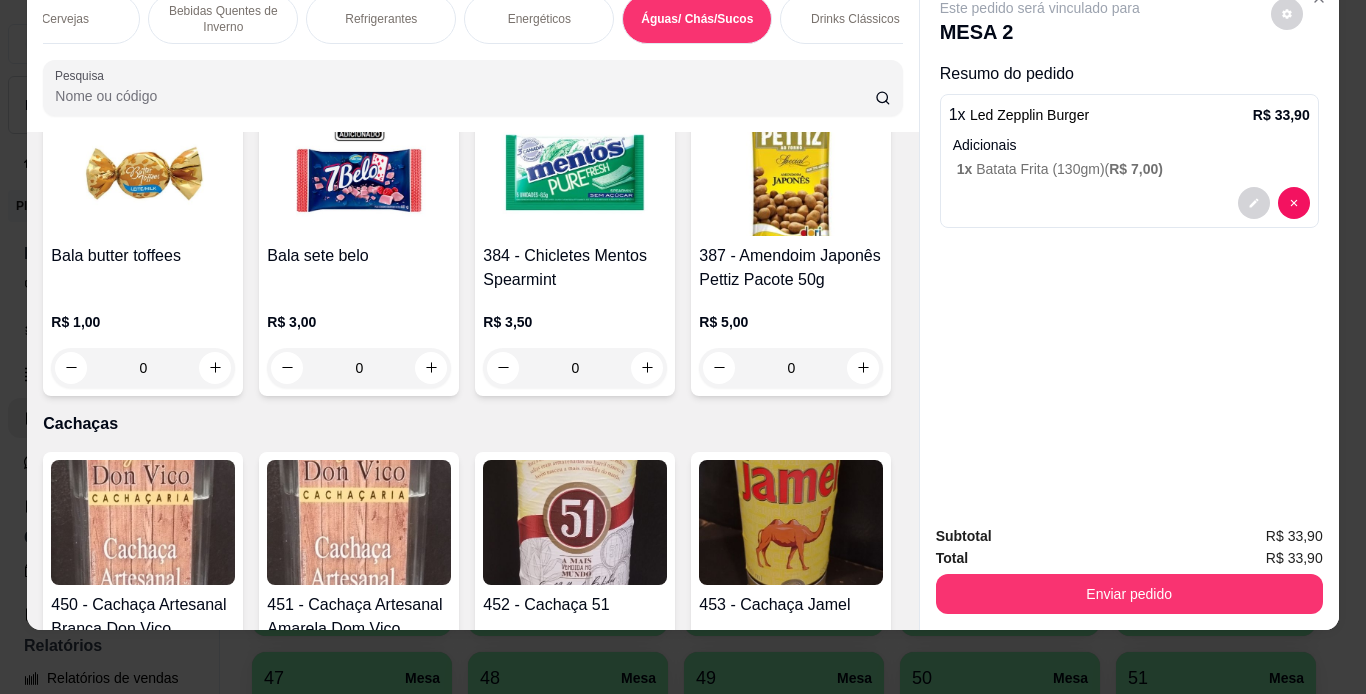 click at bounding box center (143, -1444) 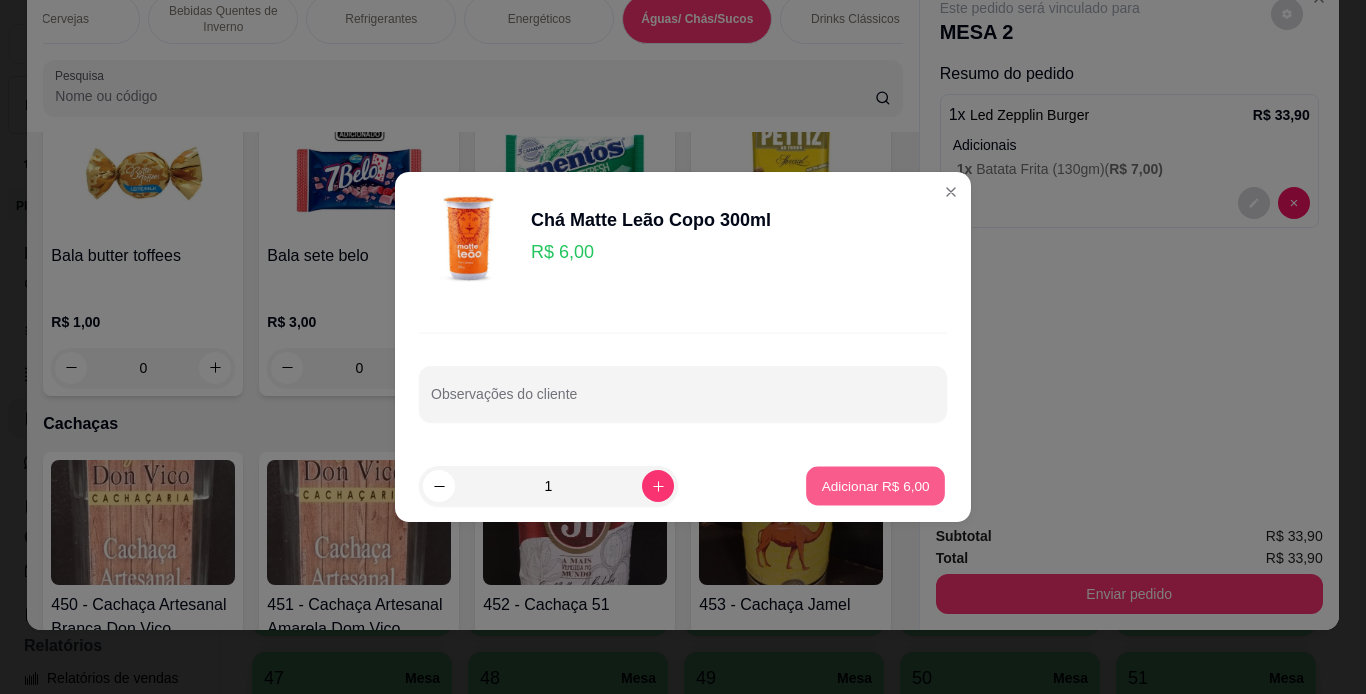 click on "Adicionar   R$ 6,00" at bounding box center [875, 486] 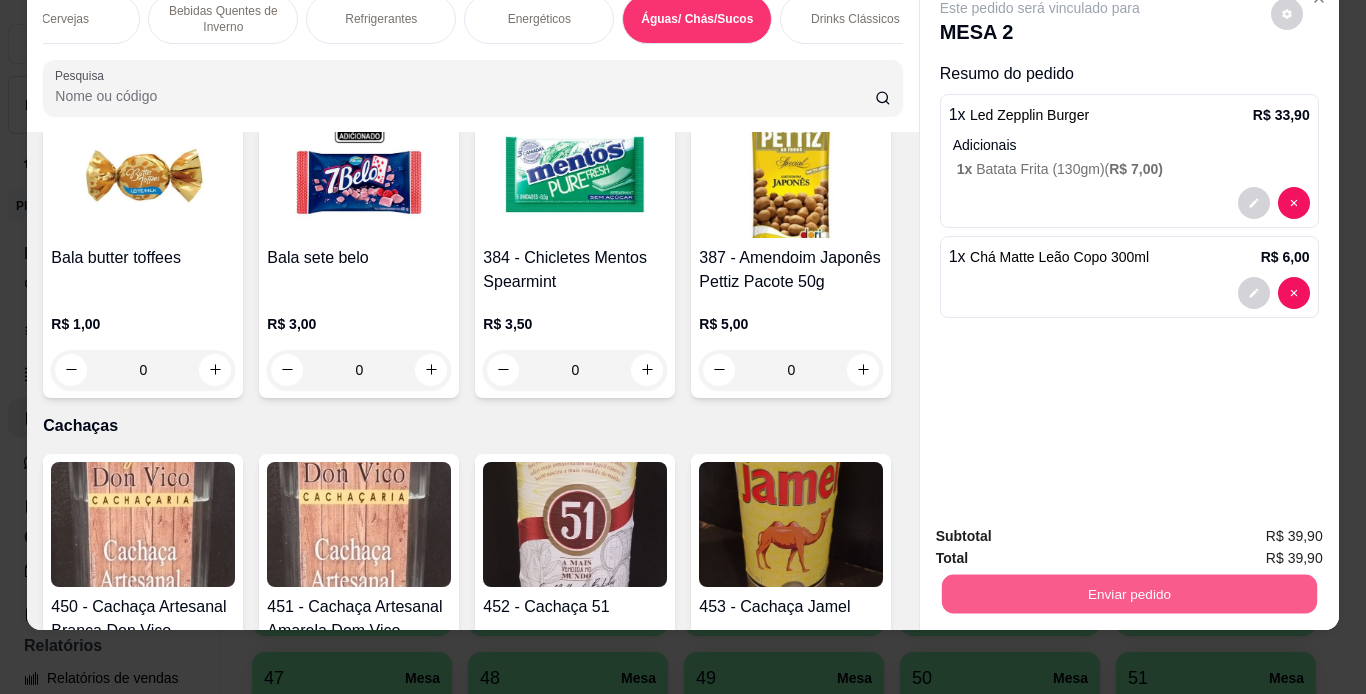 click on "Enviar pedido" at bounding box center (1128, 594) 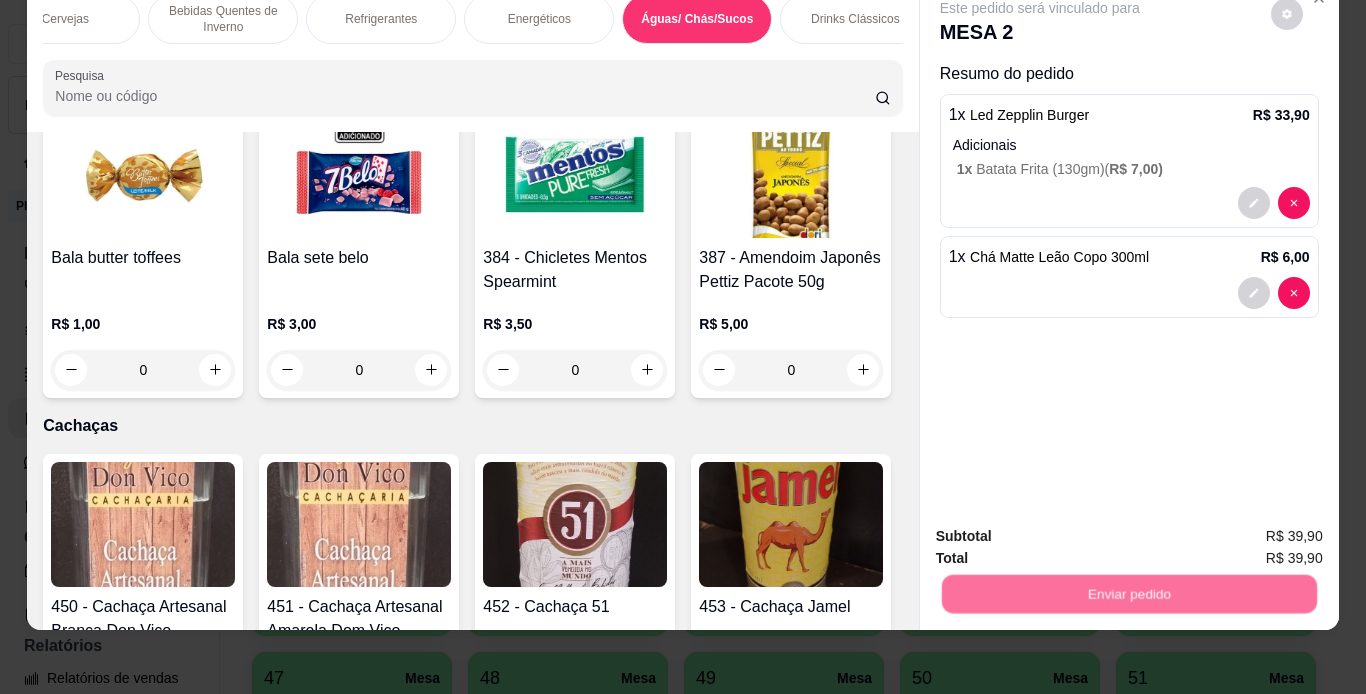 click on "Não registrar e enviar pedido" at bounding box center (1063, 529) 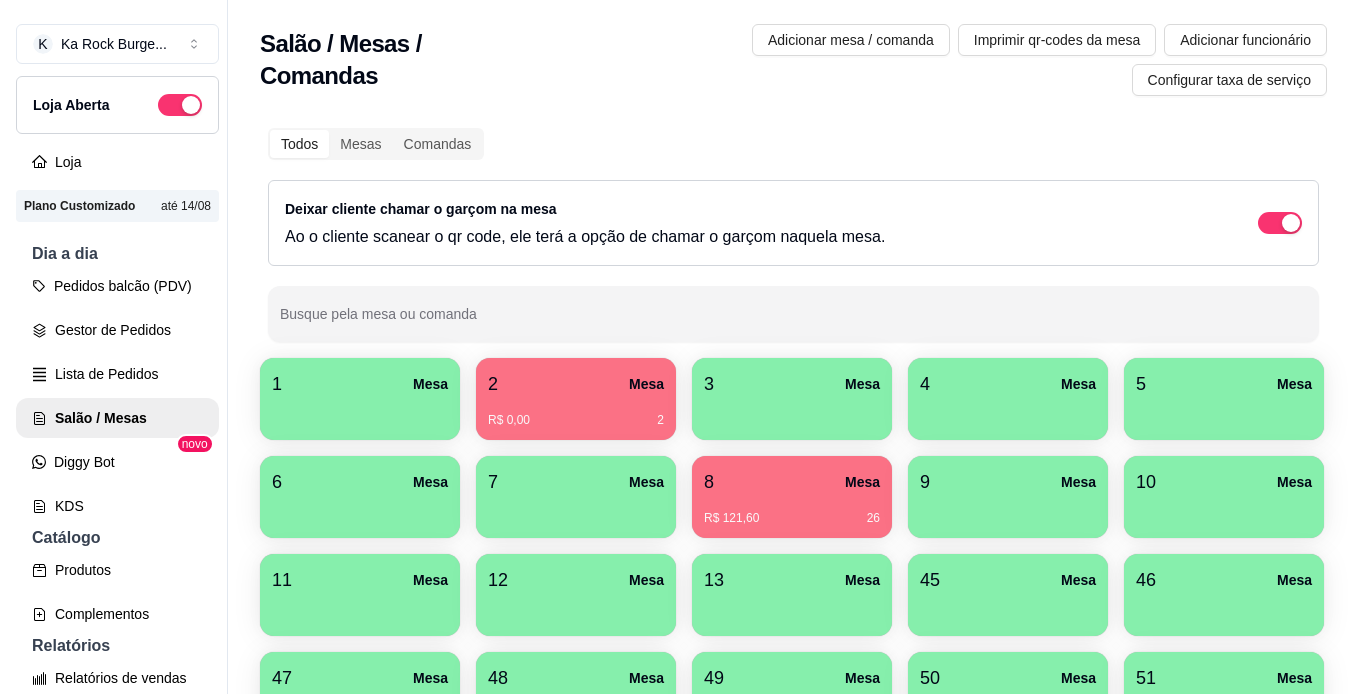 scroll, scrollTop: 429, scrollLeft: 0, axis: vertical 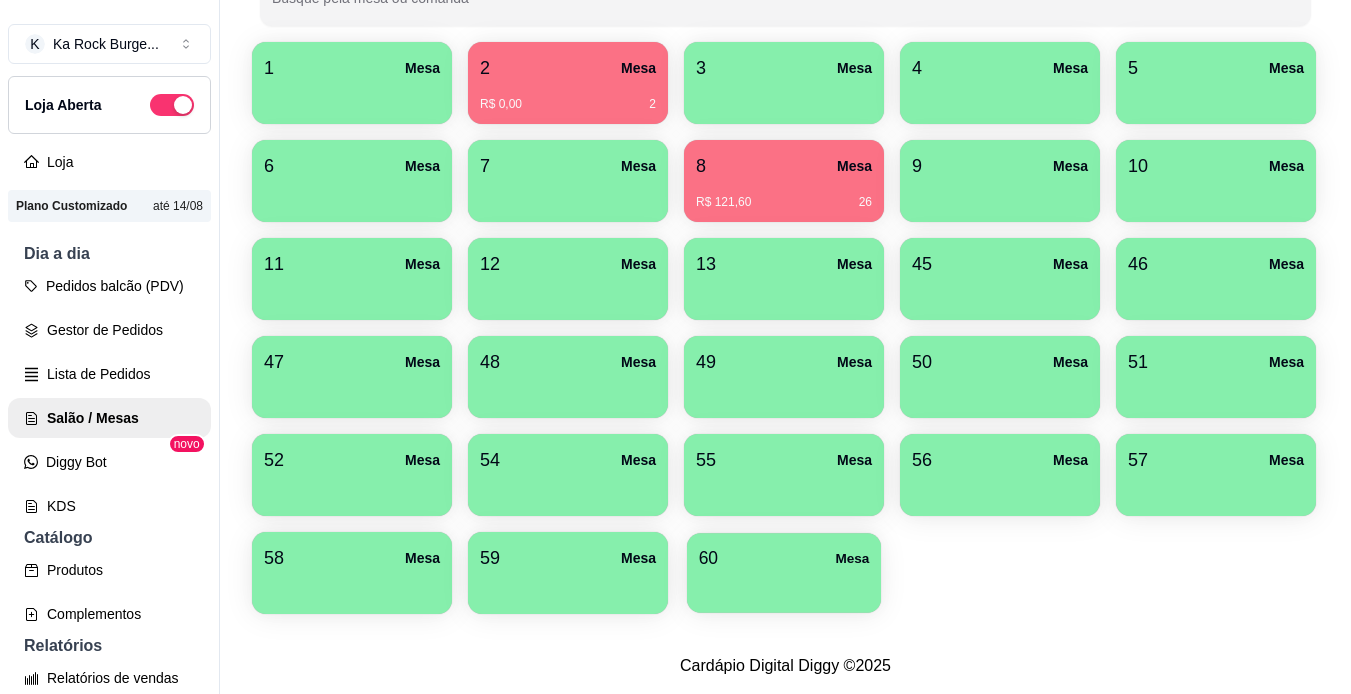 click at bounding box center (784, 586) 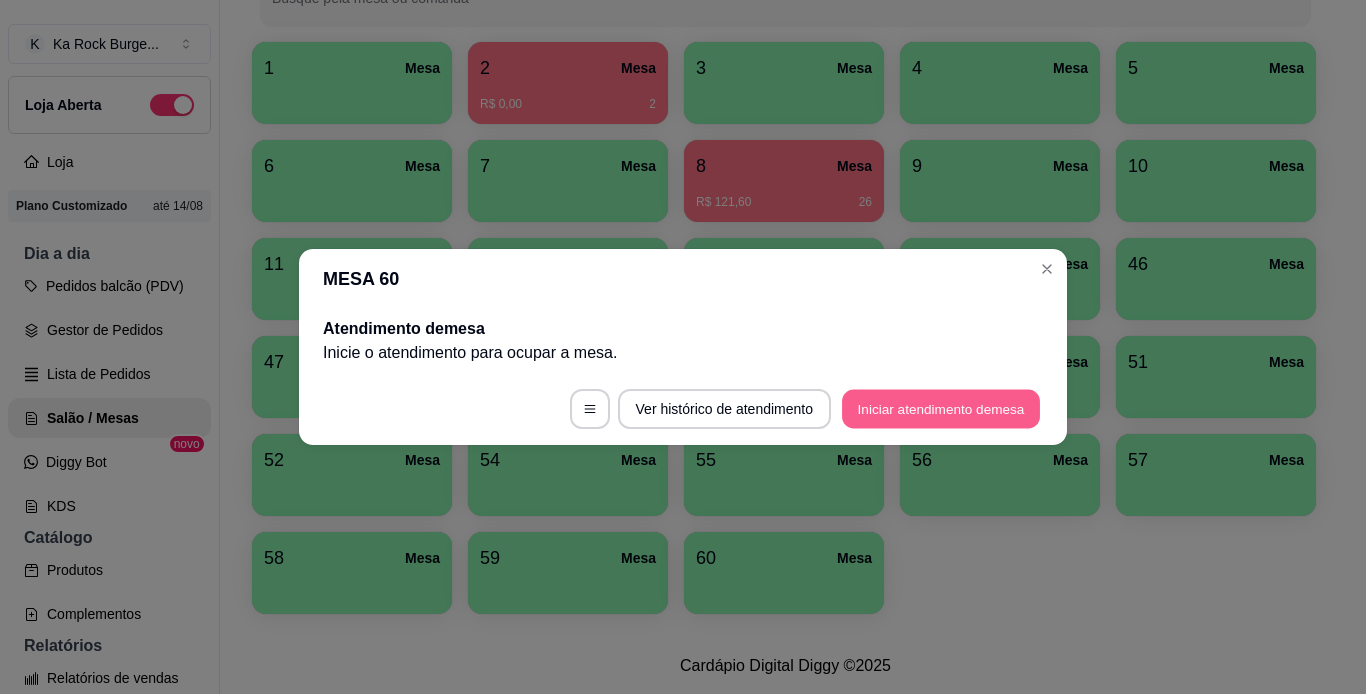 click on "Iniciar atendimento de  mesa" at bounding box center (941, 409) 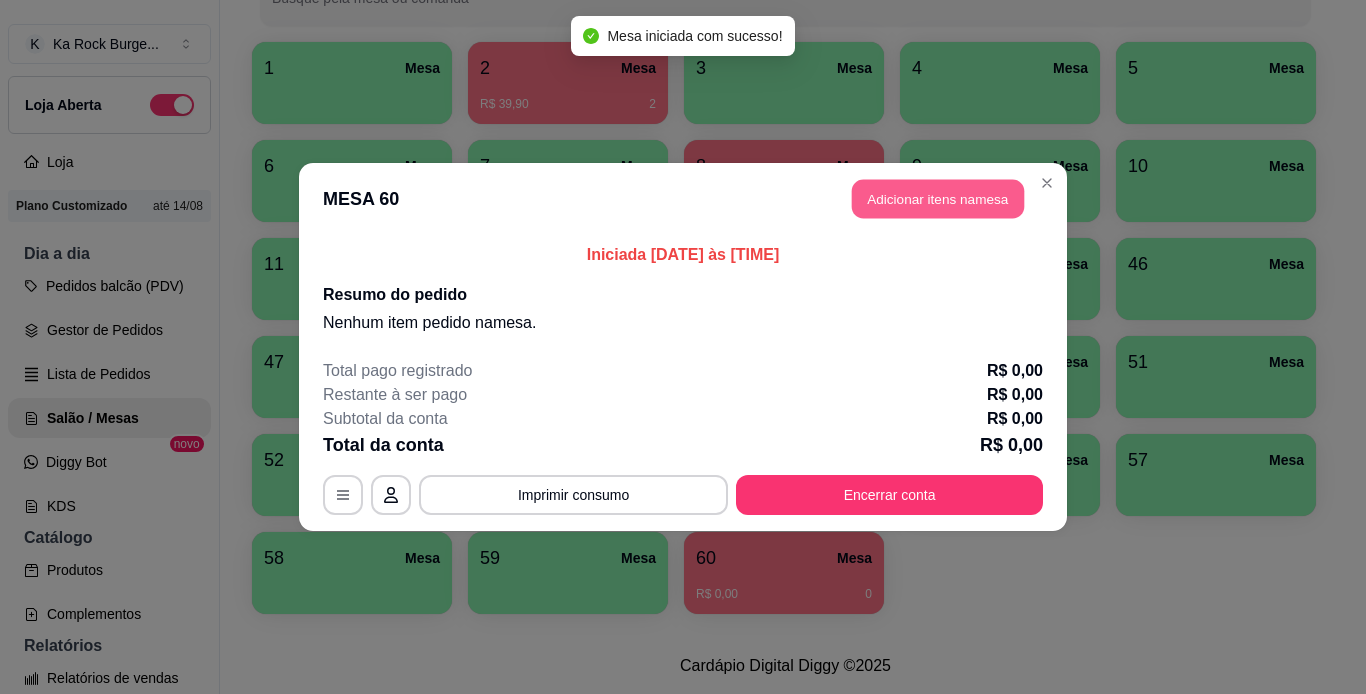 click on "Adicionar itens na  mesa" at bounding box center [938, 199] 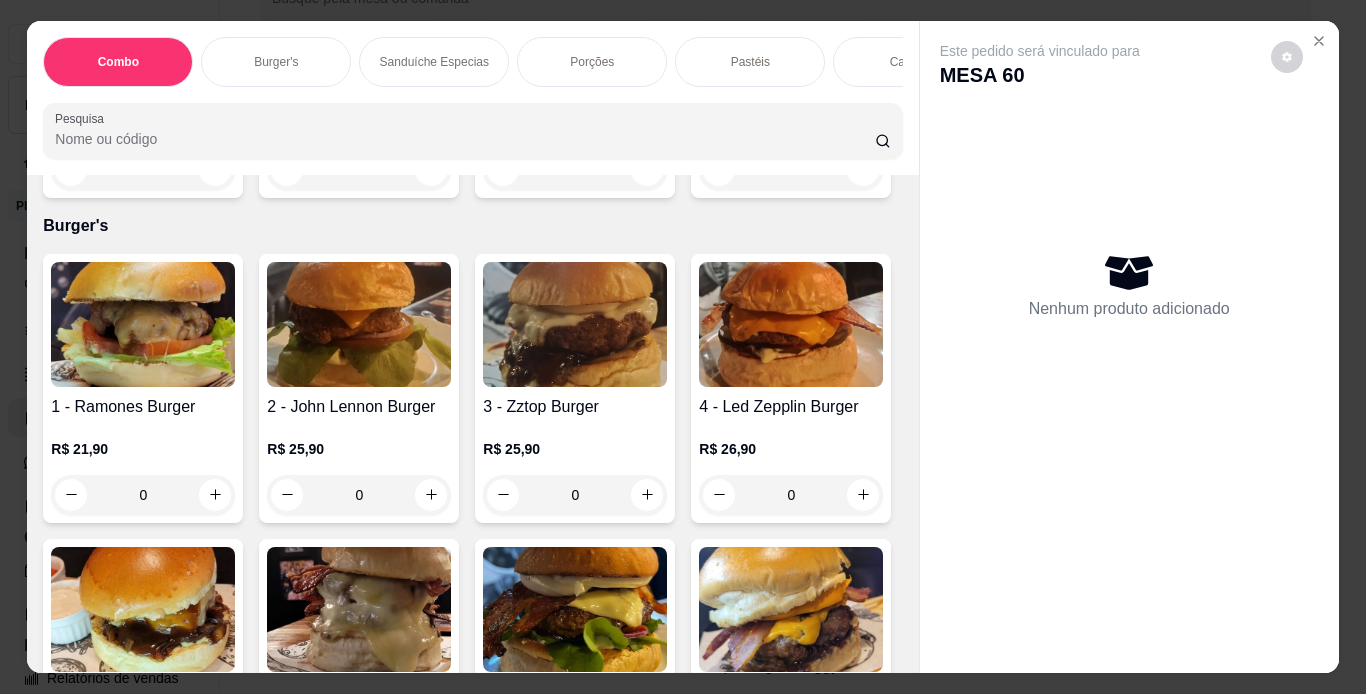 scroll, scrollTop: 440, scrollLeft: 0, axis: vertical 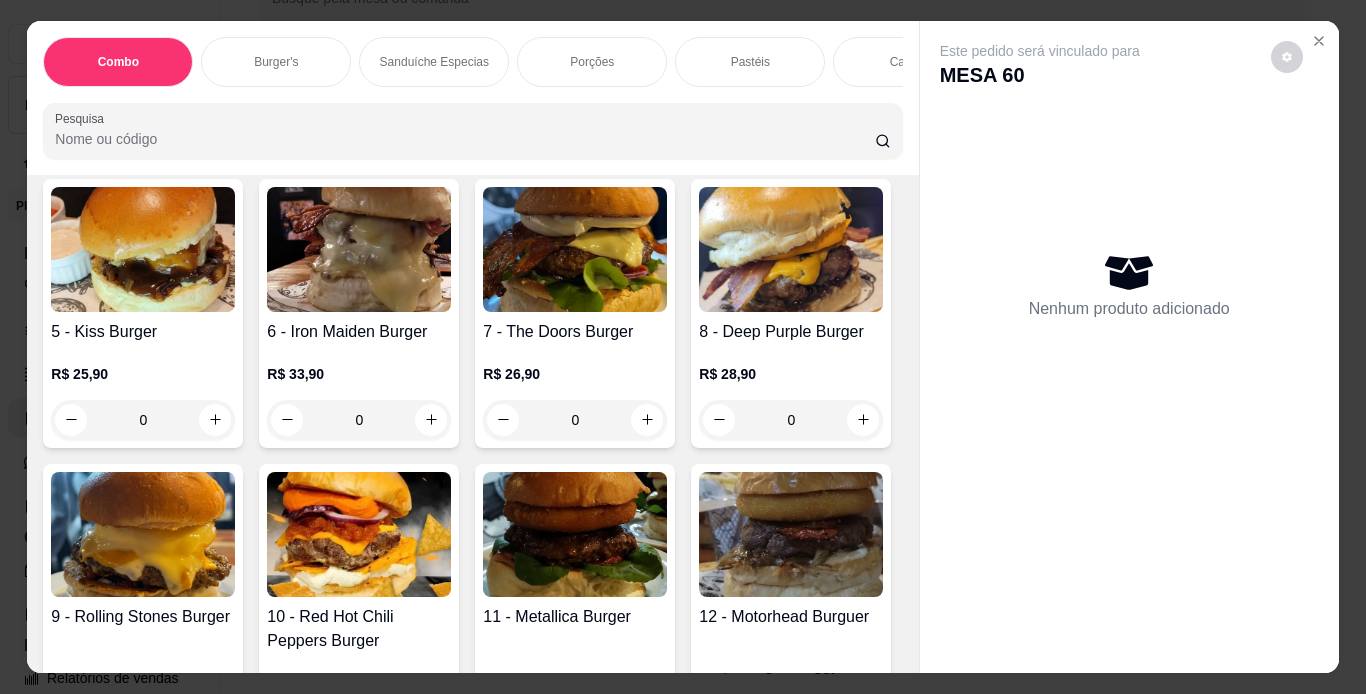 click on "Pastéis" at bounding box center [750, 62] 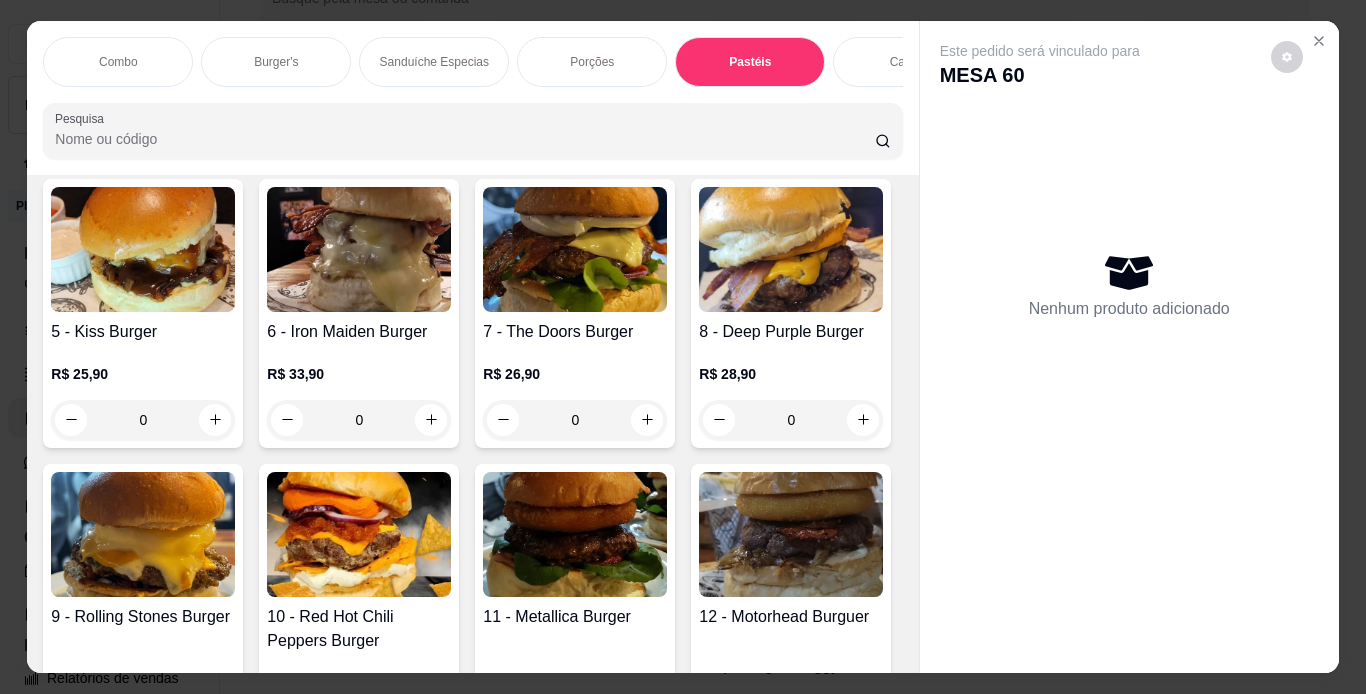 scroll, scrollTop: 6190, scrollLeft: 0, axis: vertical 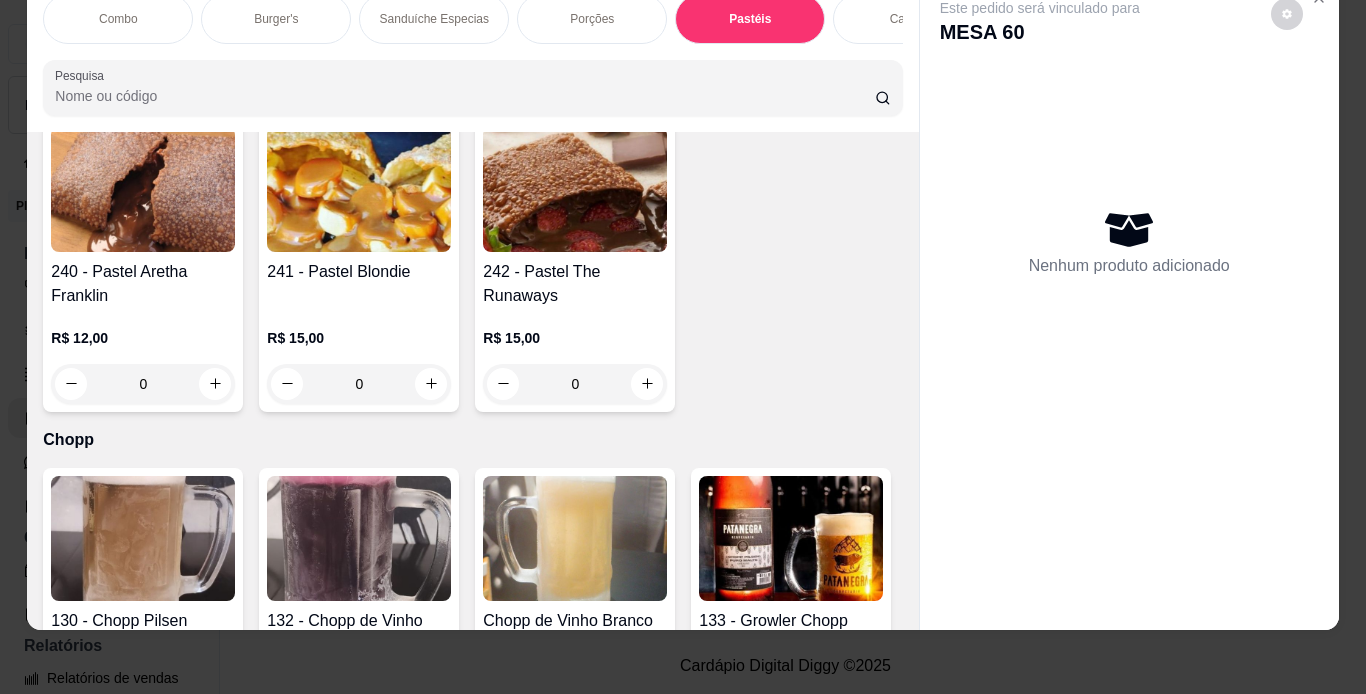 click at bounding box center (143, -1159) 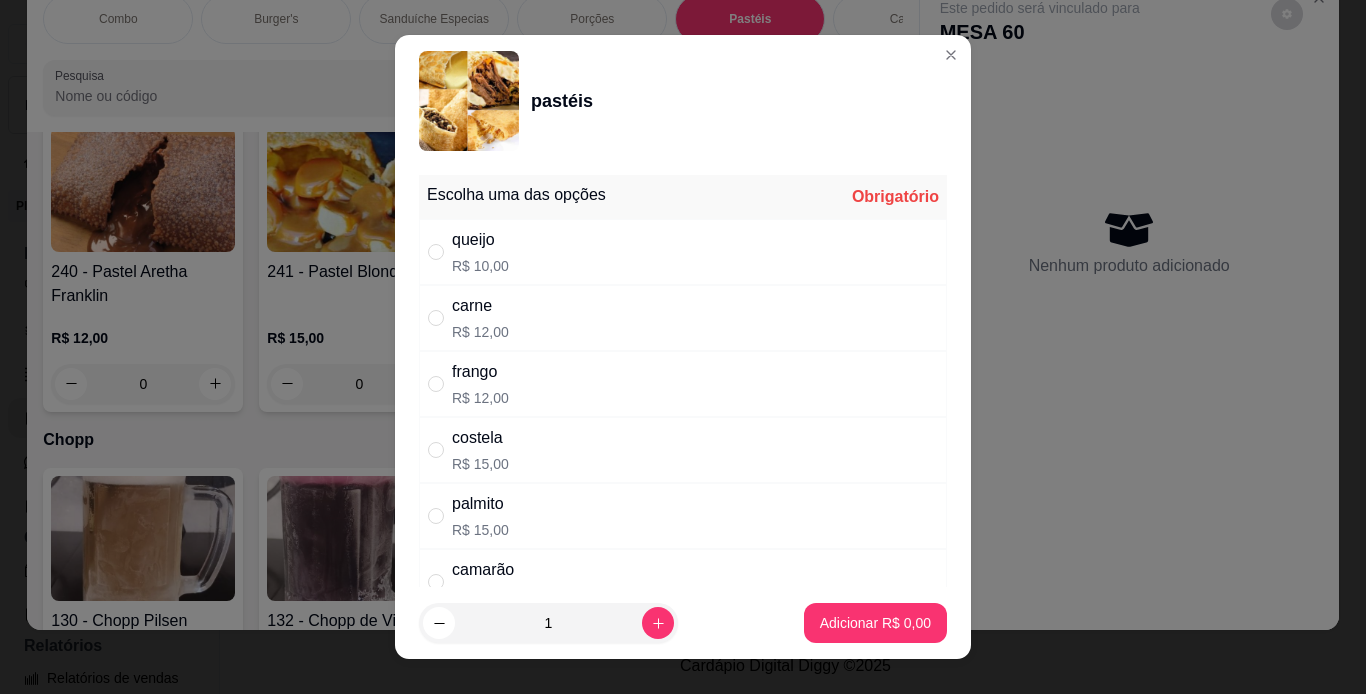 click on "camarão" at bounding box center (483, 570) 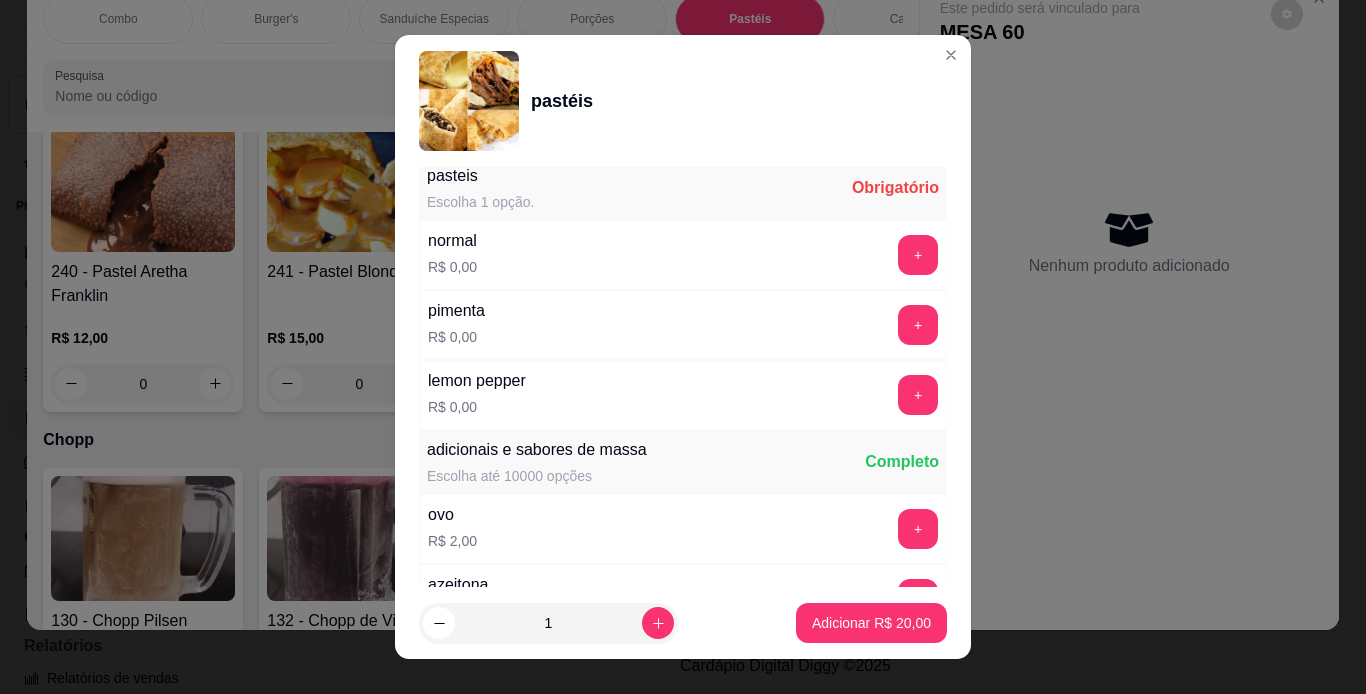 scroll, scrollTop: 476, scrollLeft: 0, axis: vertical 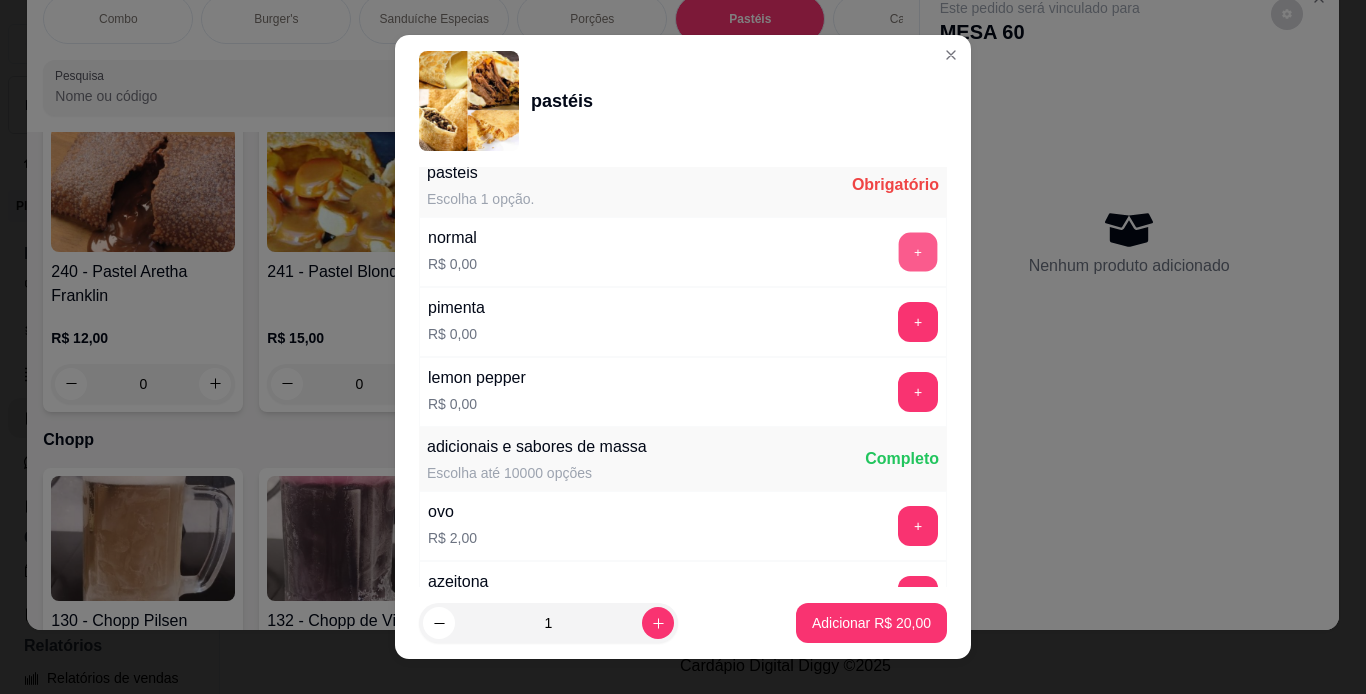click on "+" at bounding box center [918, 251] 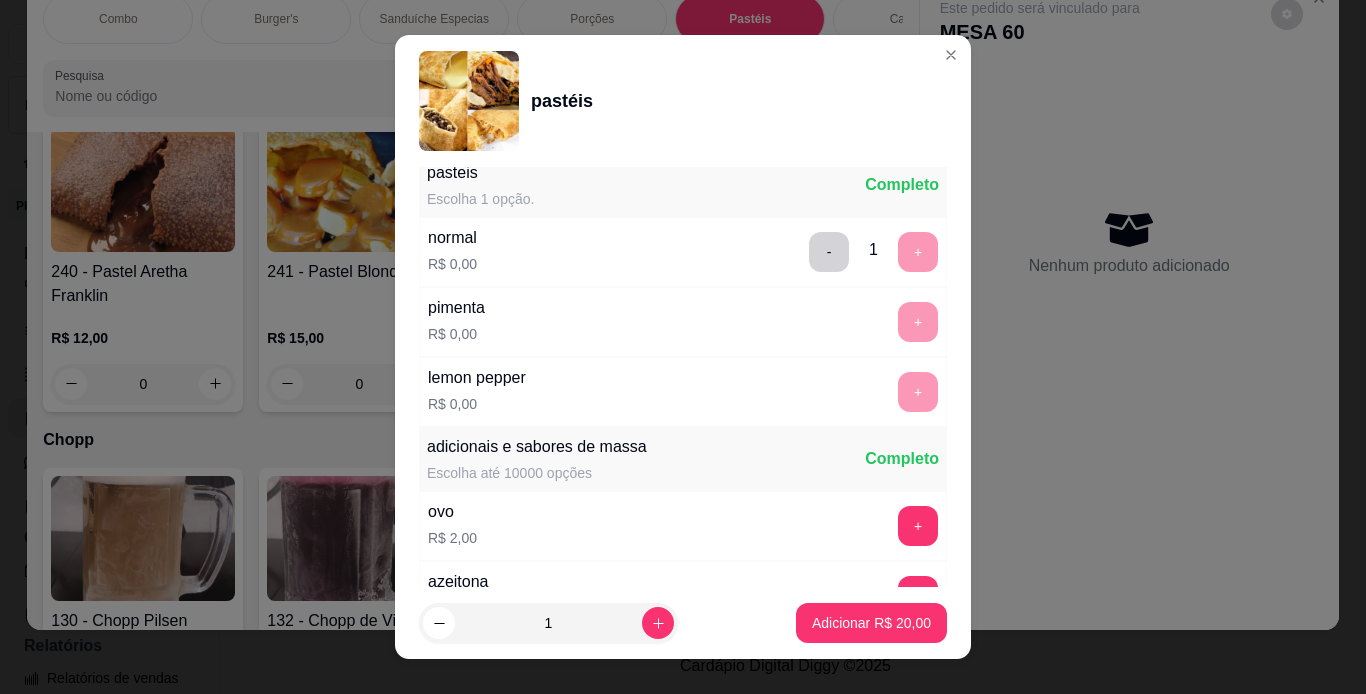 scroll, scrollTop: 29, scrollLeft: 0, axis: vertical 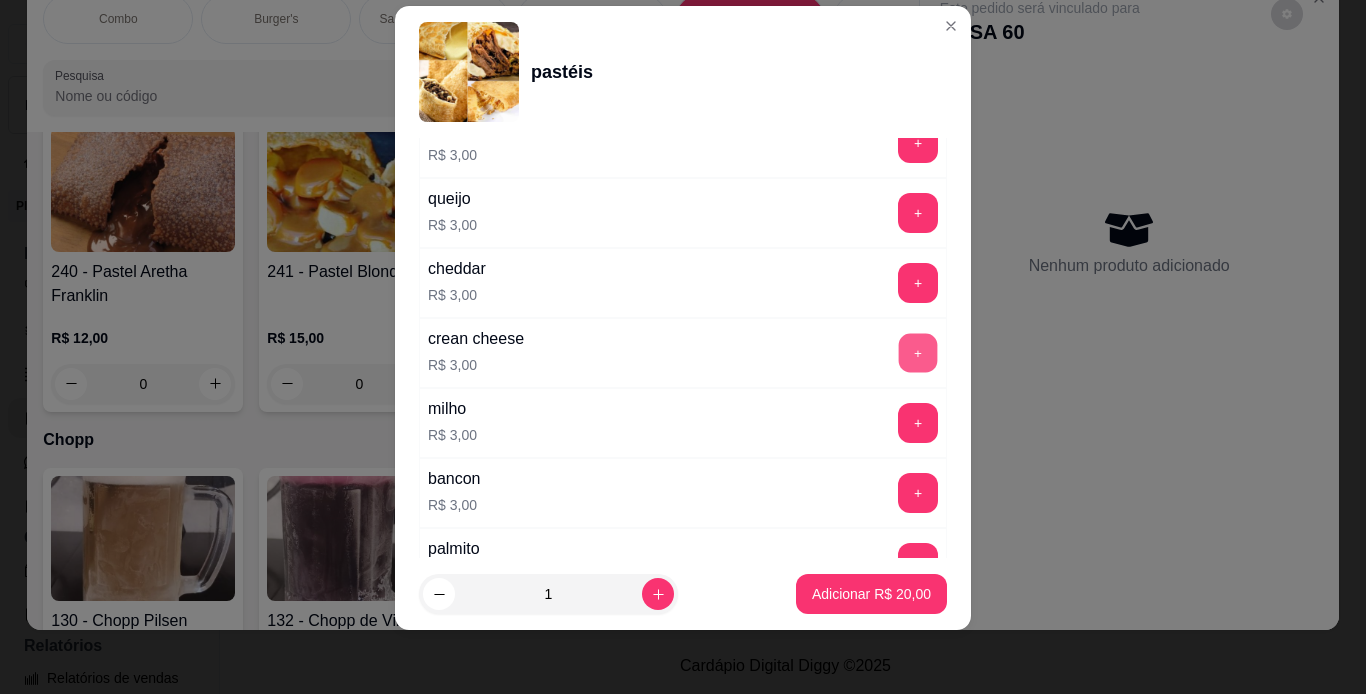 click on "+" at bounding box center [918, 352] 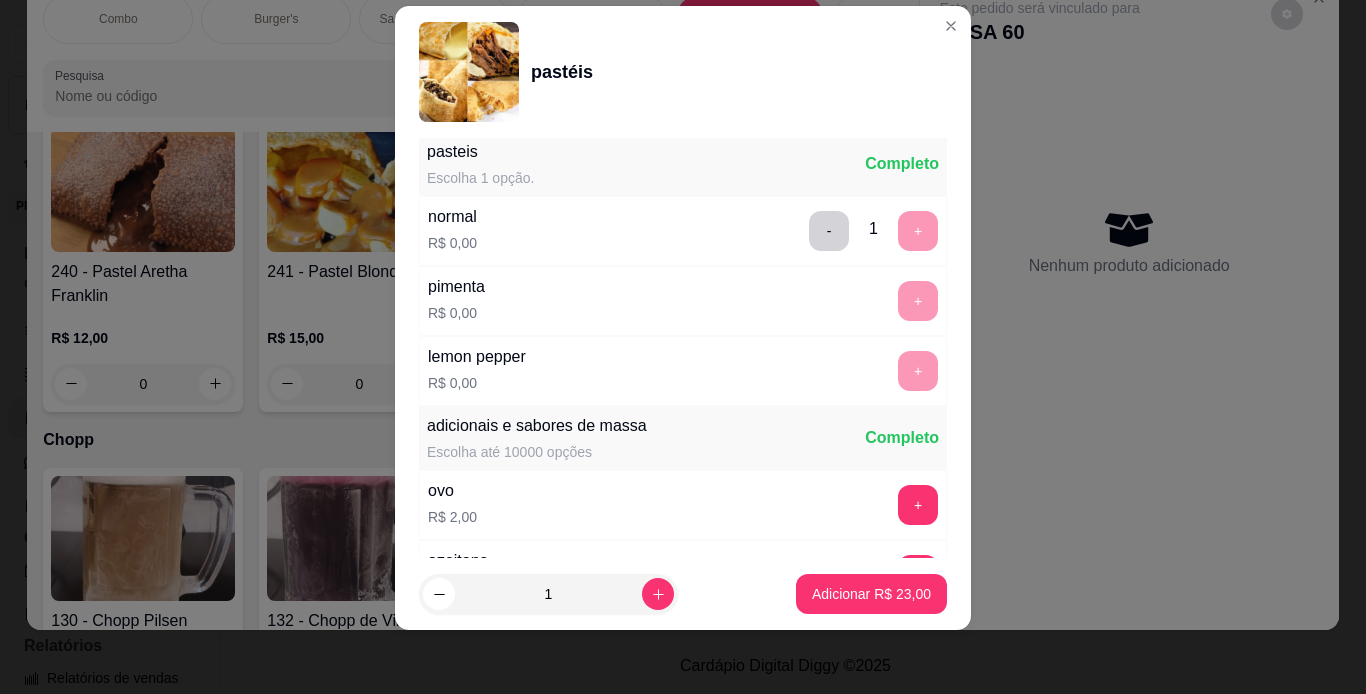 scroll, scrollTop: 403, scrollLeft: 0, axis: vertical 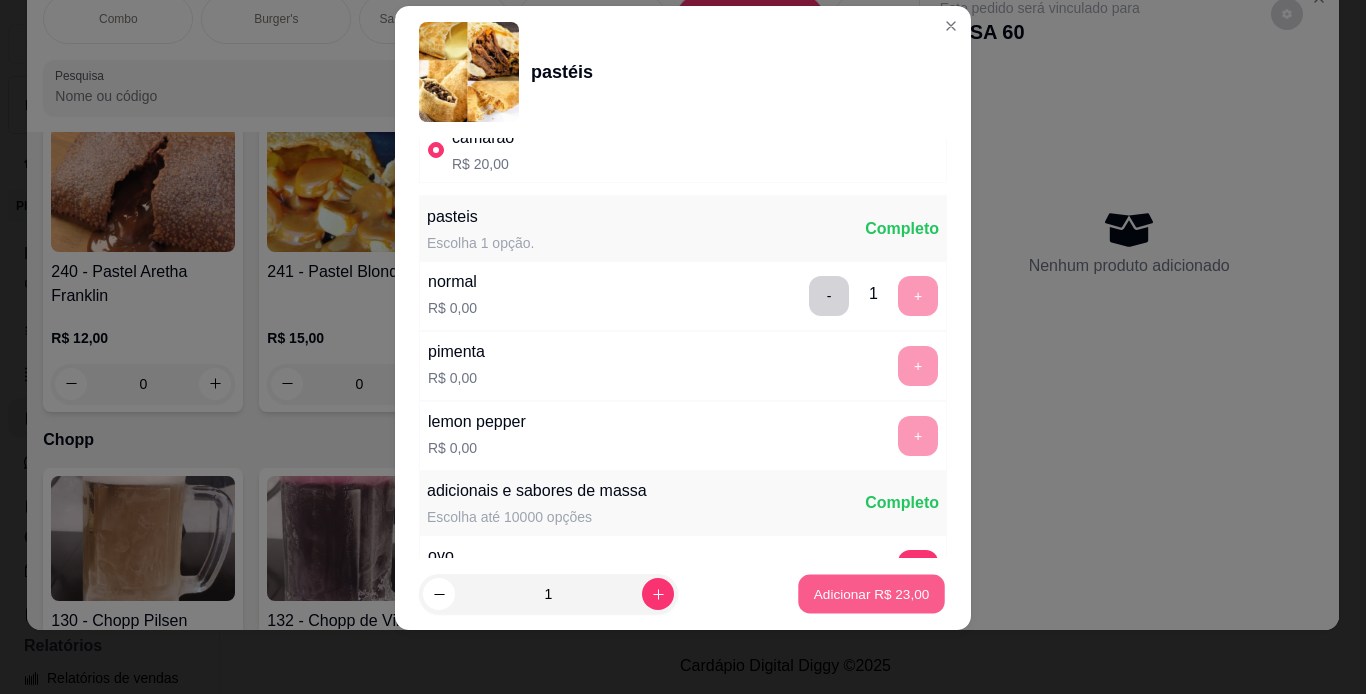 click on "Adicionar   R$ 23,00" at bounding box center (872, 594) 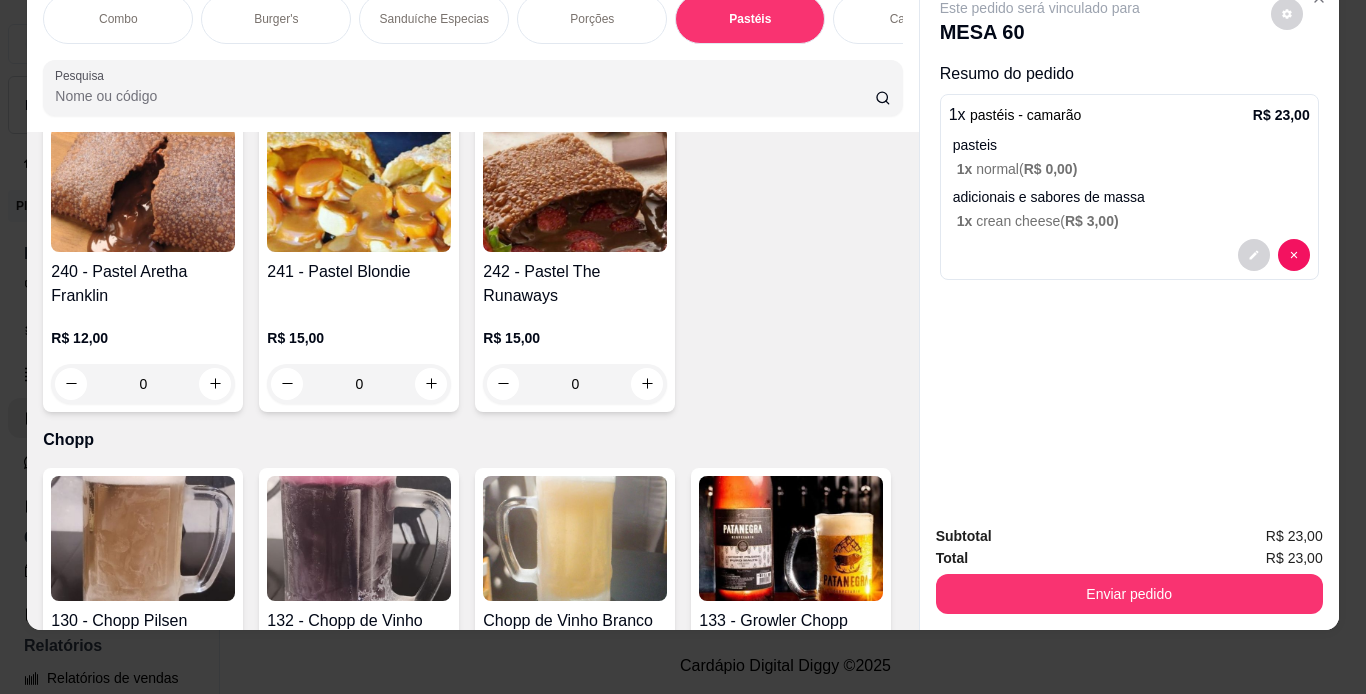 click on "Burger's" at bounding box center (276, 19) 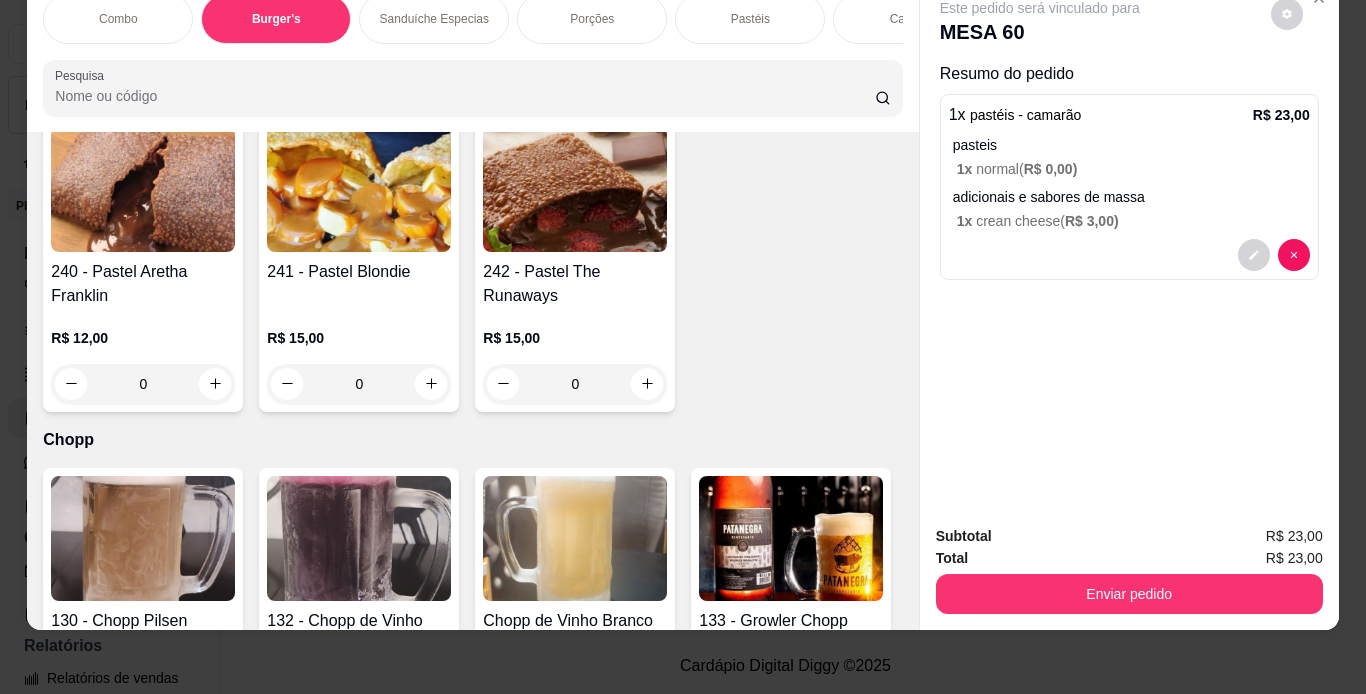 scroll, scrollTop: 724, scrollLeft: 0, axis: vertical 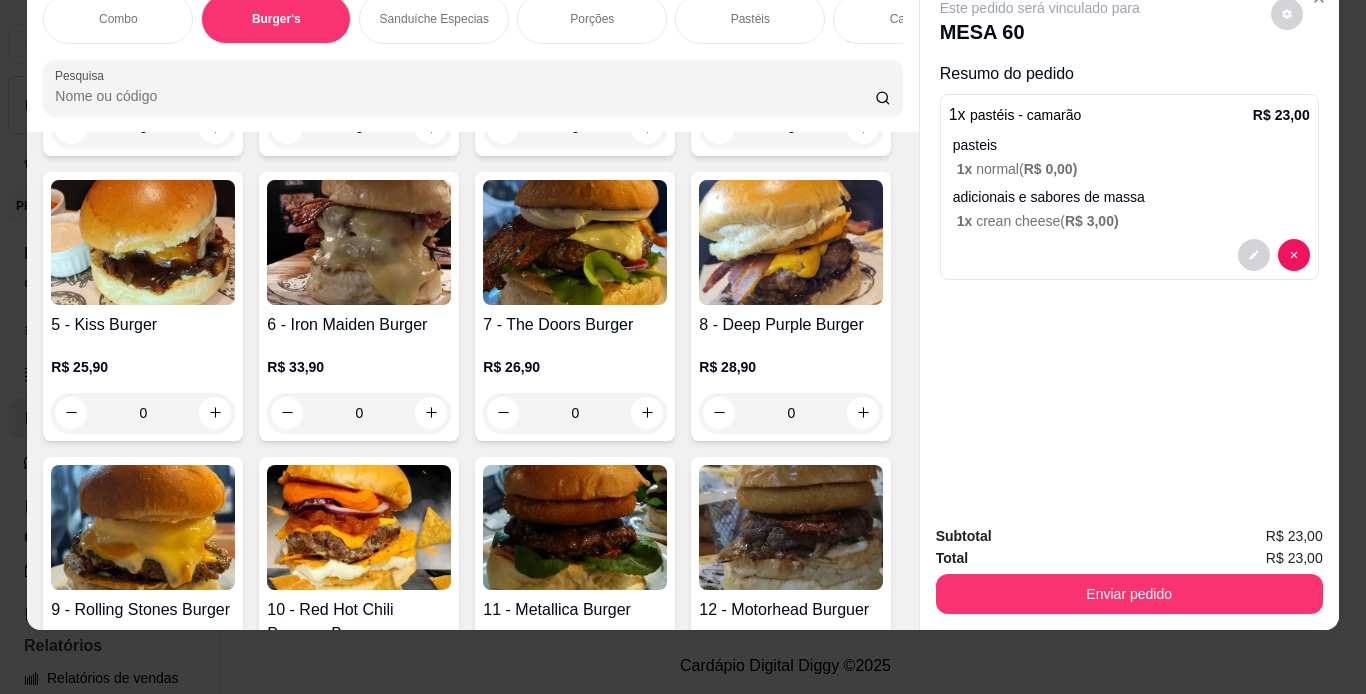 click at bounding box center [359, 242] 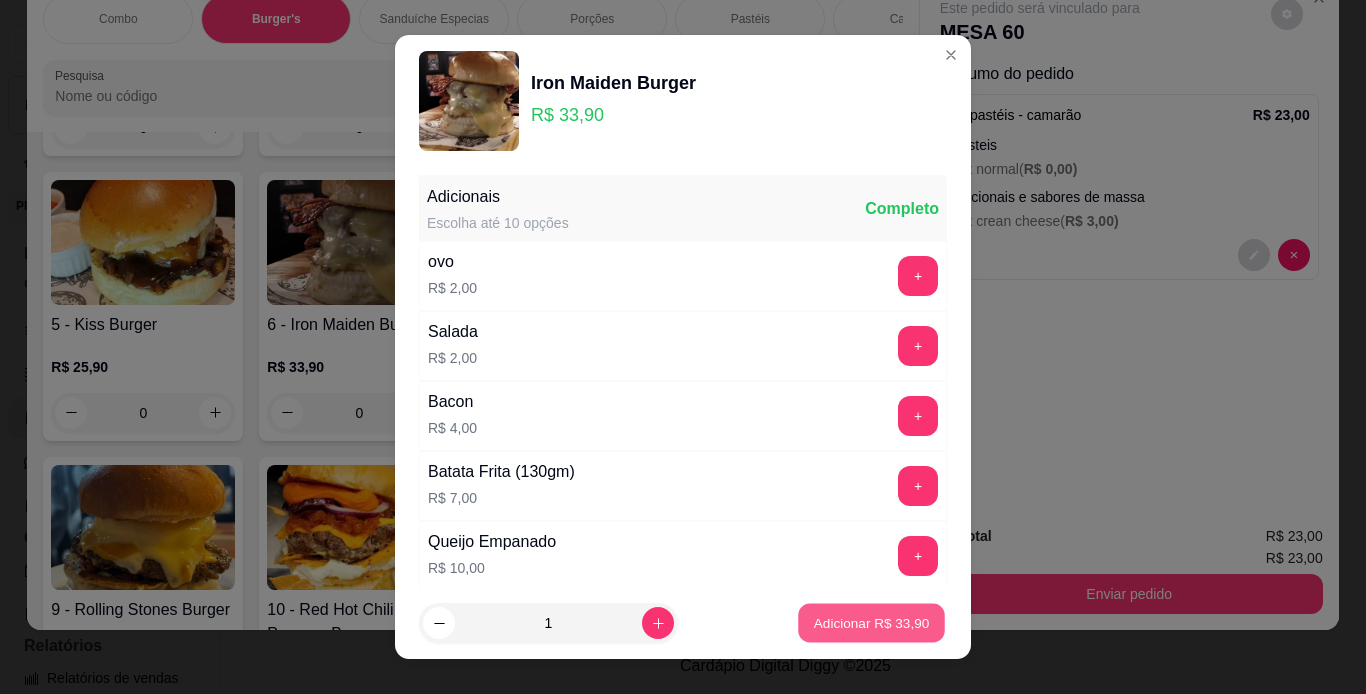 click on "Adicionar   R$ 33,90" at bounding box center [872, 623] 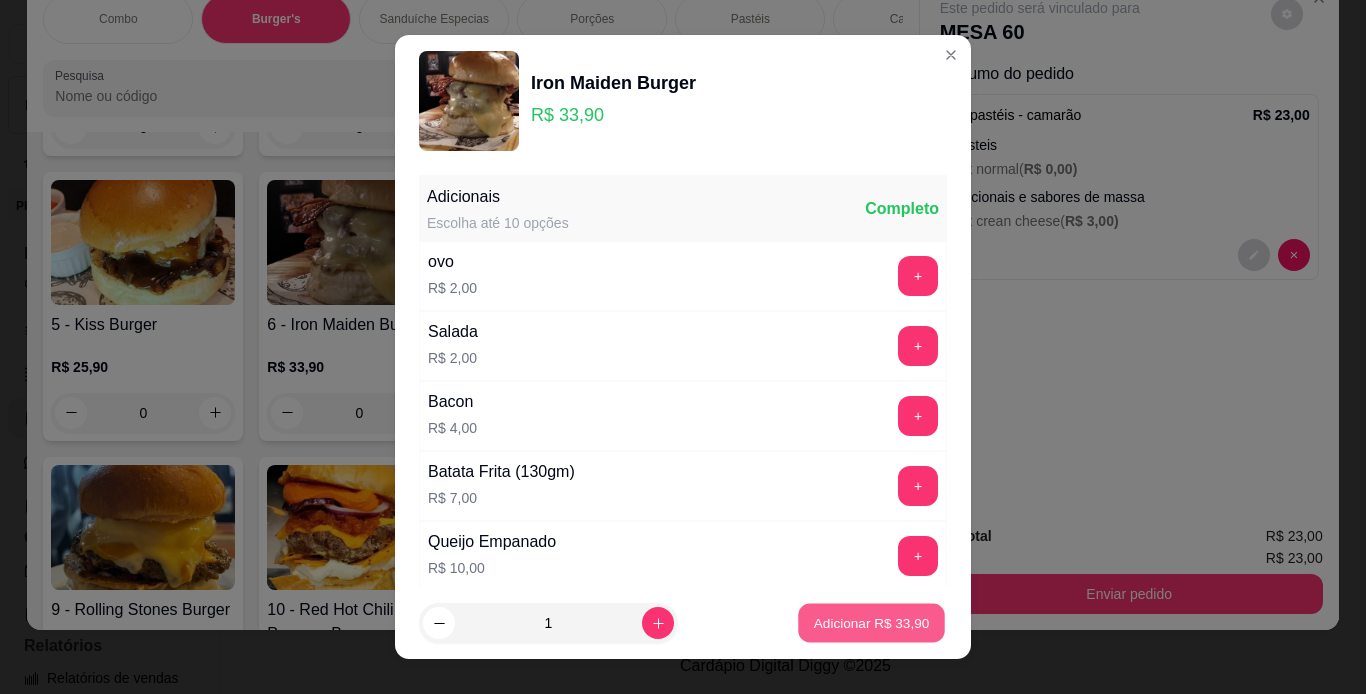 type on "1" 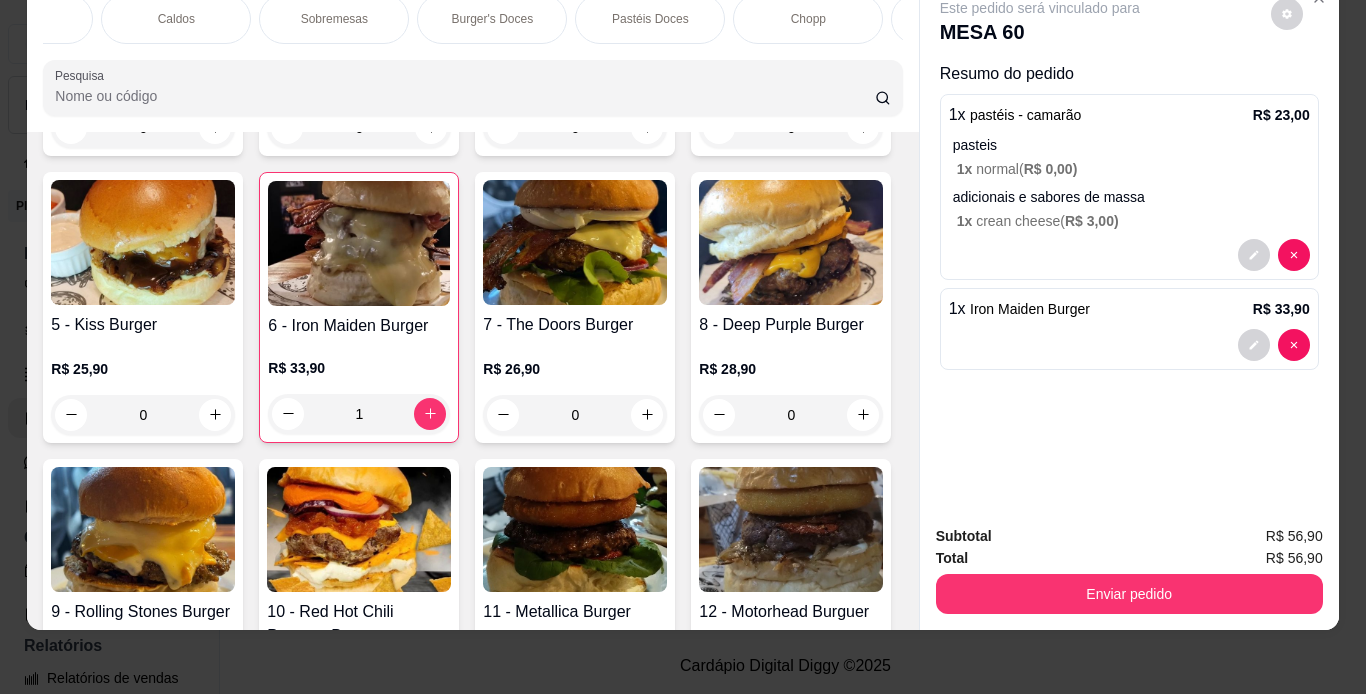 scroll, scrollTop: 0, scrollLeft: 767, axis: horizontal 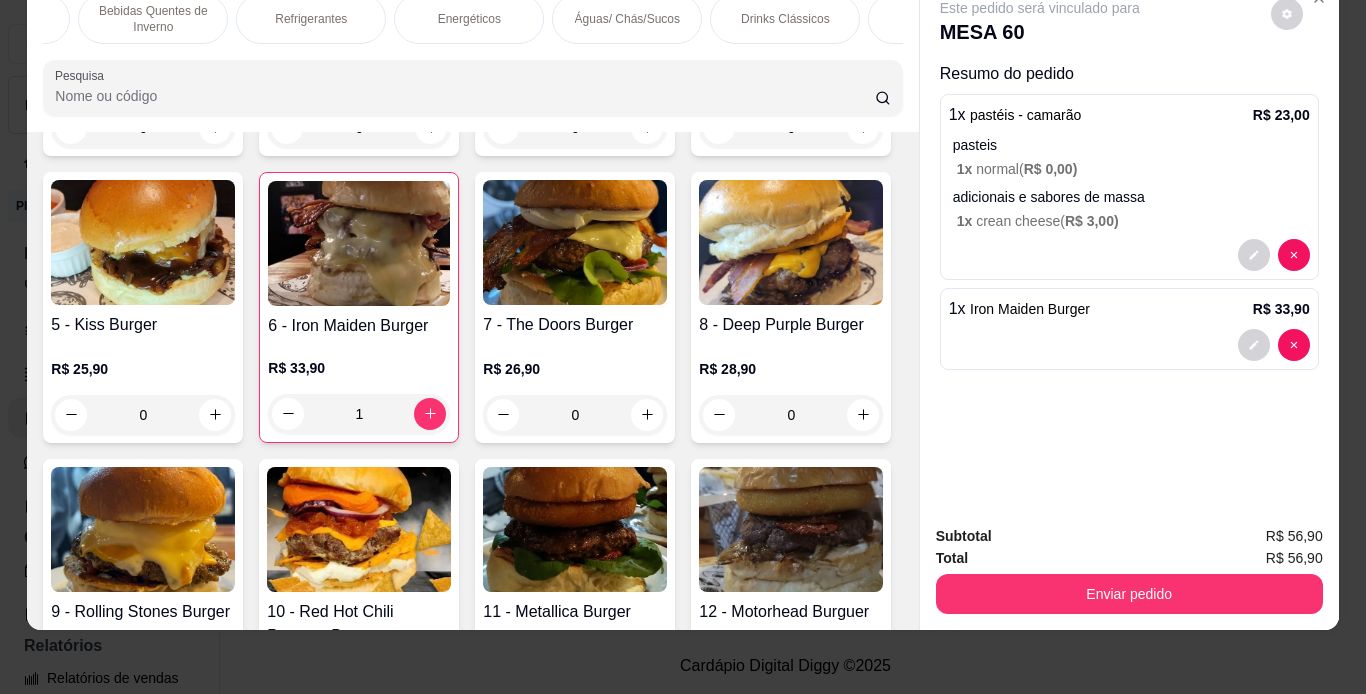 click on "Águas/ Chás/Sucos" at bounding box center [627, 19] 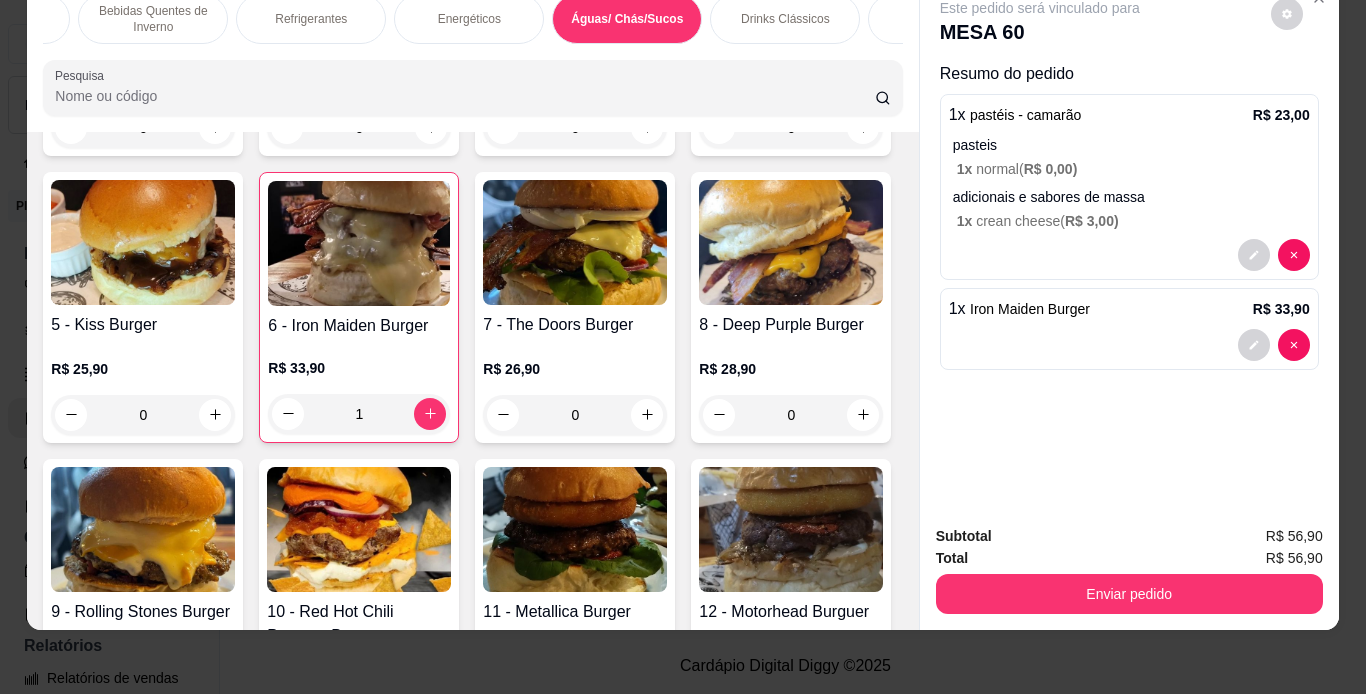 scroll, scrollTop: 12295, scrollLeft: 0, axis: vertical 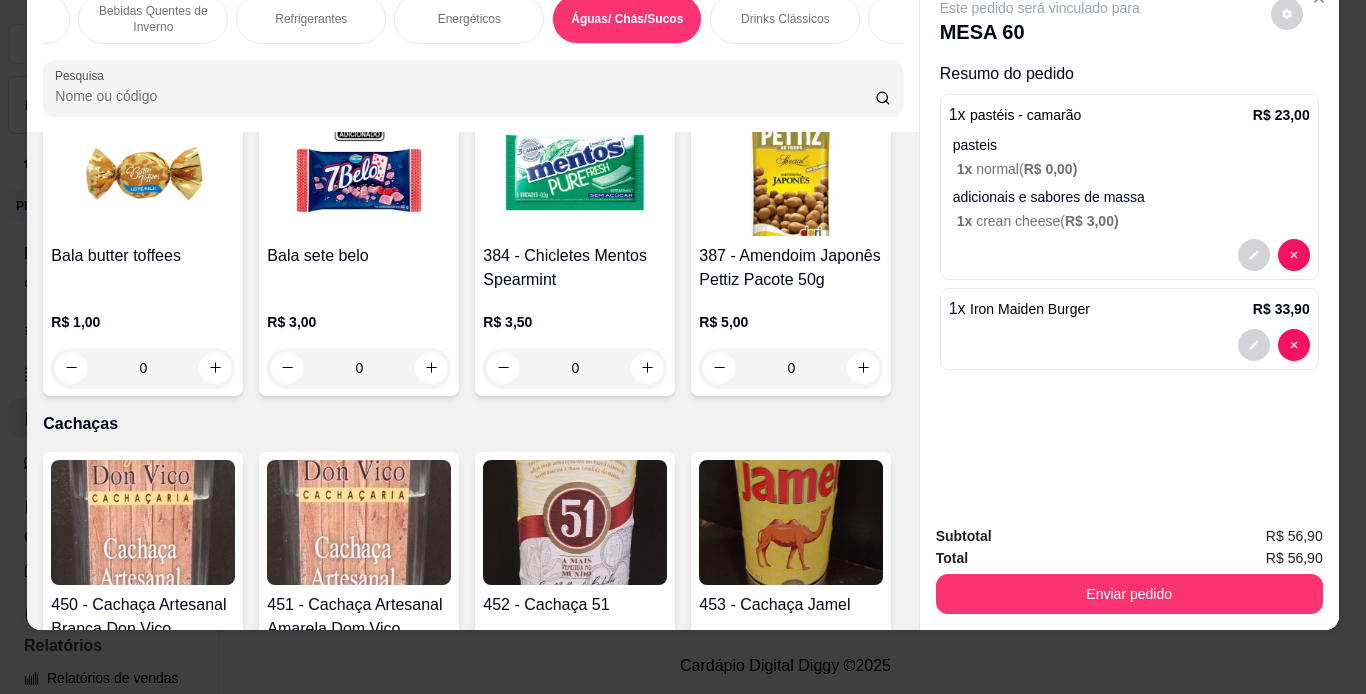 click at bounding box center [575, -1753] 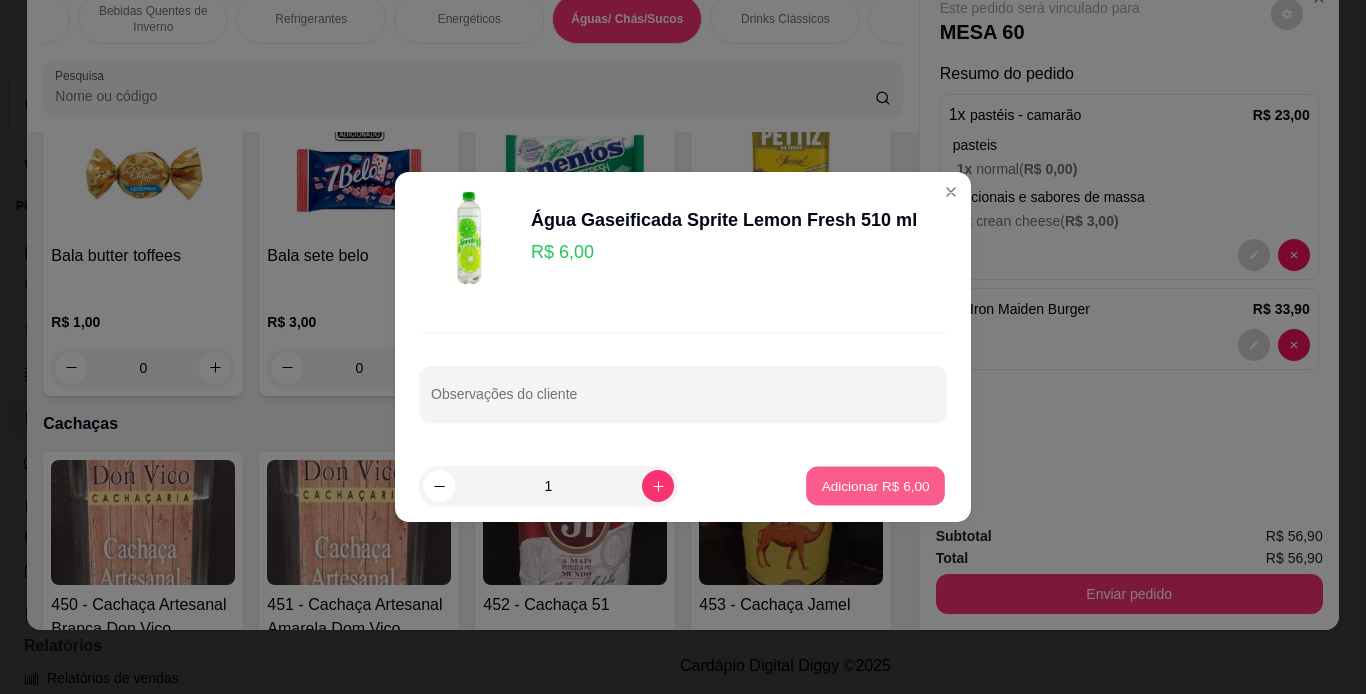 click on "Adicionar   R$ 6,00" at bounding box center [875, 485] 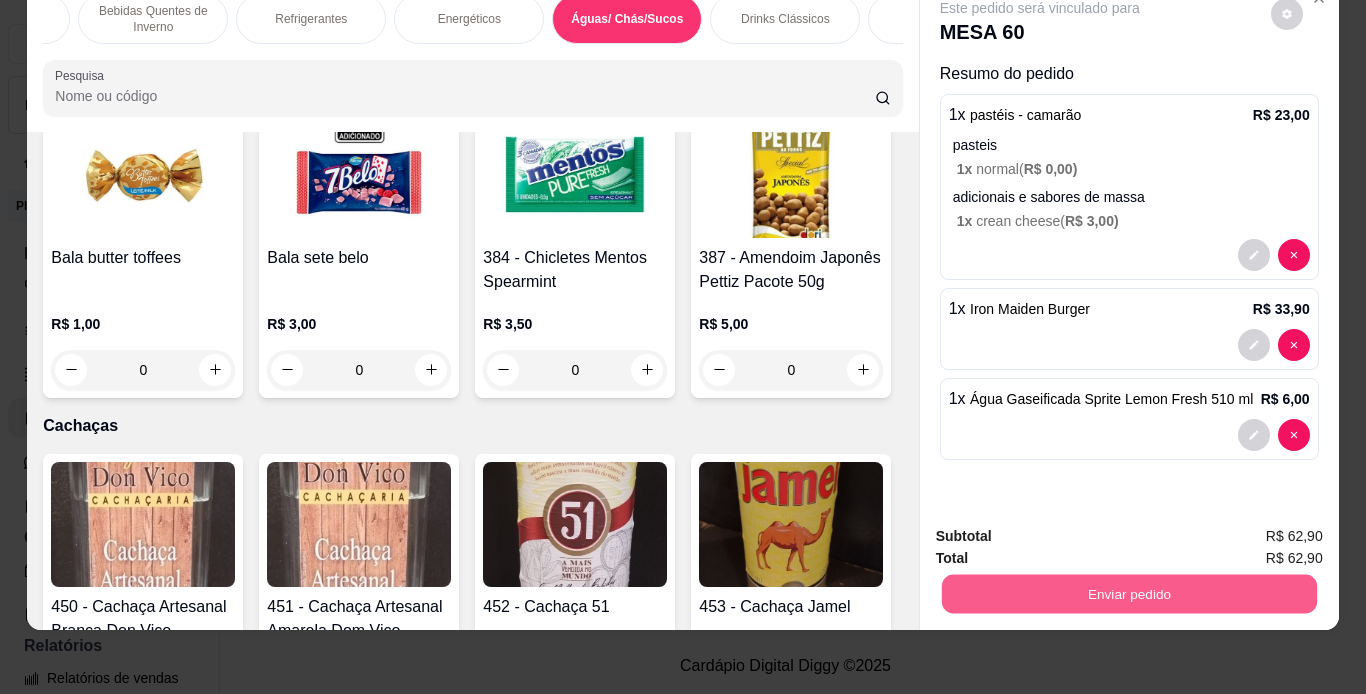 click on "Enviar pedido" at bounding box center [1128, 594] 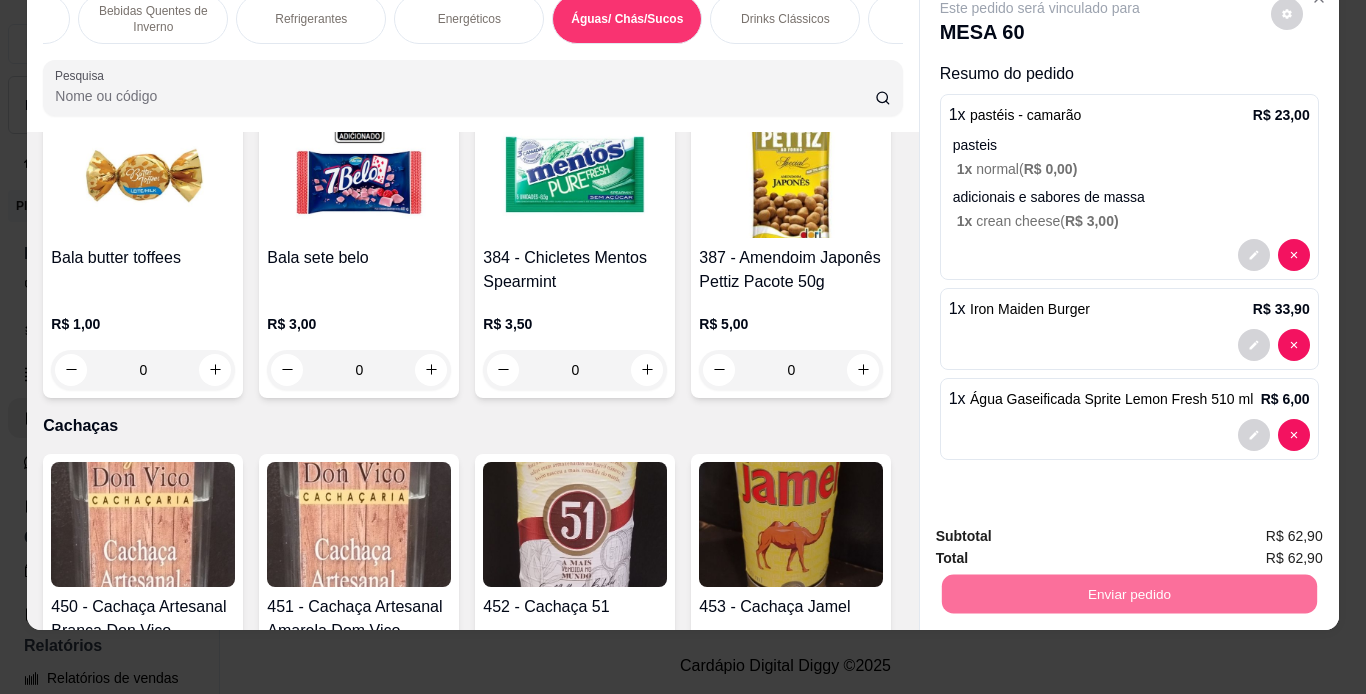 click on "Não registrar e enviar pedido" at bounding box center [1063, 530] 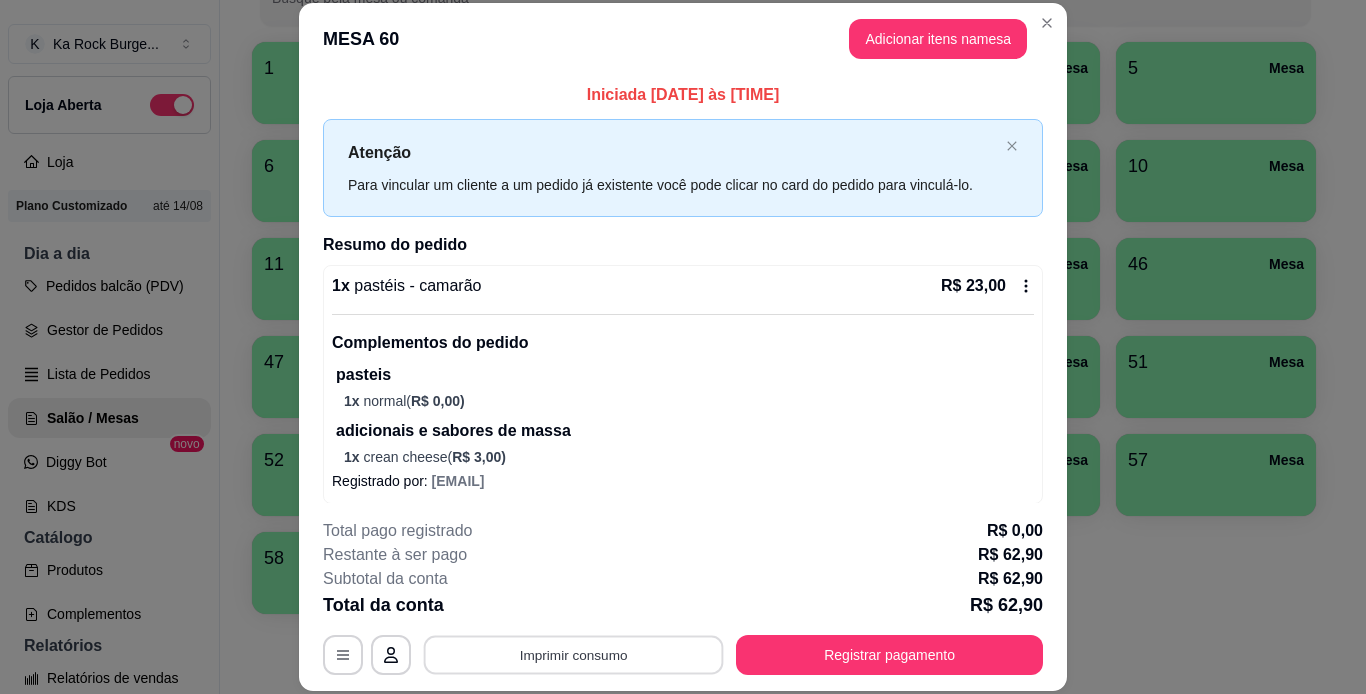 click on "Imprimir consumo" at bounding box center (574, 654) 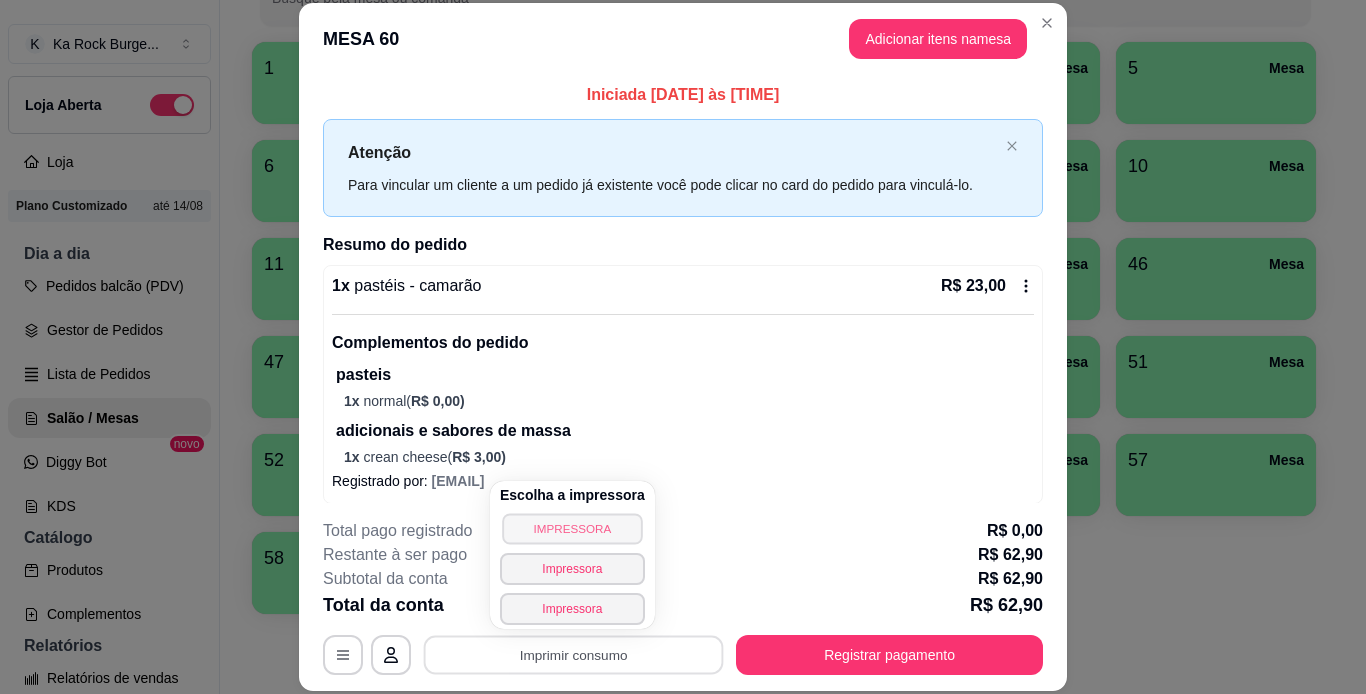 click on "IMPRESSORA" at bounding box center [572, 528] 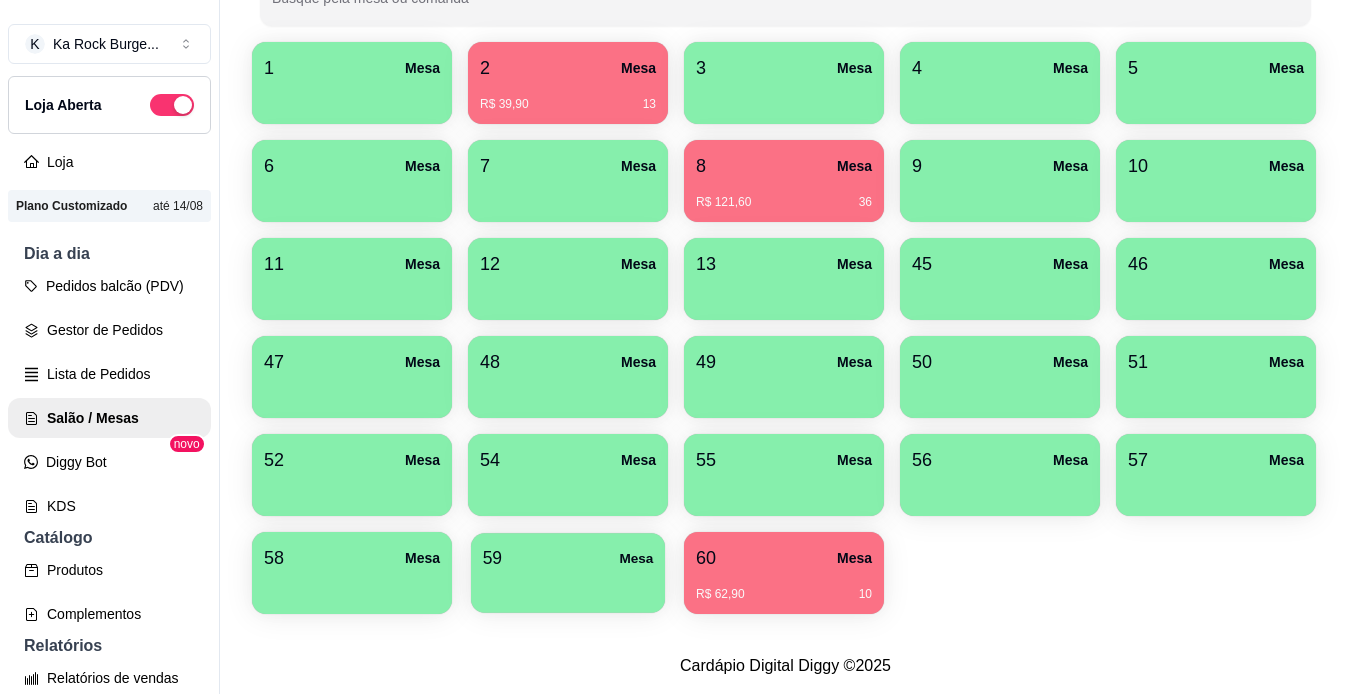 click at bounding box center (568, 586) 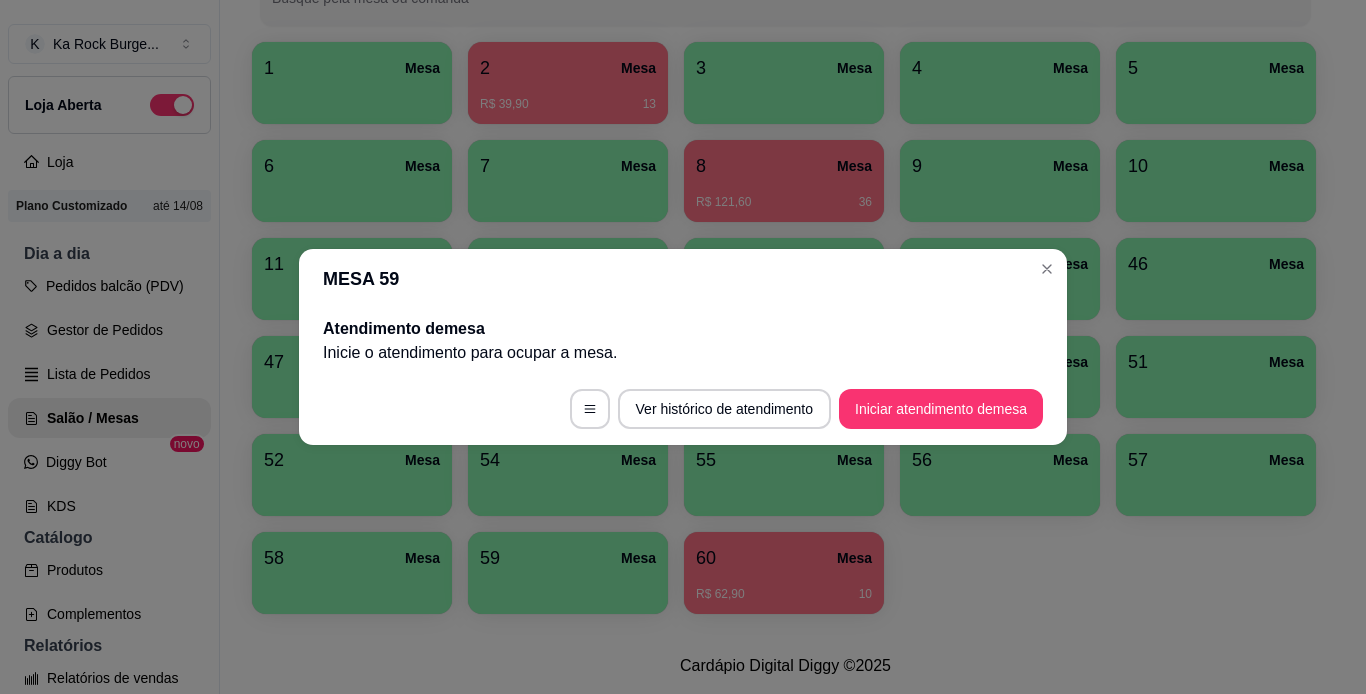 click on "Ver histórico de atendimento Iniciar atendimento de  mesa" at bounding box center (683, 409) 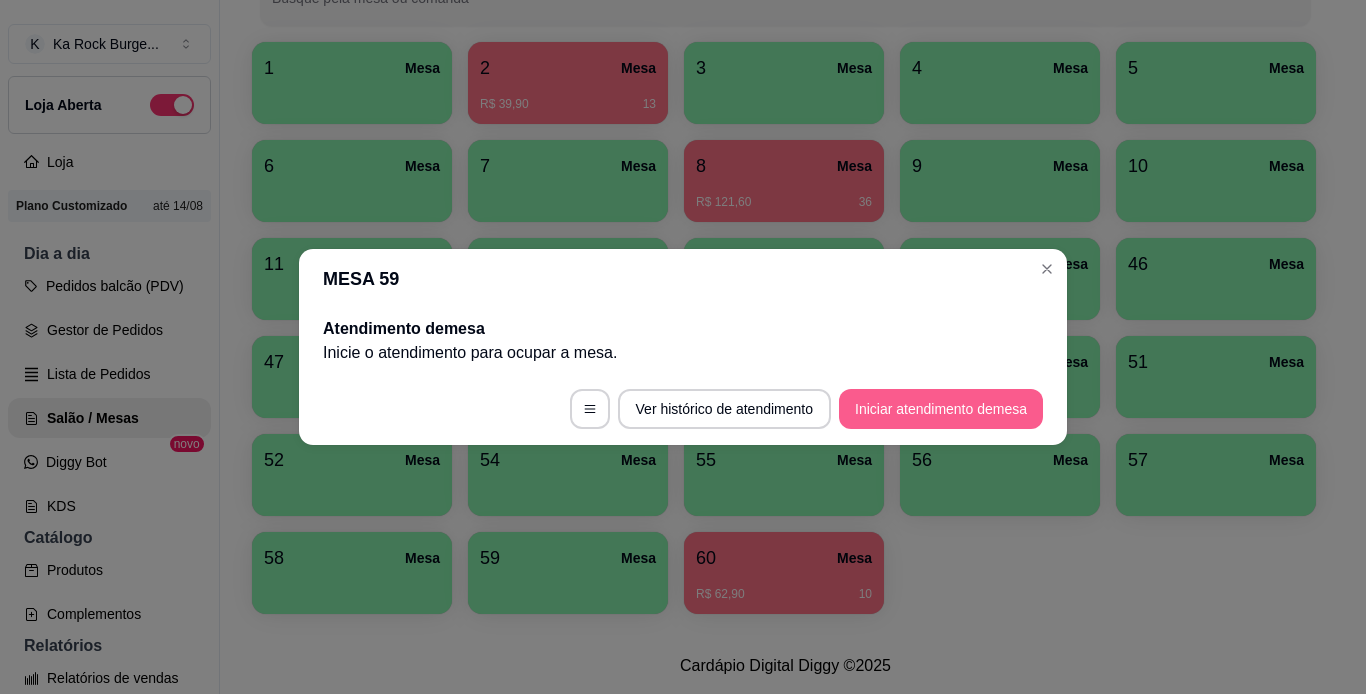 click on "Iniciar atendimento de  mesa" at bounding box center (941, 409) 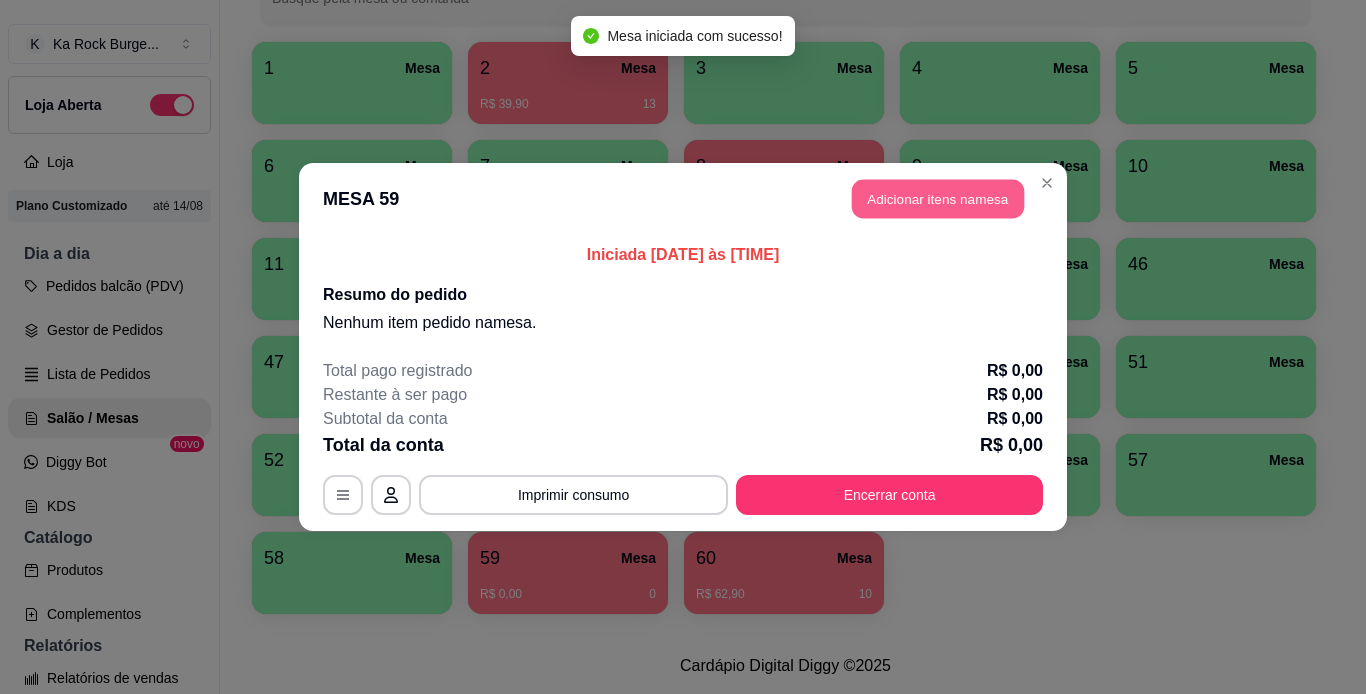 click on "Adicionar itens na  mesa" at bounding box center [938, 199] 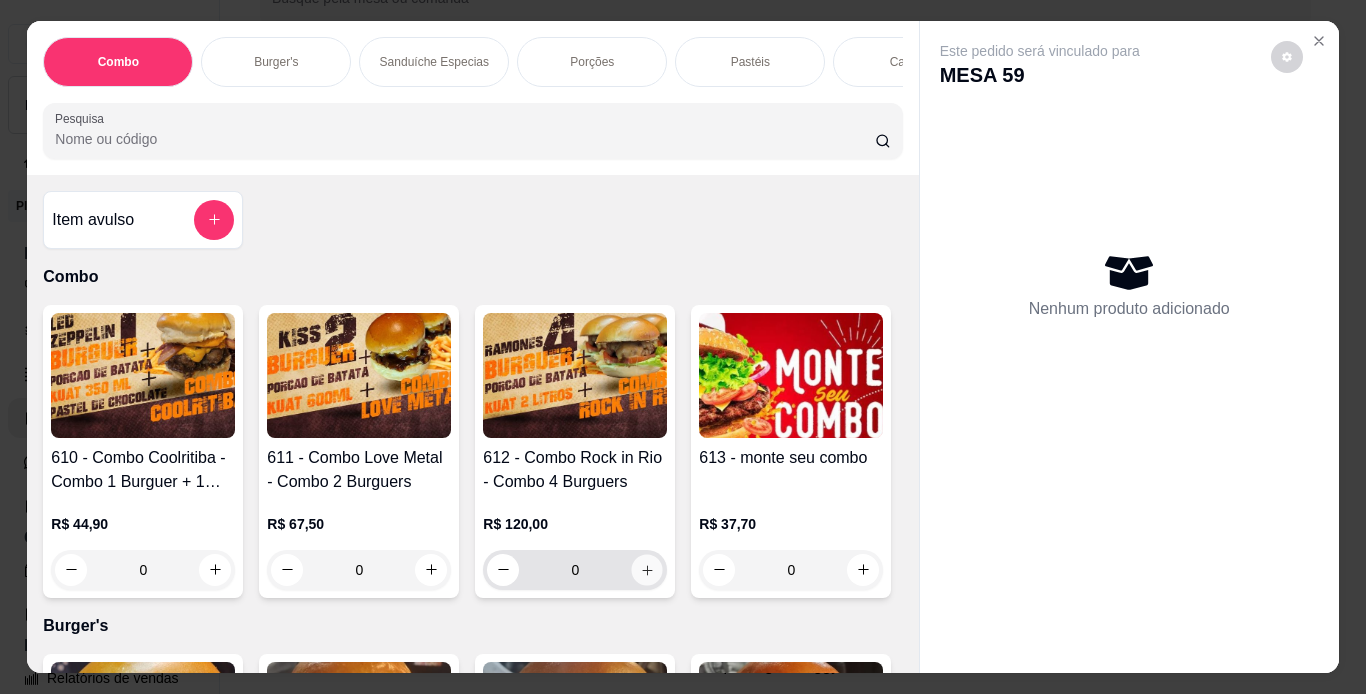 click 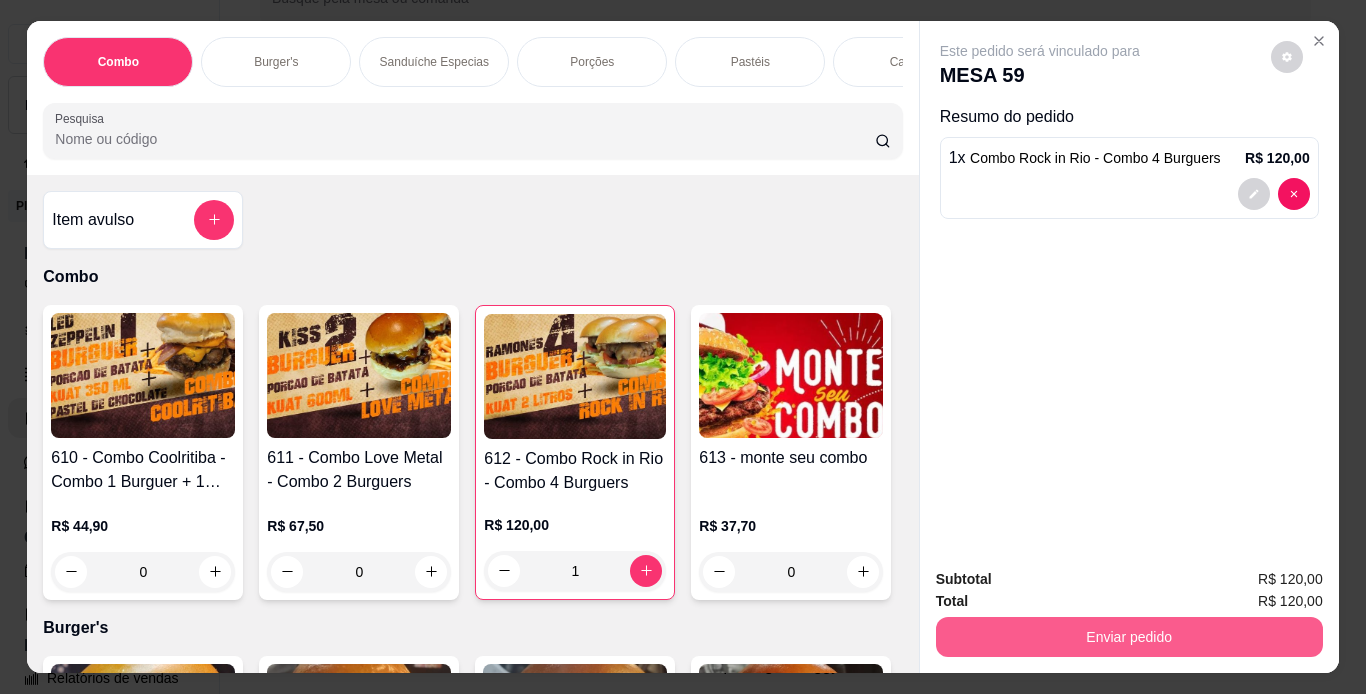 click on "Enviar pedido" at bounding box center (1129, 637) 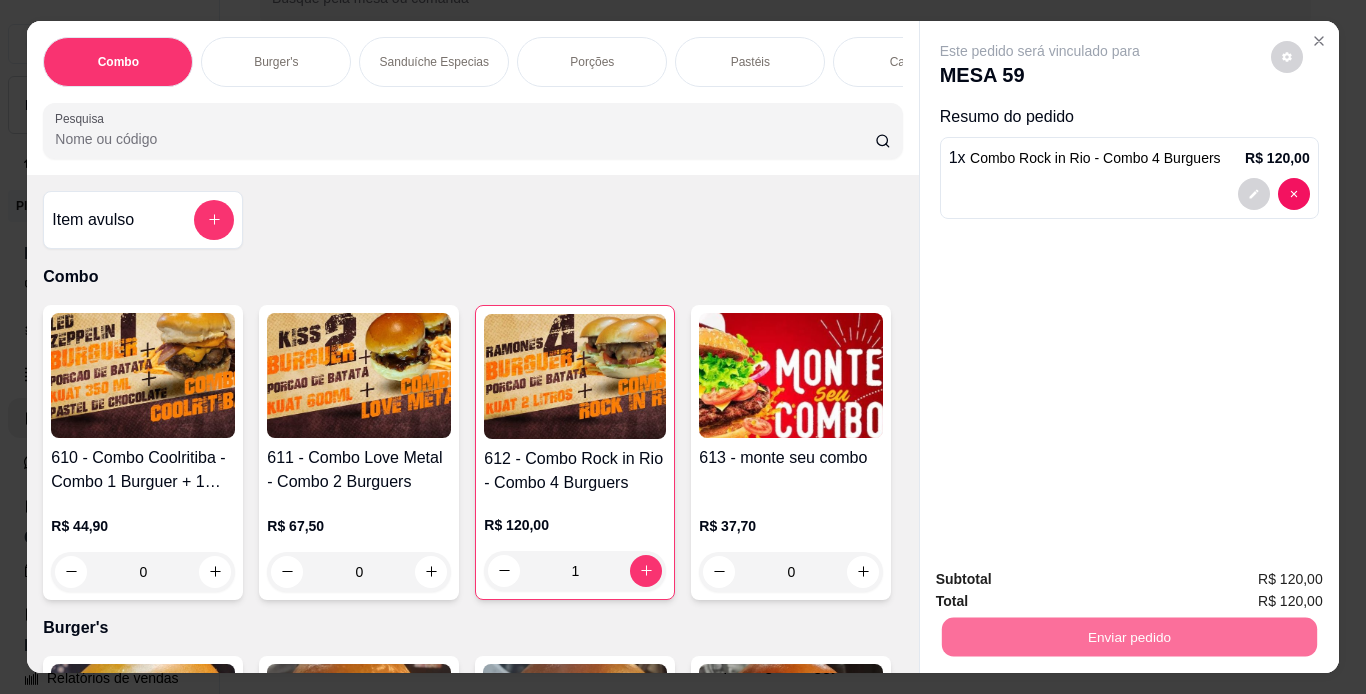 click on "Não registrar e enviar pedido" at bounding box center (1063, 581) 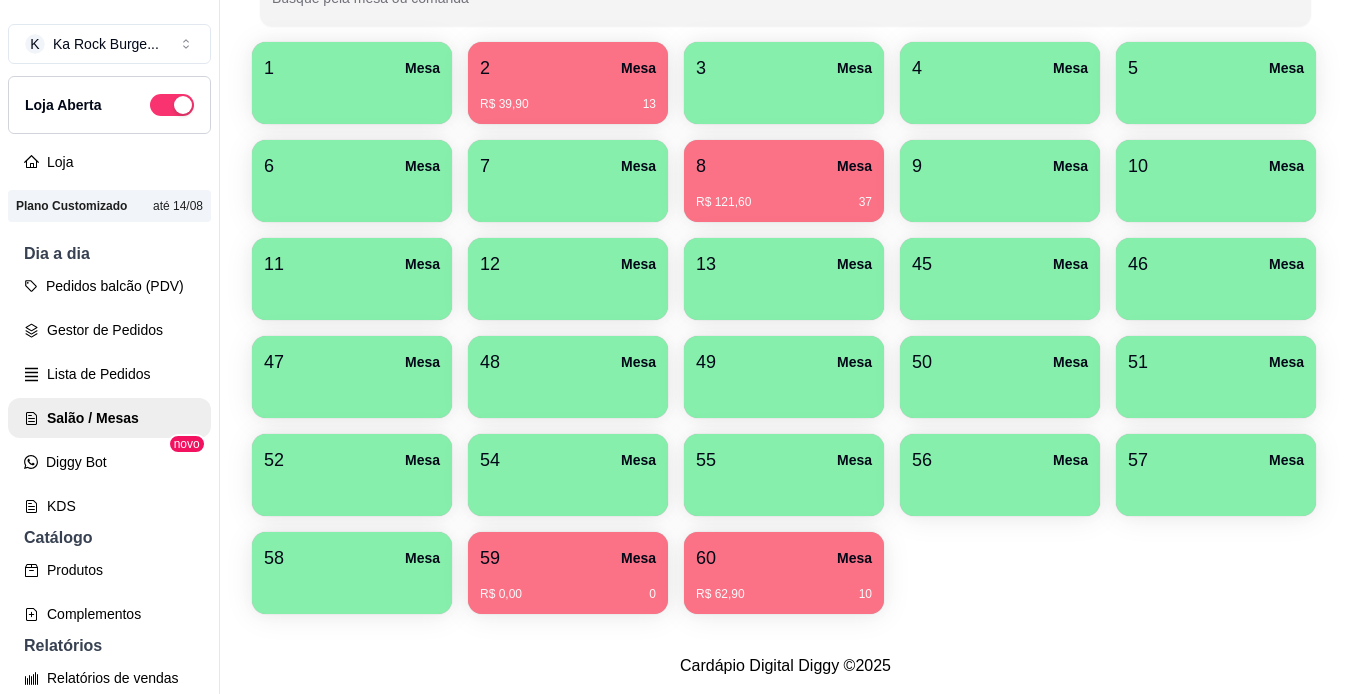 click on "R$ 121,60 37" at bounding box center (784, 195) 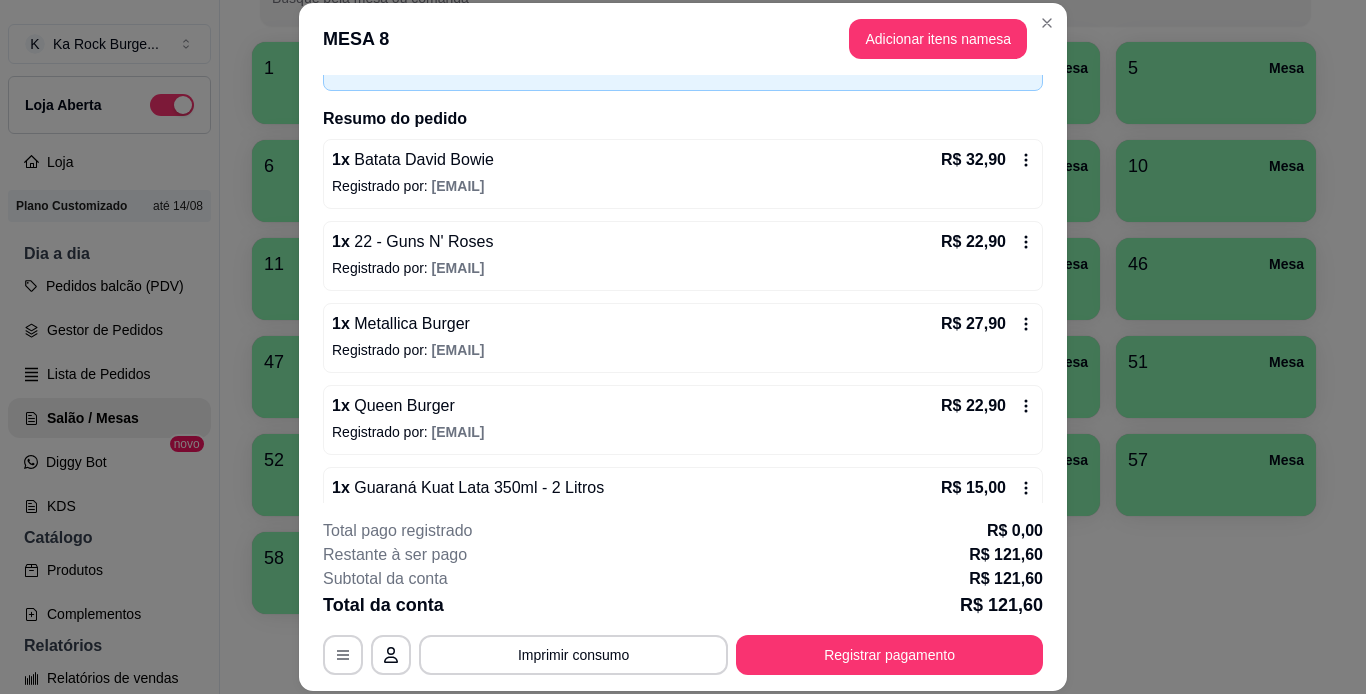 scroll, scrollTop: 168, scrollLeft: 0, axis: vertical 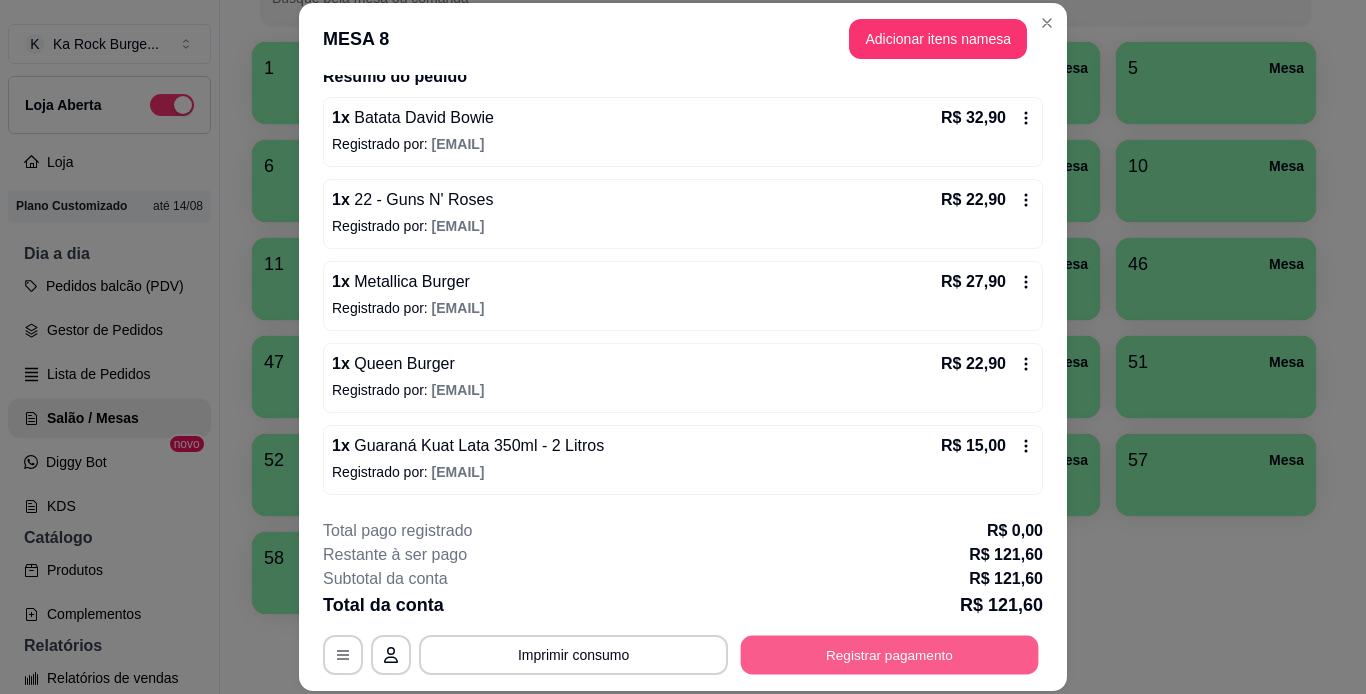 click on "Registrar pagamento" at bounding box center [890, 654] 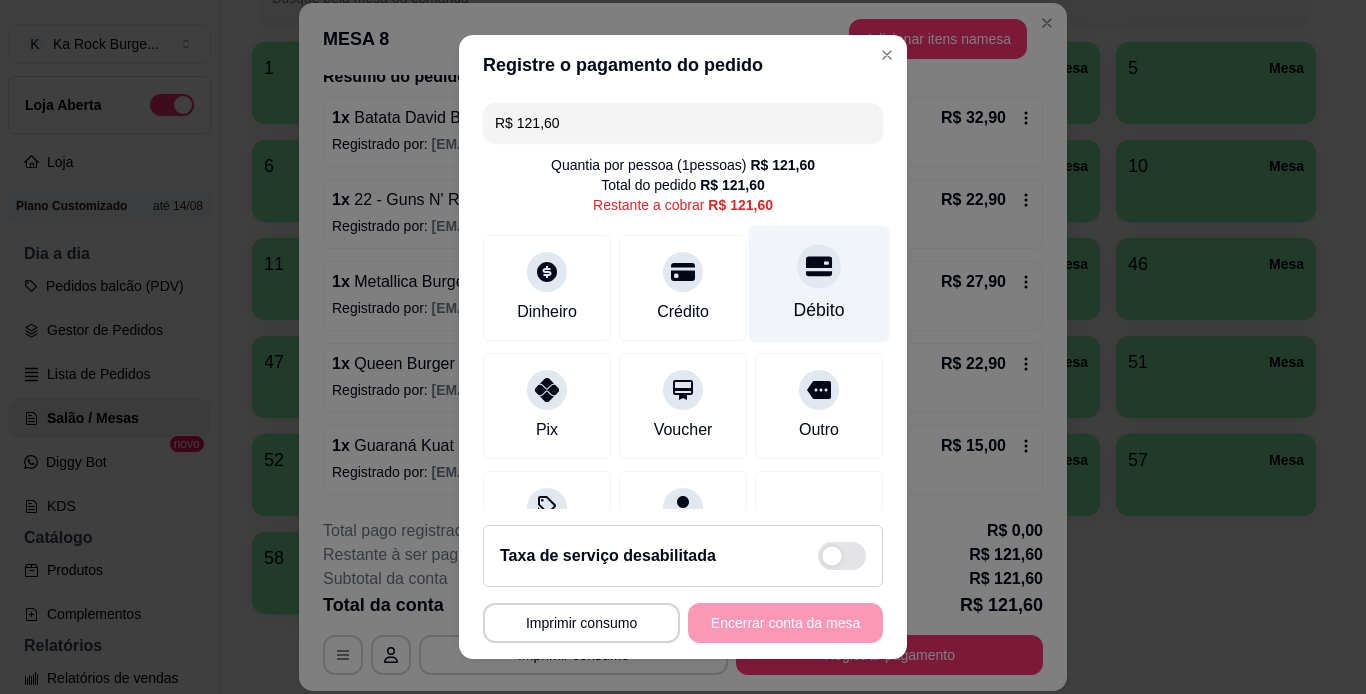 click 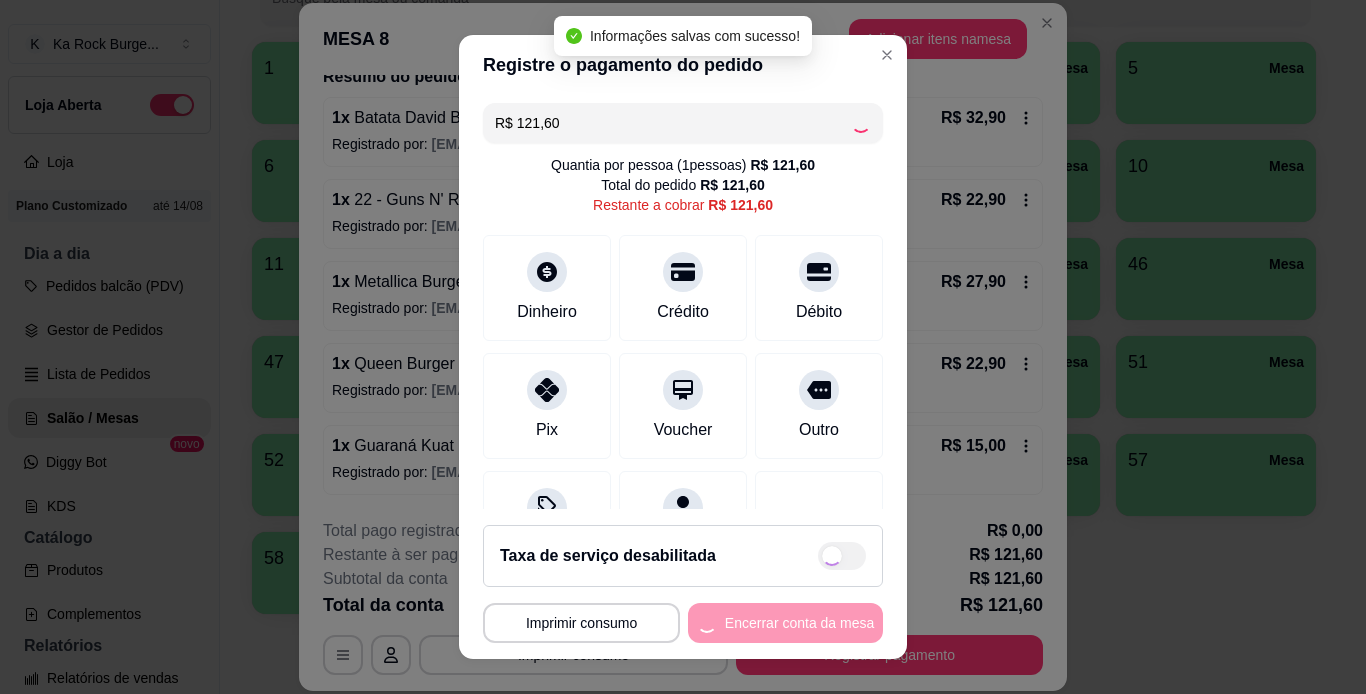 click on "**********" at bounding box center (683, 623) 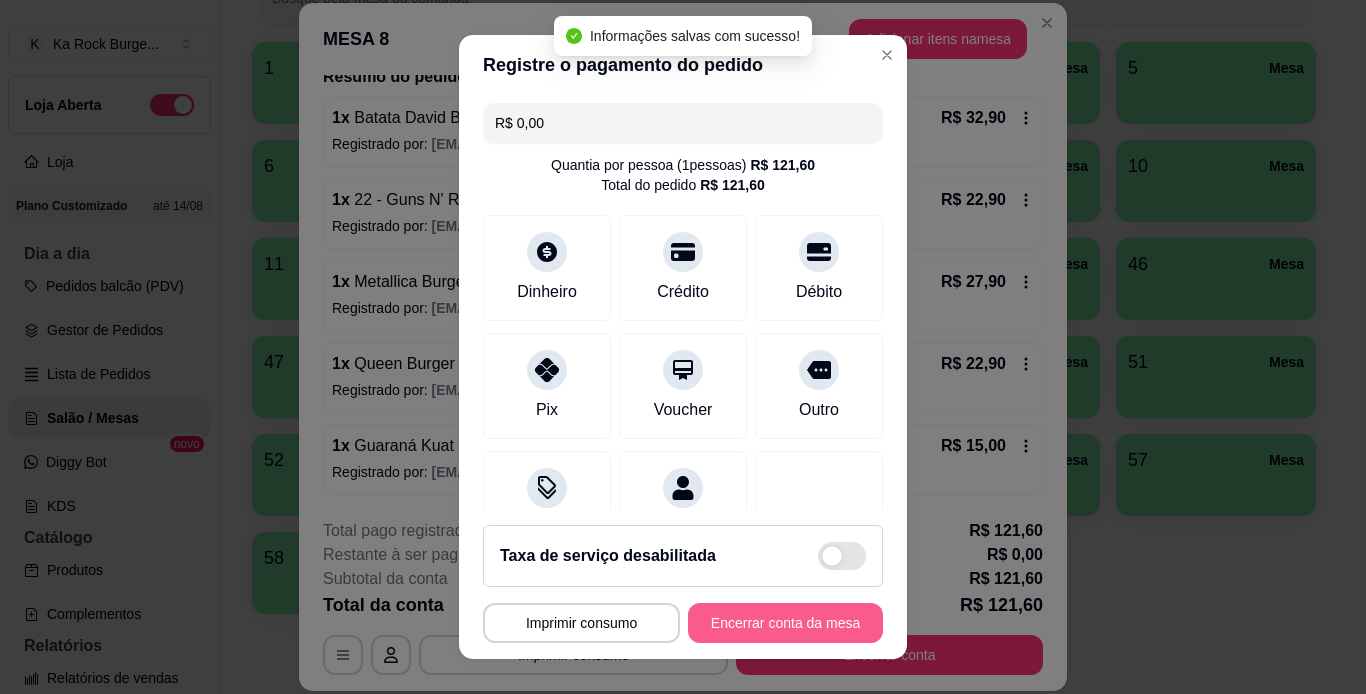 click on "Encerrar conta da mesa" at bounding box center (785, 623) 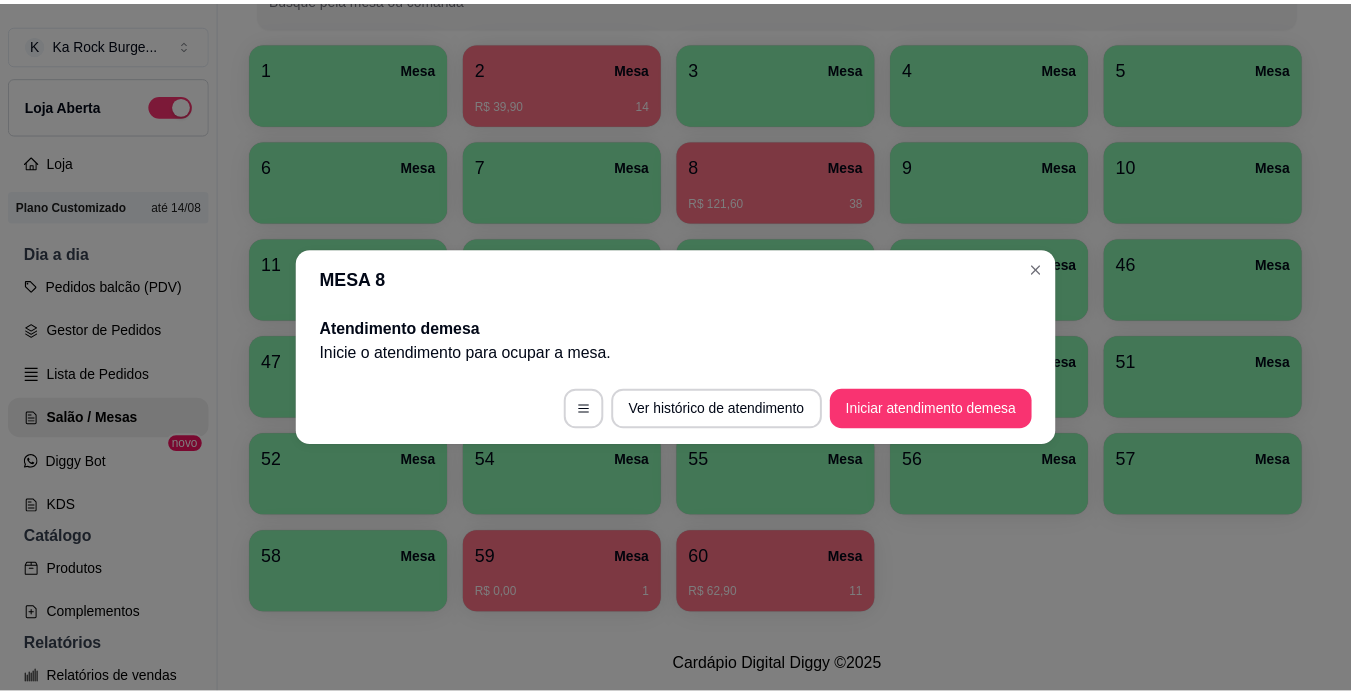 scroll, scrollTop: 0, scrollLeft: 0, axis: both 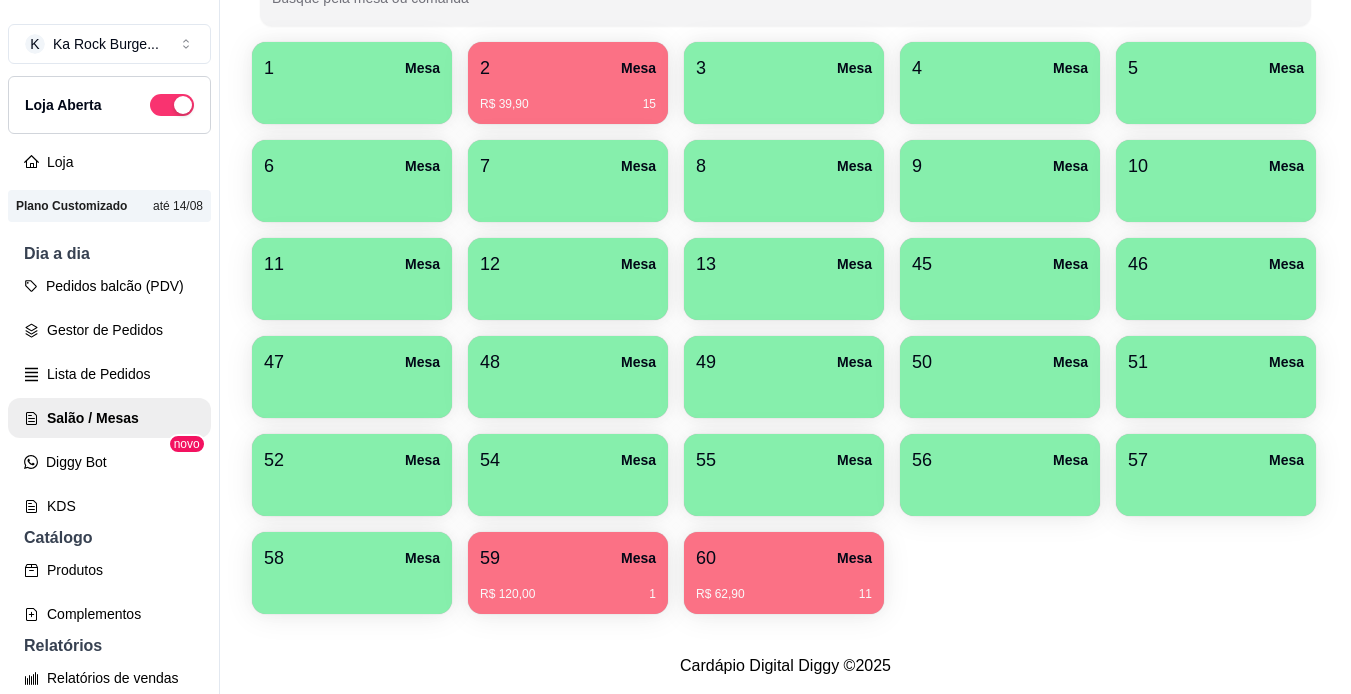 click on "1 Mesa 2 Mesa R$ 39,90 15 3 Mesa 4 Mesa 5 Mesa 6 Mesa 7 Mesa 8 Mesa 9 Mesa 10 Mesa 11 Mesa 12 Mesa 13 Mesa 45 Mesa 46 Mesa 47 Mesa 48 Mesa 49 Mesa 50 Mesa 51 Mesa 52 Mesa 54 Mesa 55 Mesa 56 Mesa 57 Mesa 58 Mesa 59 Mesa R$ 120,00 1 60 Mesa R$ 62,90 11" at bounding box center [785, 328] 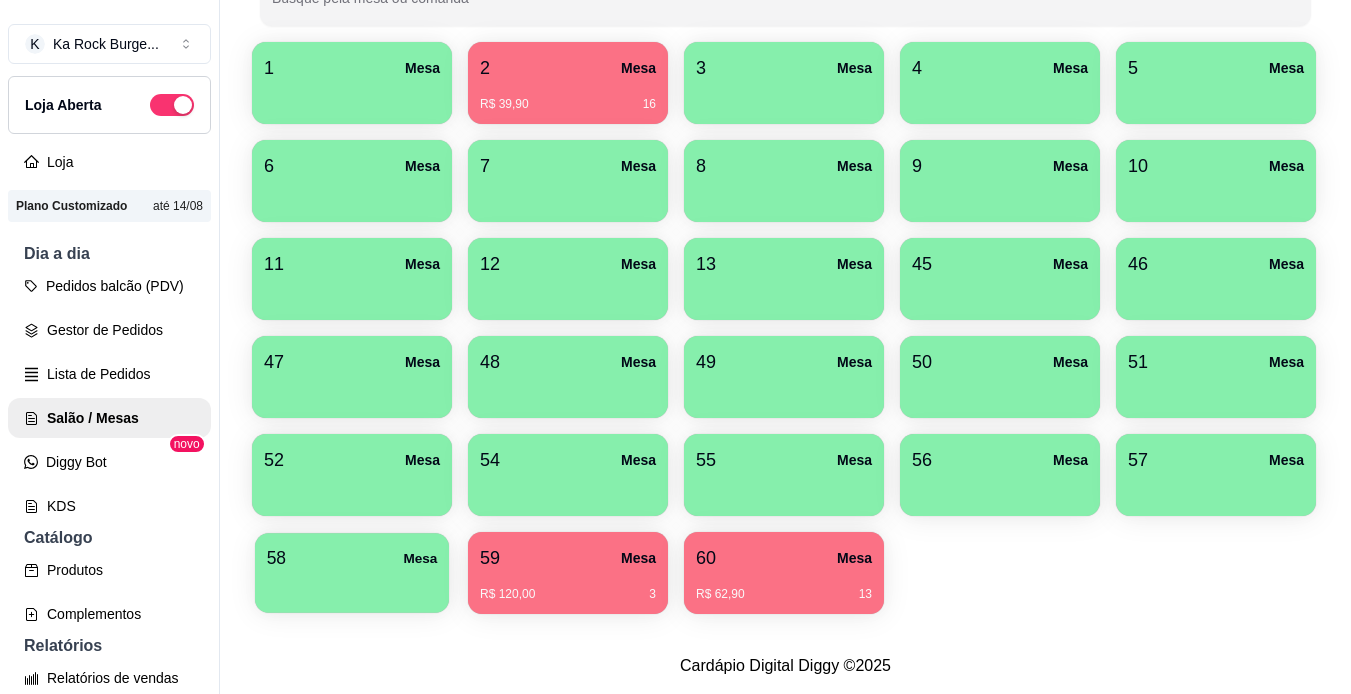 click on "58 Mesa" at bounding box center [352, 558] 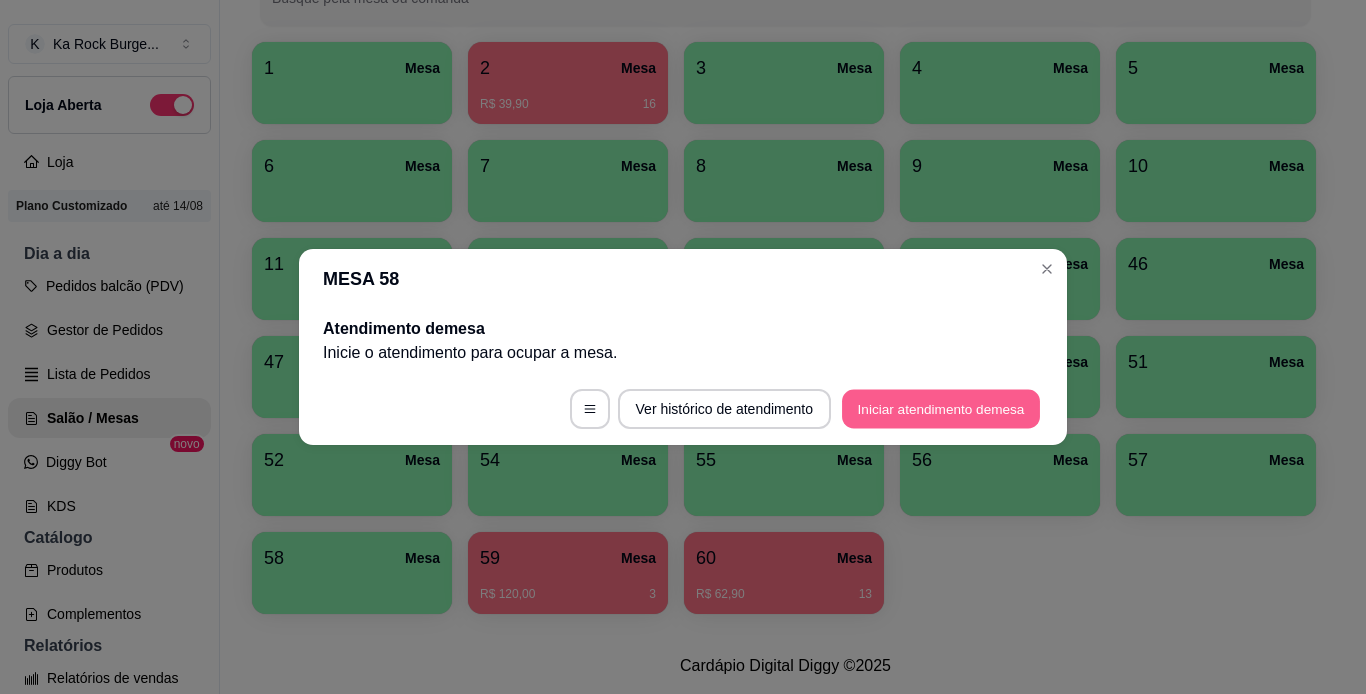 click on "Iniciar atendimento de  mesa" at bounding box center (941, 409) 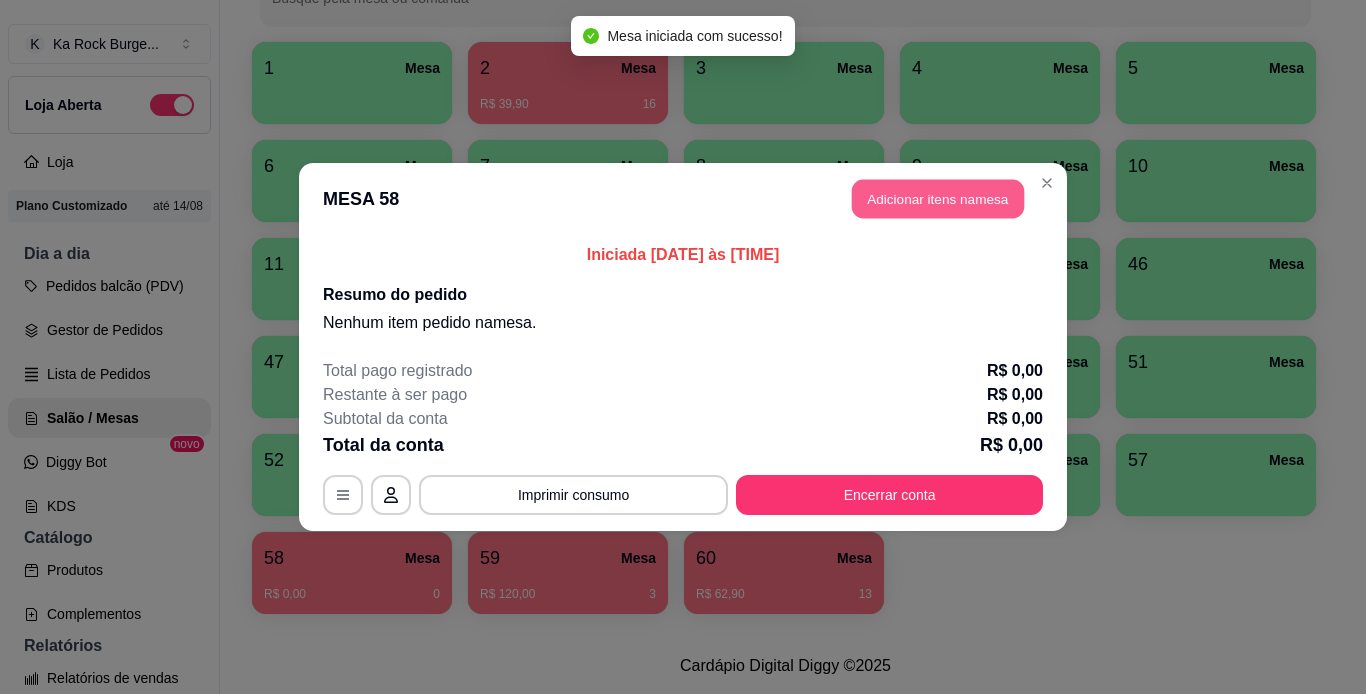 click on "Adicionar itens na  mesa" at bounding box center (938, 199) 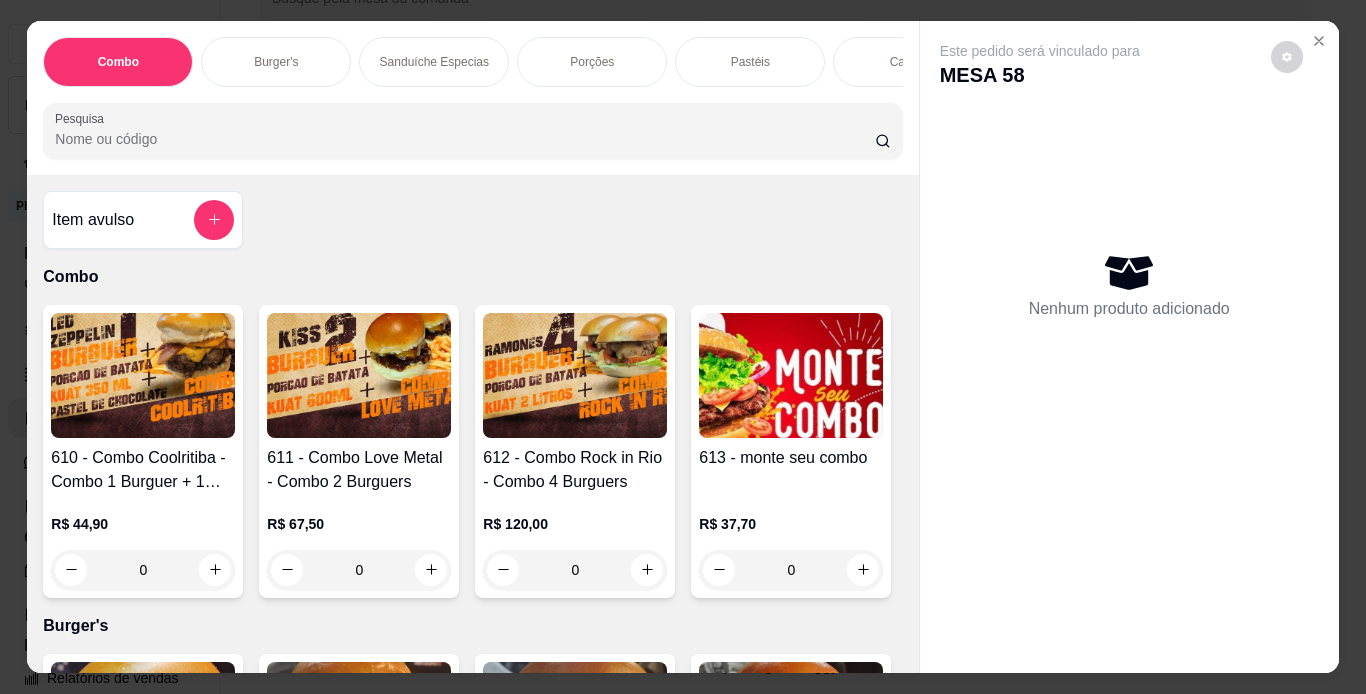 click at bounding box center (359, 375) 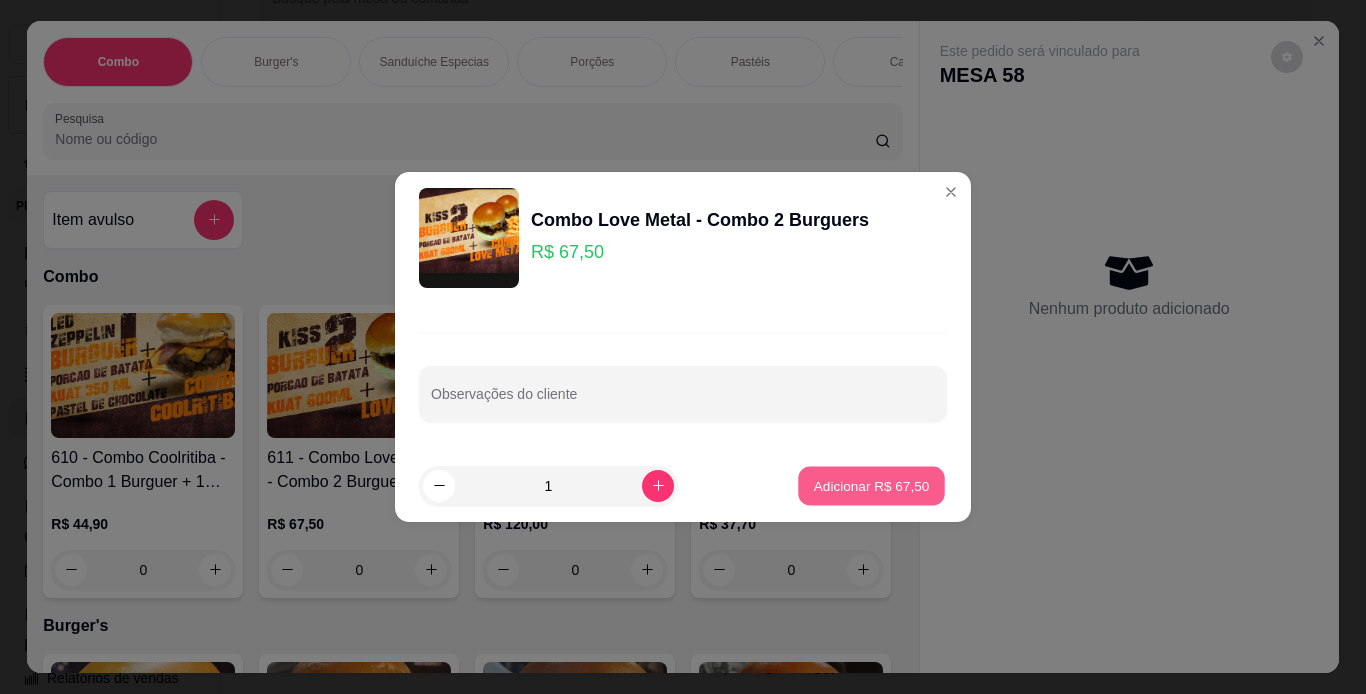 click on "Adicionar   R$ 67,50" at bounding box center [871, 485] 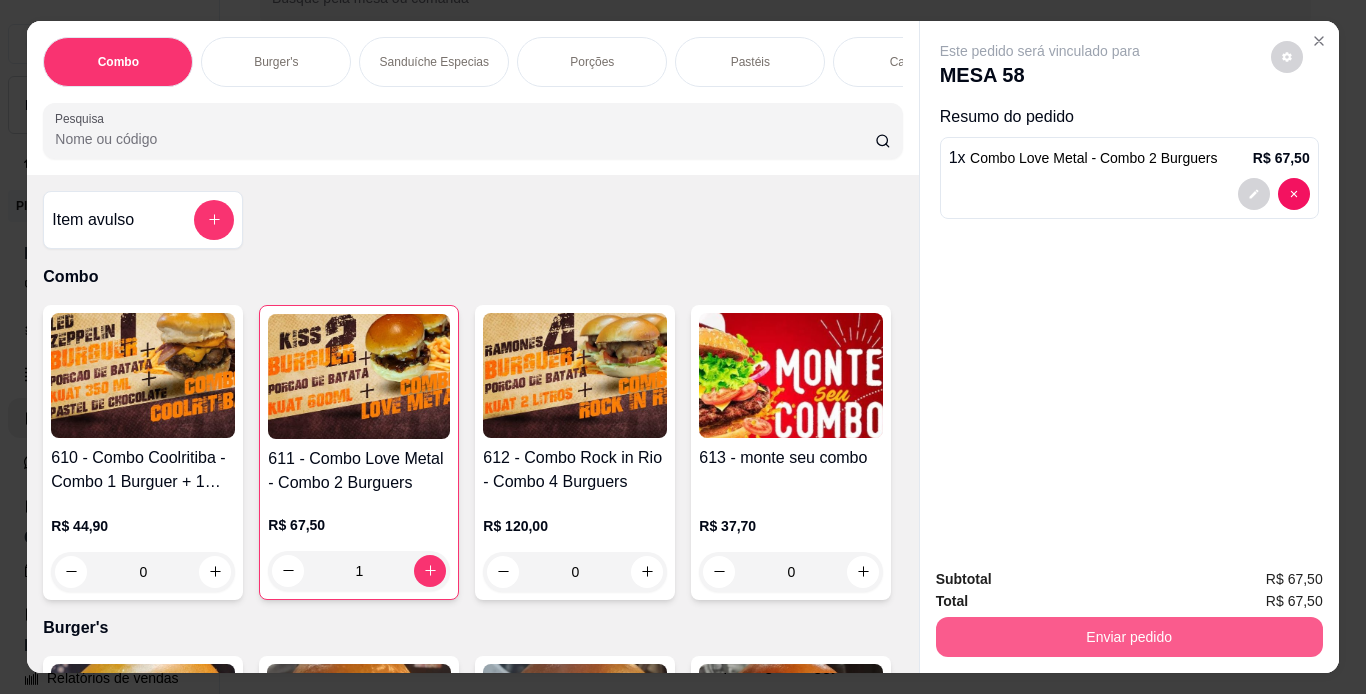 click on "Enviar pedido" at bounding box center (1129, 637) 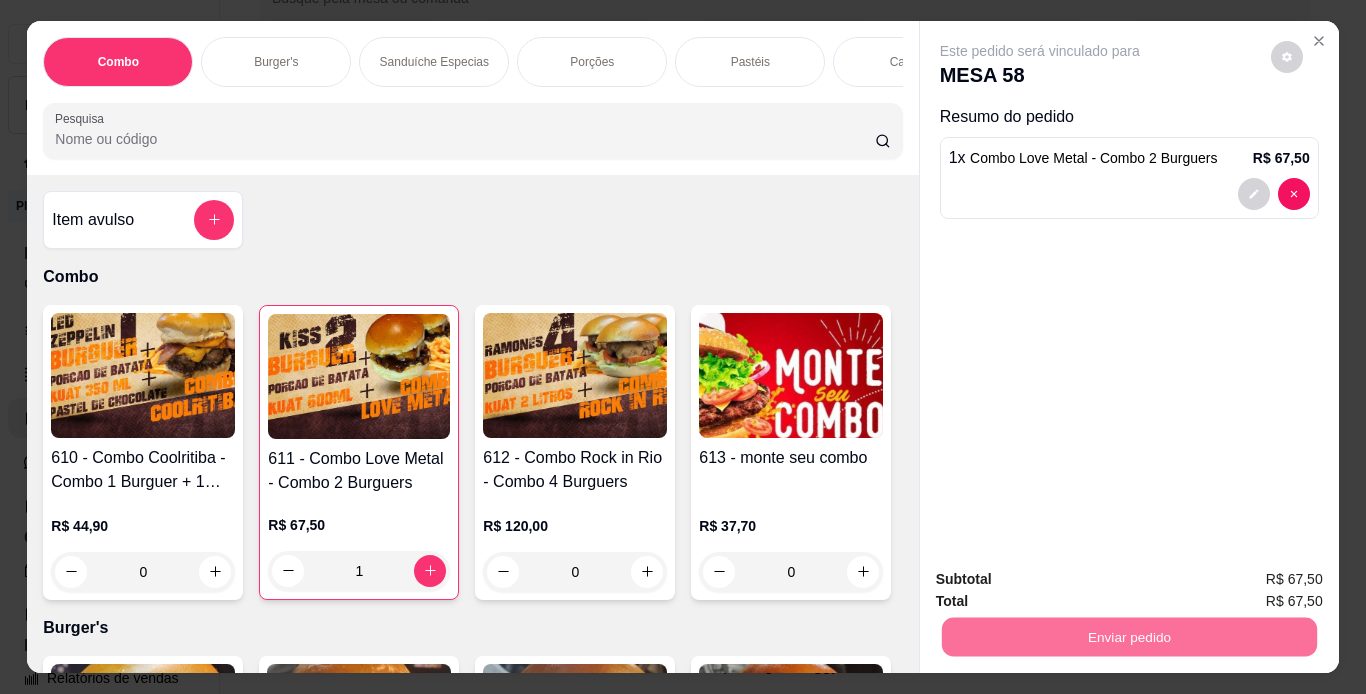 click on "Não registrar e enviar pedido" at bounding box center (1063, 580) 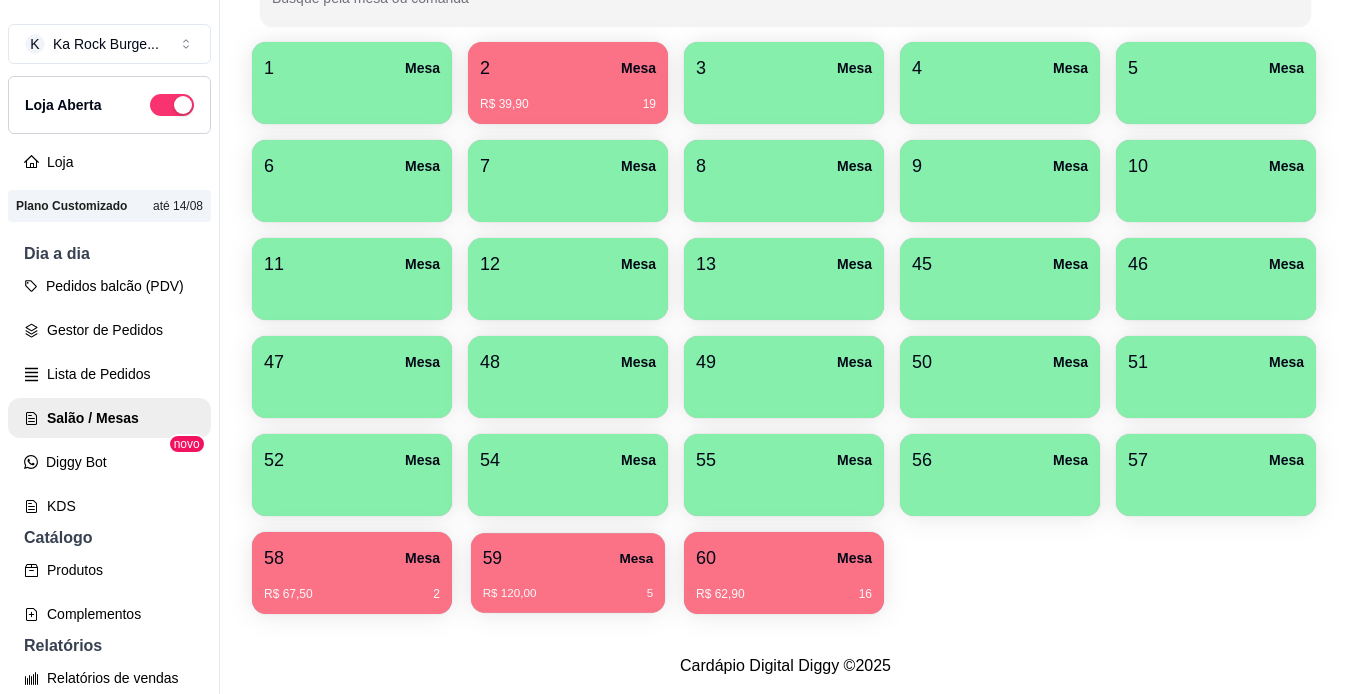 click on "R$ 120,00 5" at bounding box center [568, 586] 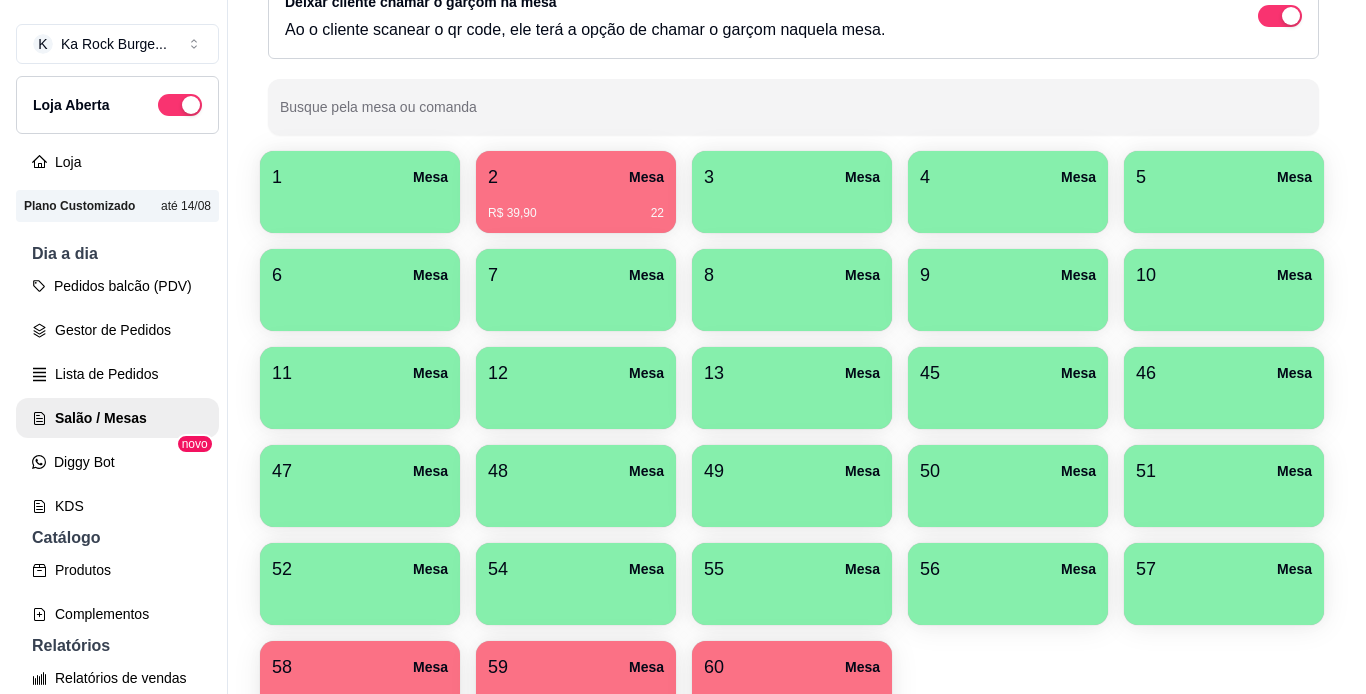 scroll, scrollTop: 200, scrollLeft: 0, axis: vertical 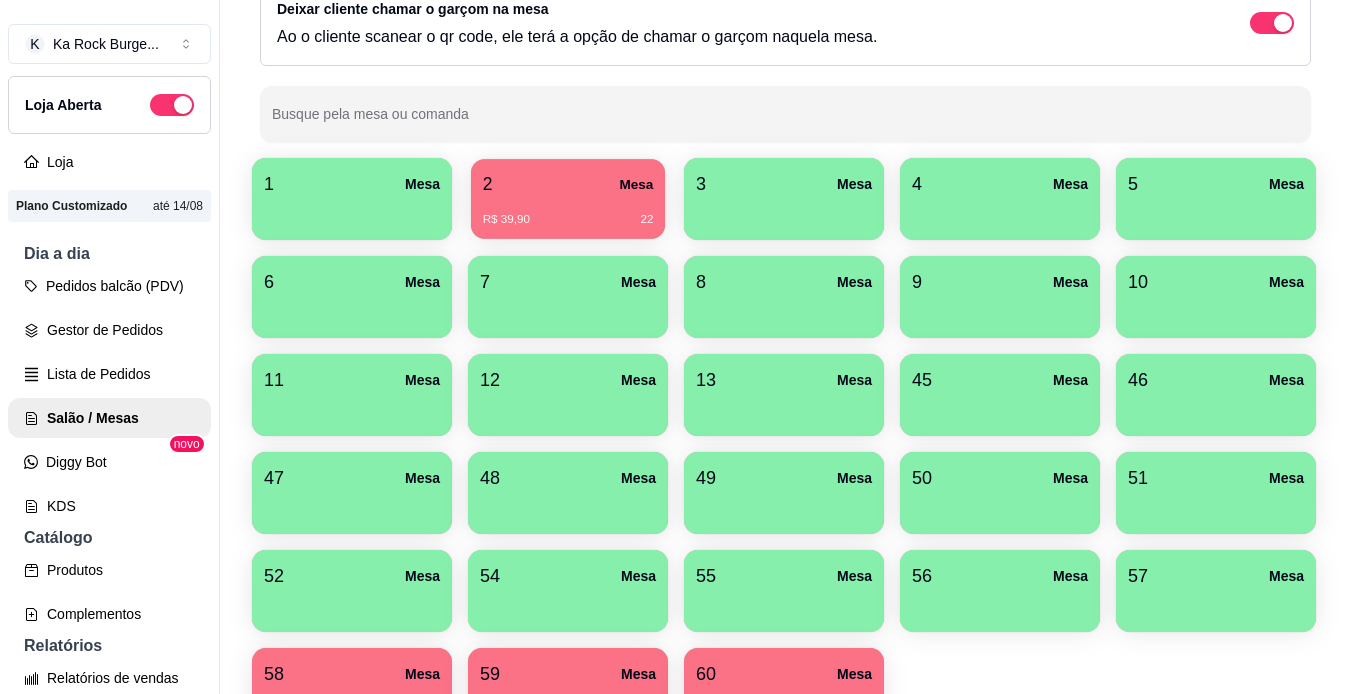 click on "2 Mesa R$ 39,90 22" at bounding box center [568, 199] 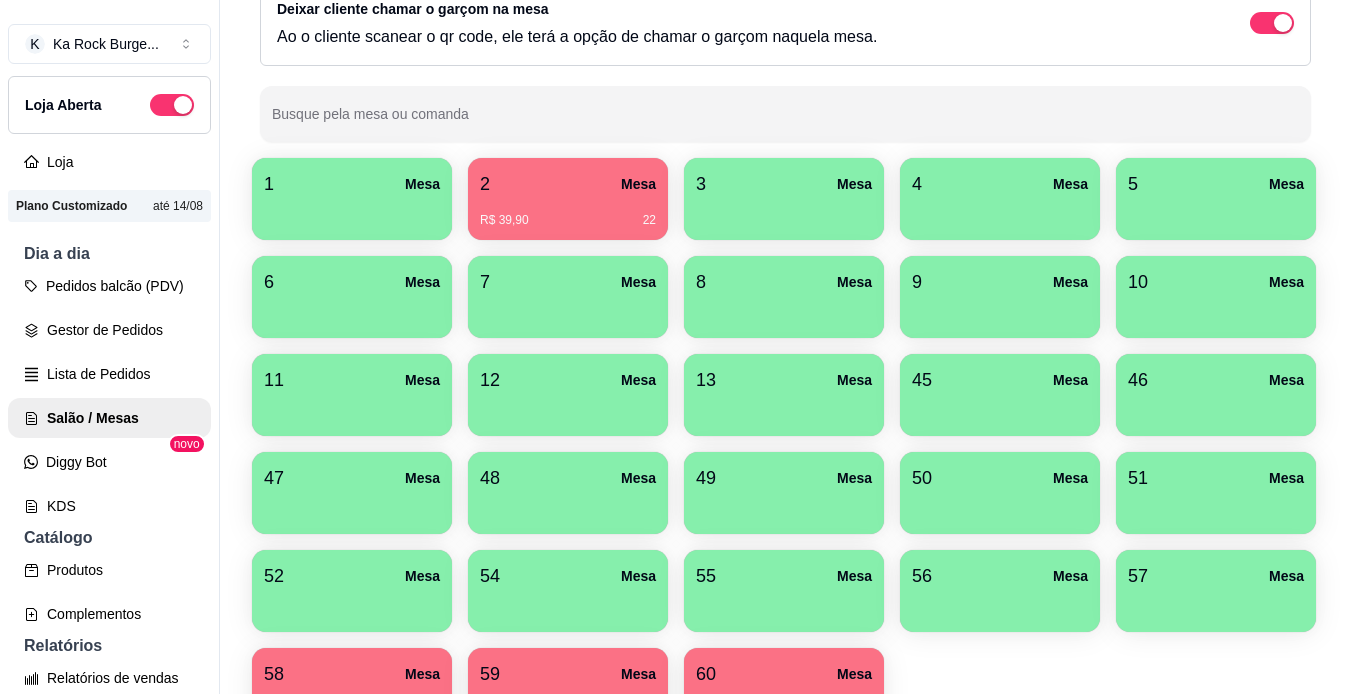 click on "2 Mesa" at bounding box center [568, 184] 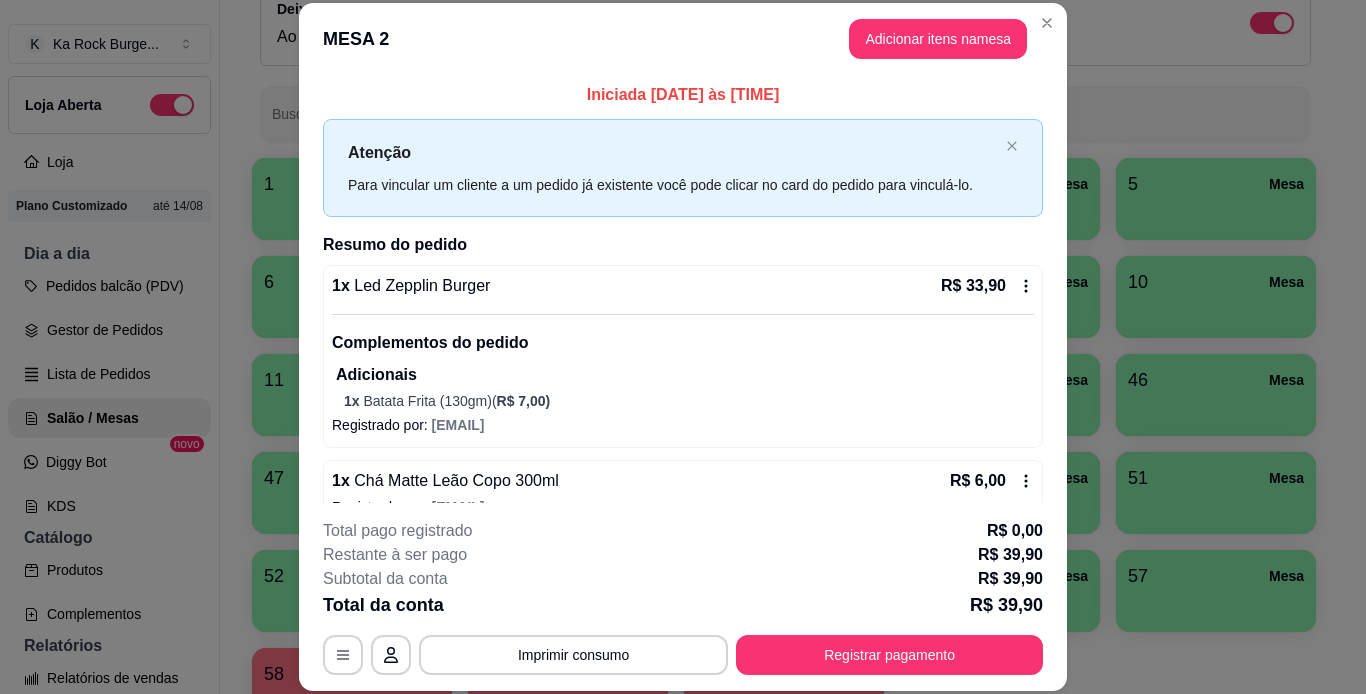 scroll, scrollTop: 35, scrollLeft: 0, axis: vertical 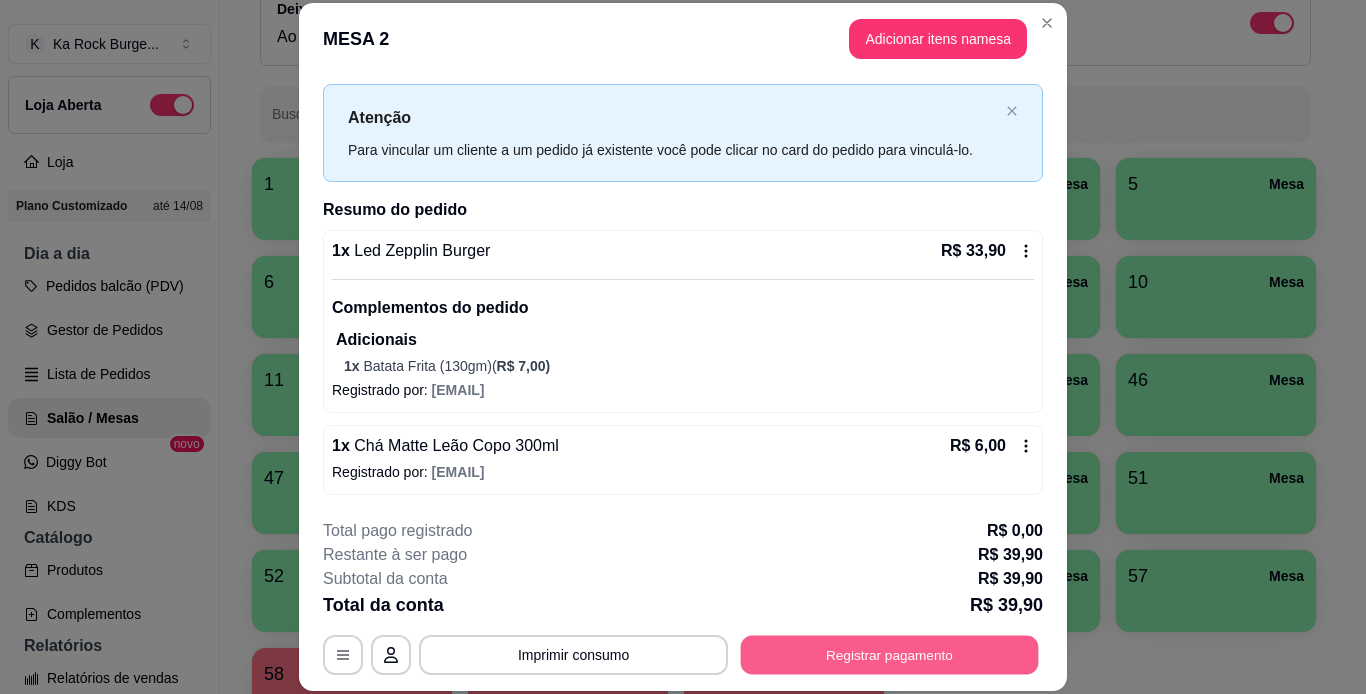 click on "Registrar pagamento" at bounding box center [890, 654] 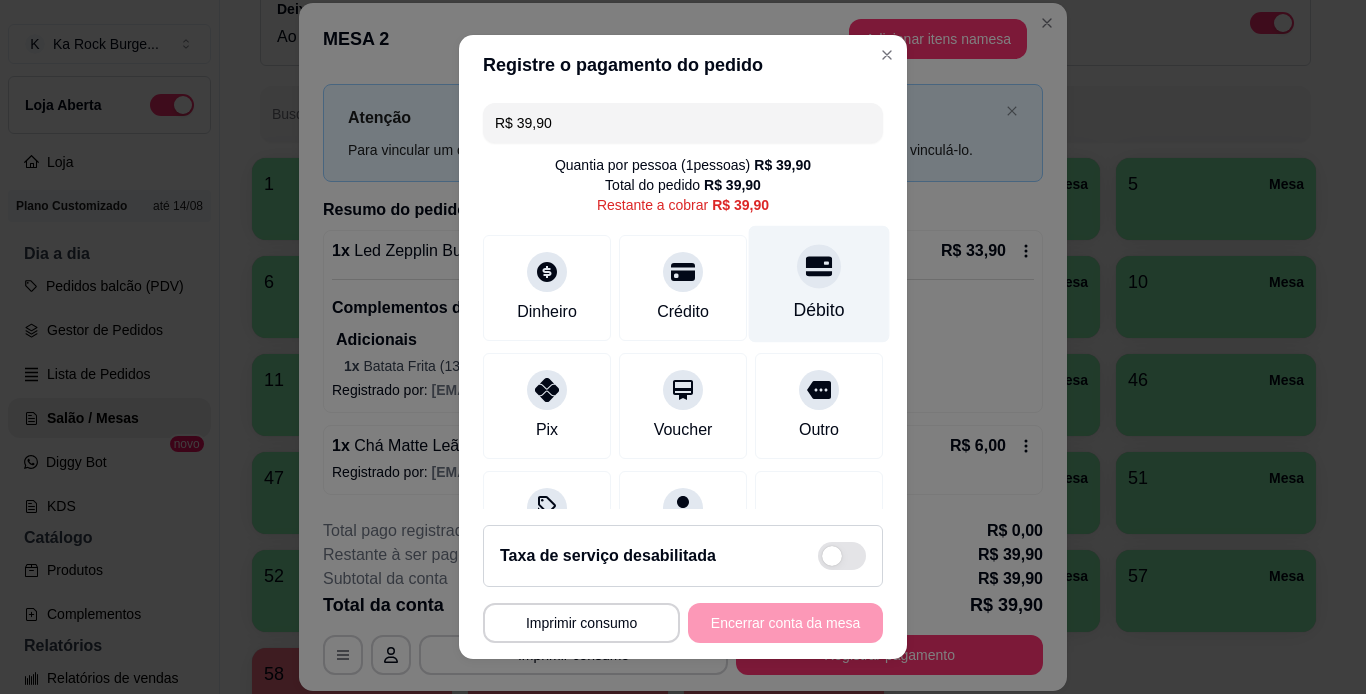 click on "Débito" at bounding box center (819, 283) 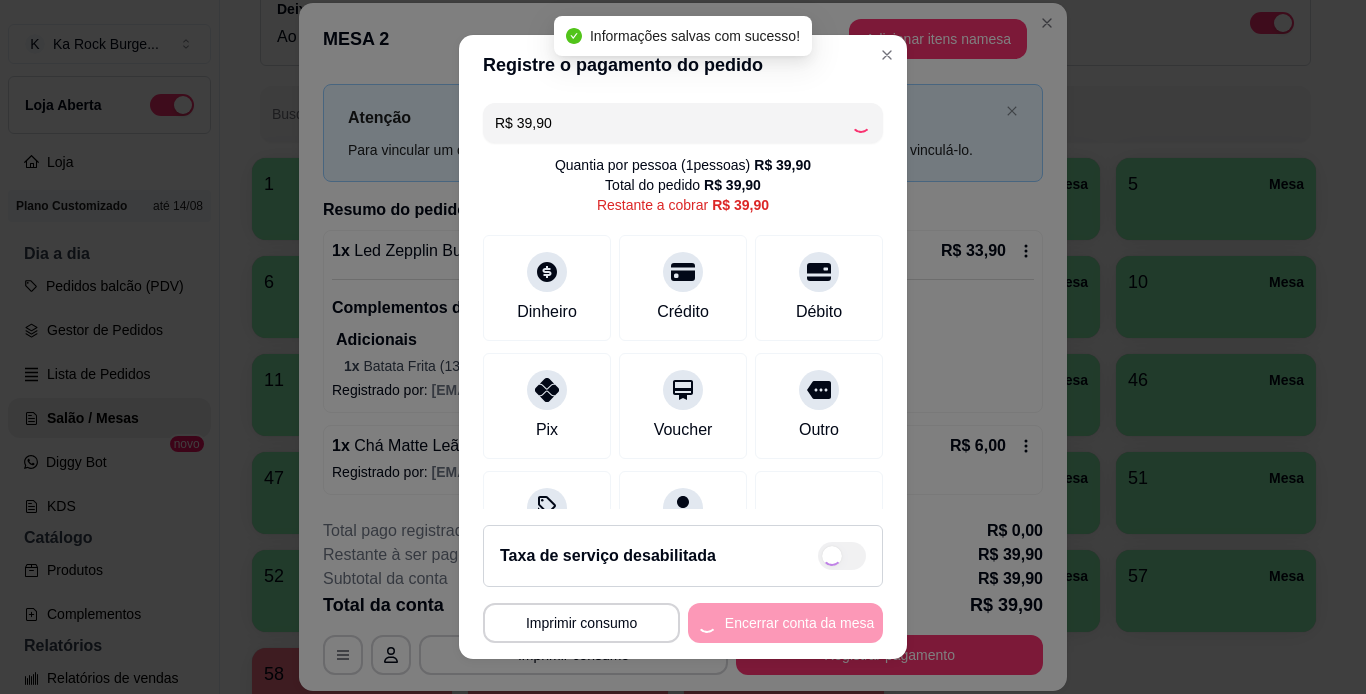 type on "R$ 0,00" 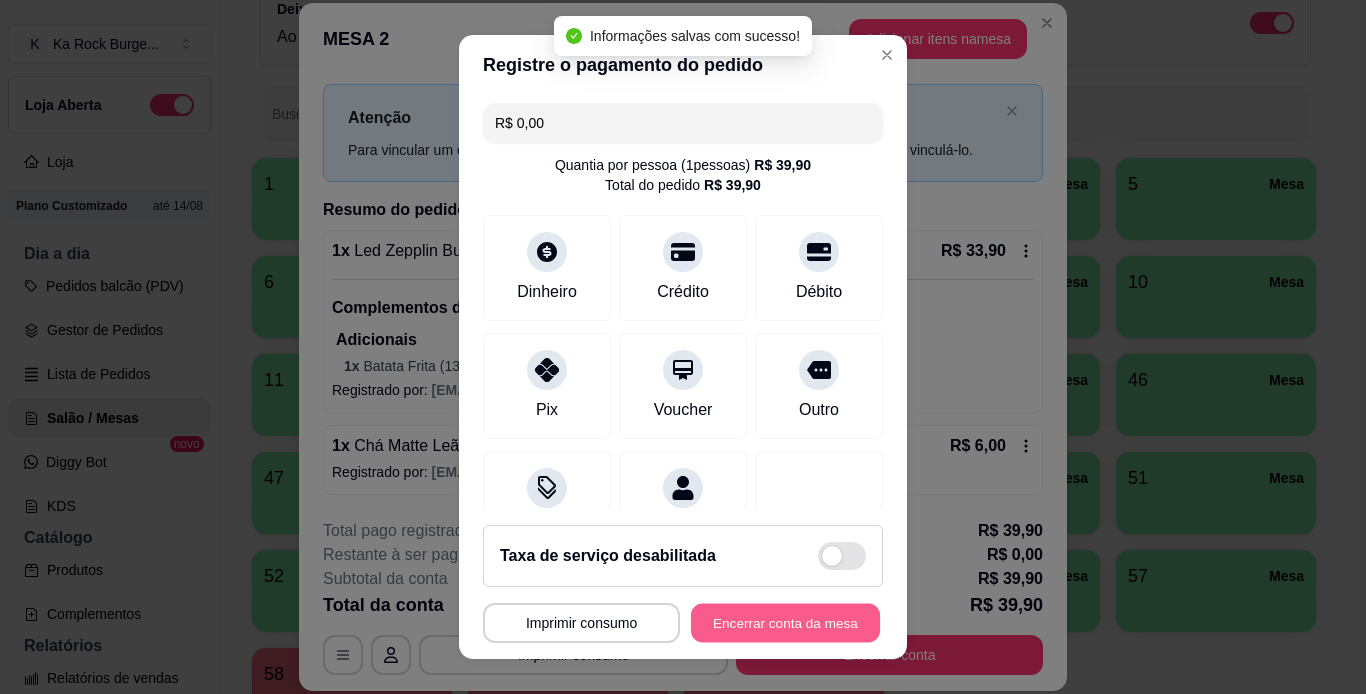 click on "Encerrar conta da mesa" at bounding box center (785, 623) 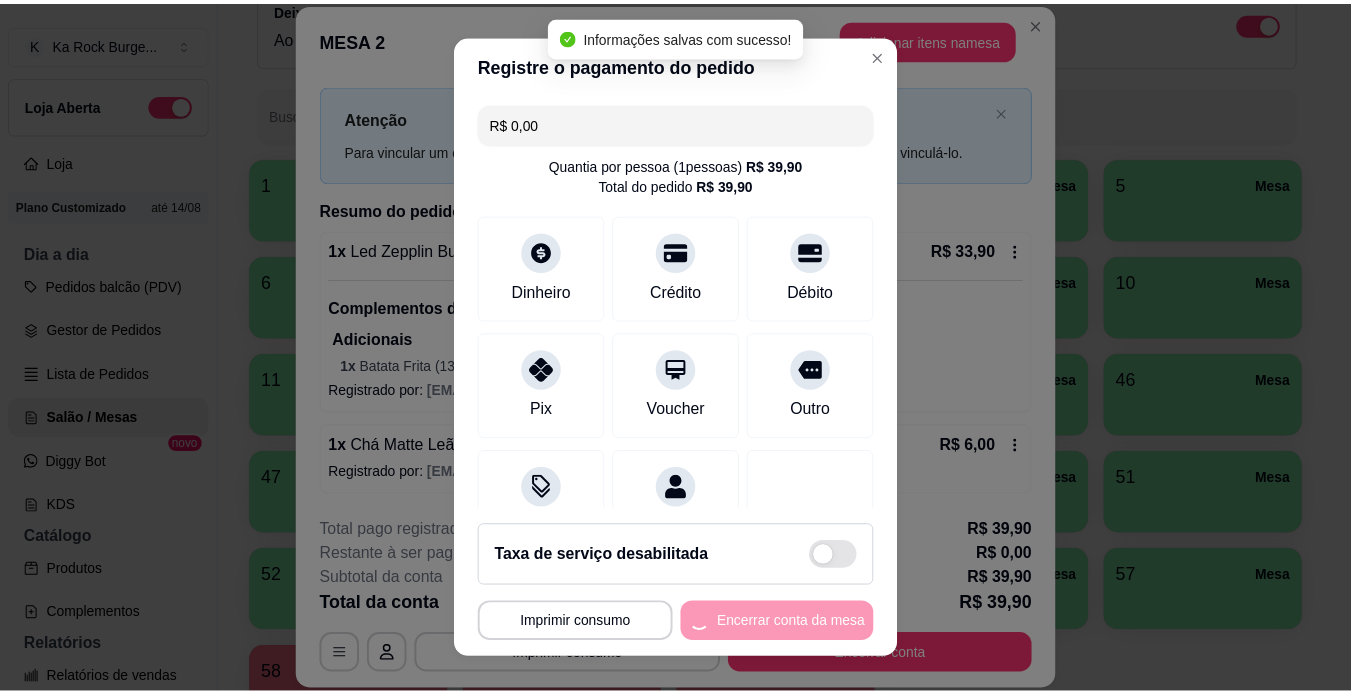 scroll, scrollTop: 0, scrollLeft: 0, axis: both 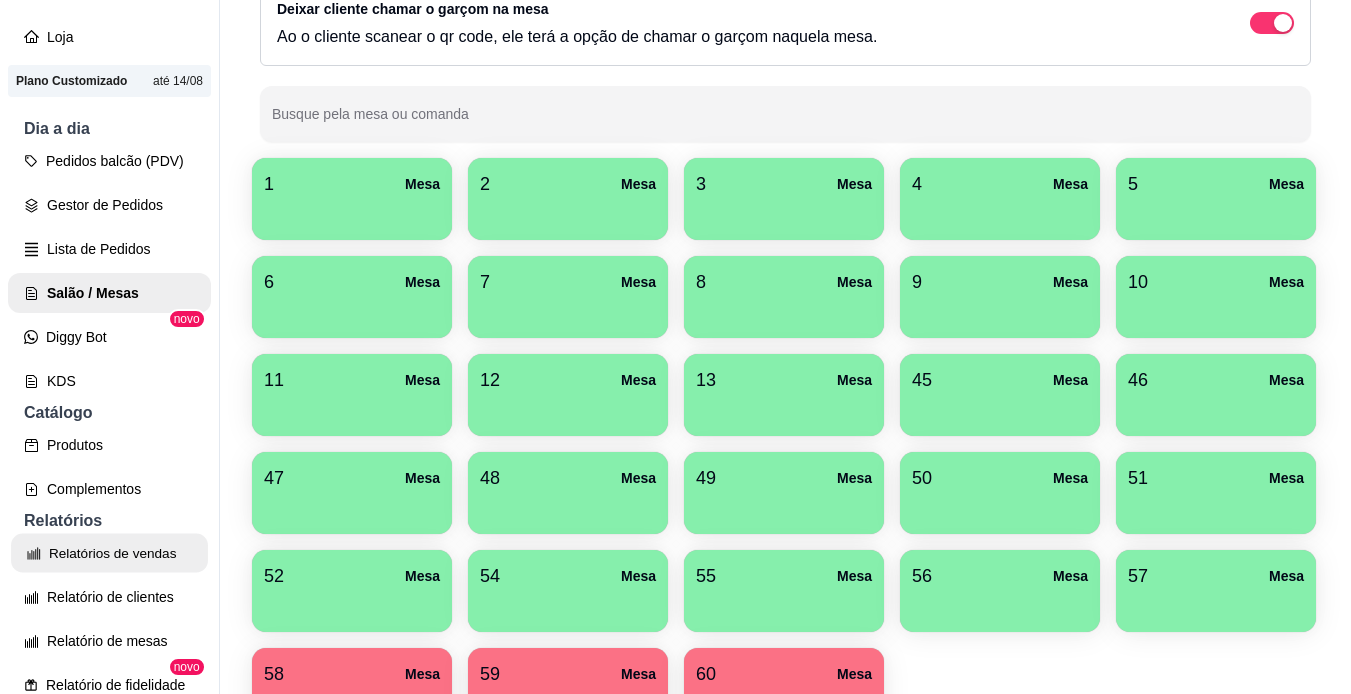 click on "Relatórios de vendas" at bounding box center (109, 553) 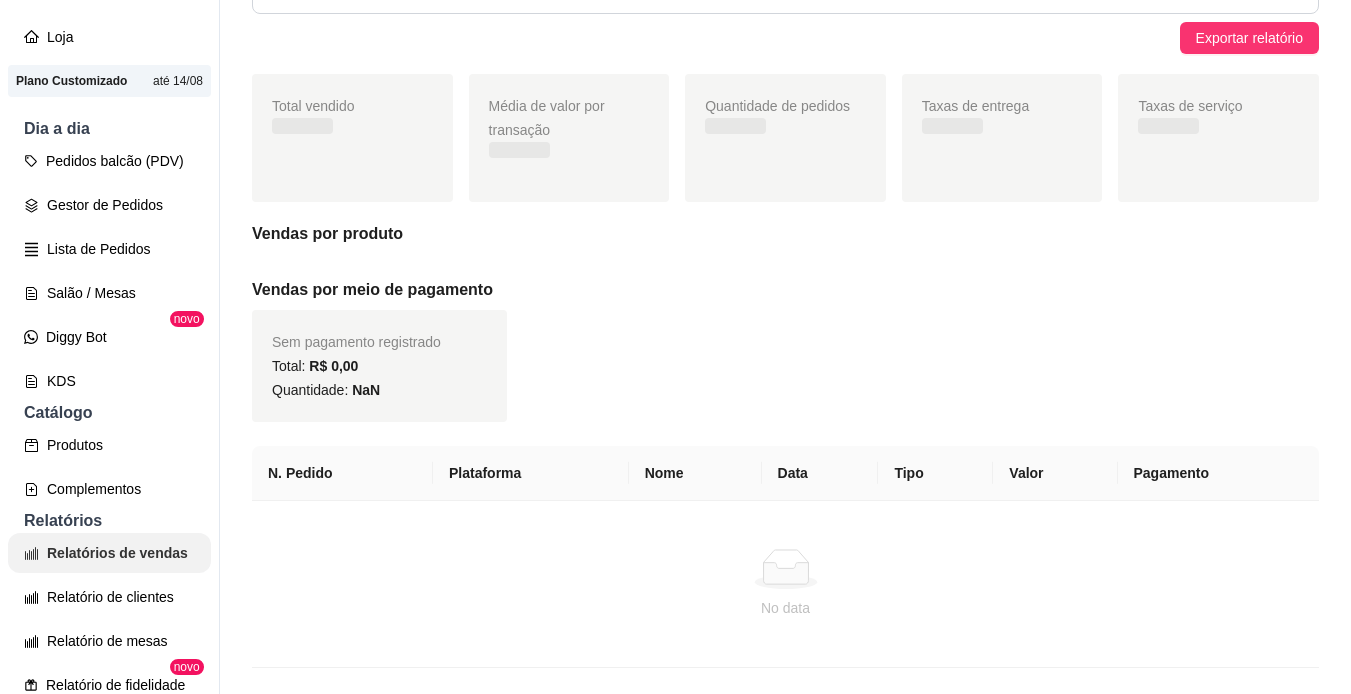 scroll, scrollTop: 0, scrollLeft: 0, axis: both 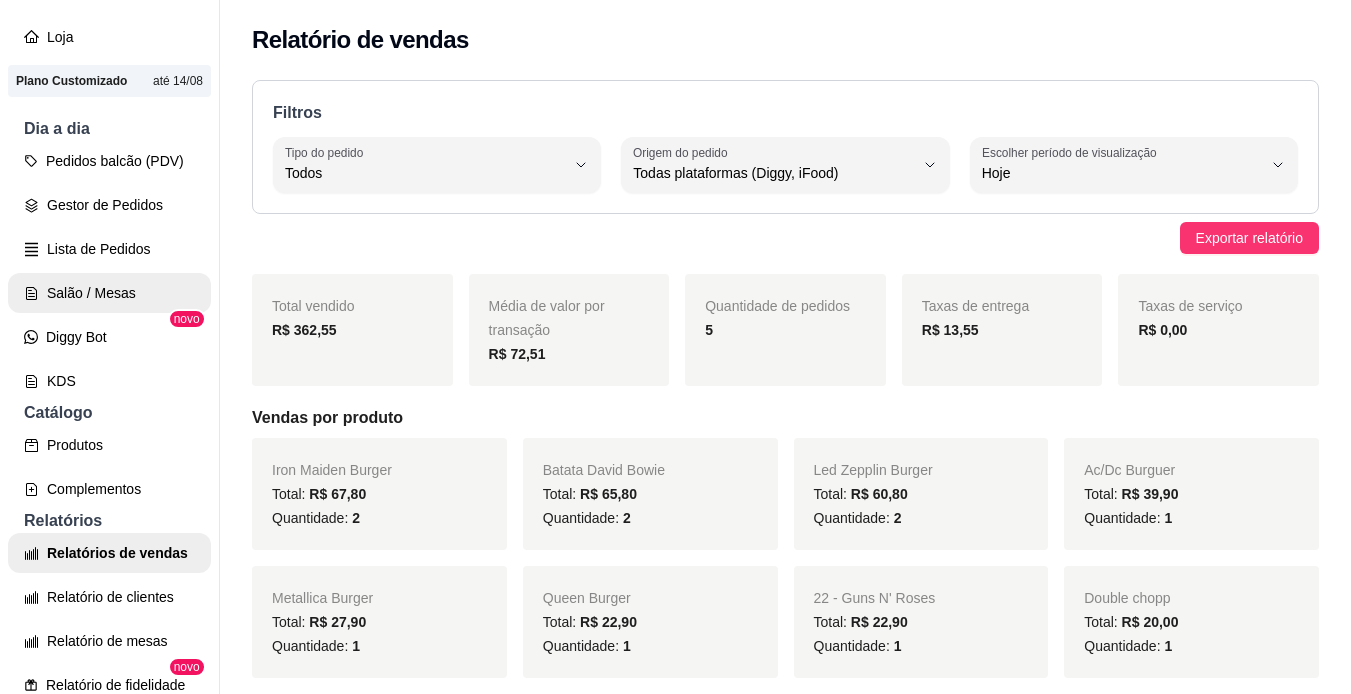 click on "Salão / Mesas" at bounding box center (109, 293) 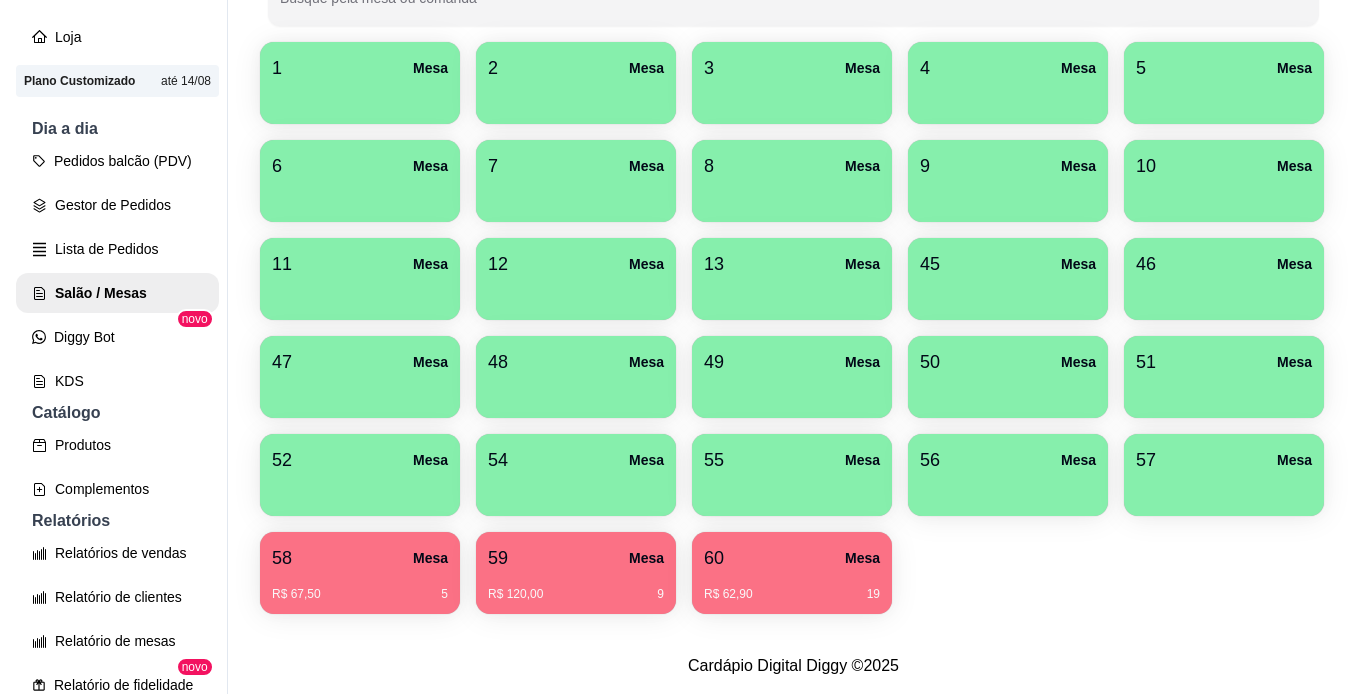 scroll, scrollTop: 429, scrollLeft: 0, axis: vertical 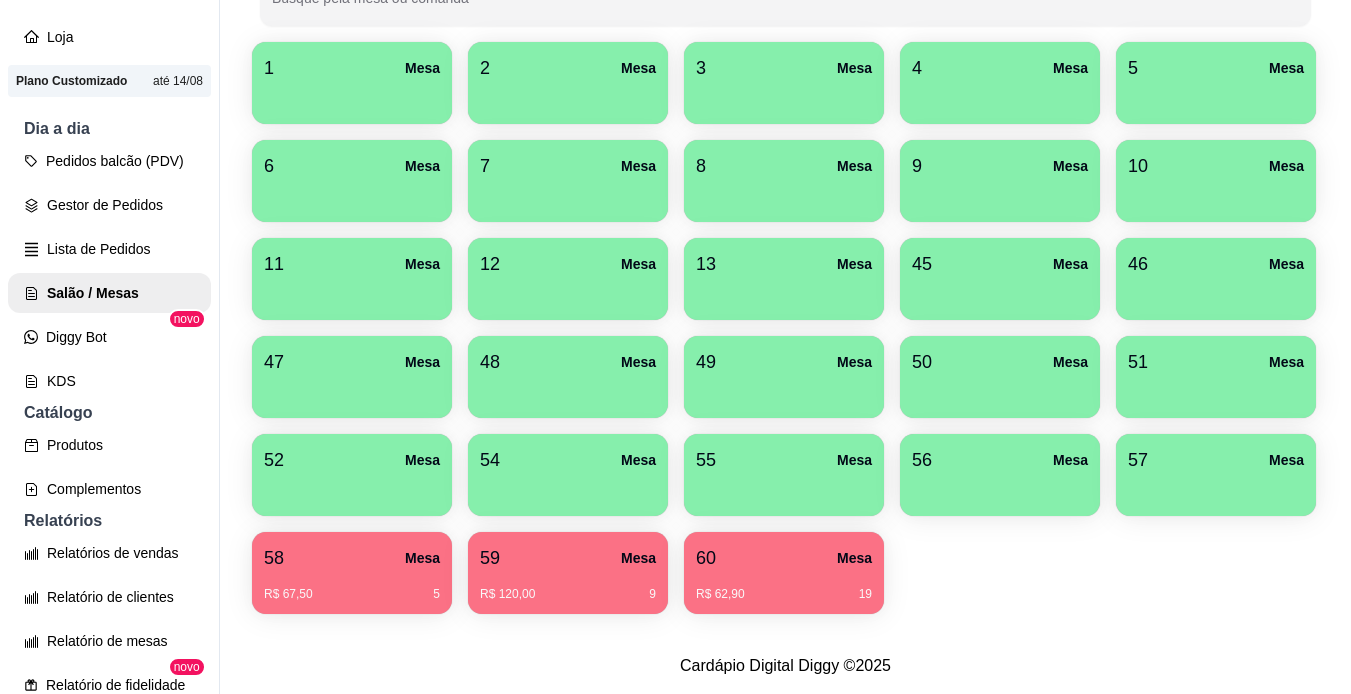 click on "R$ 62,90 19" at bounding box center [784, 594] 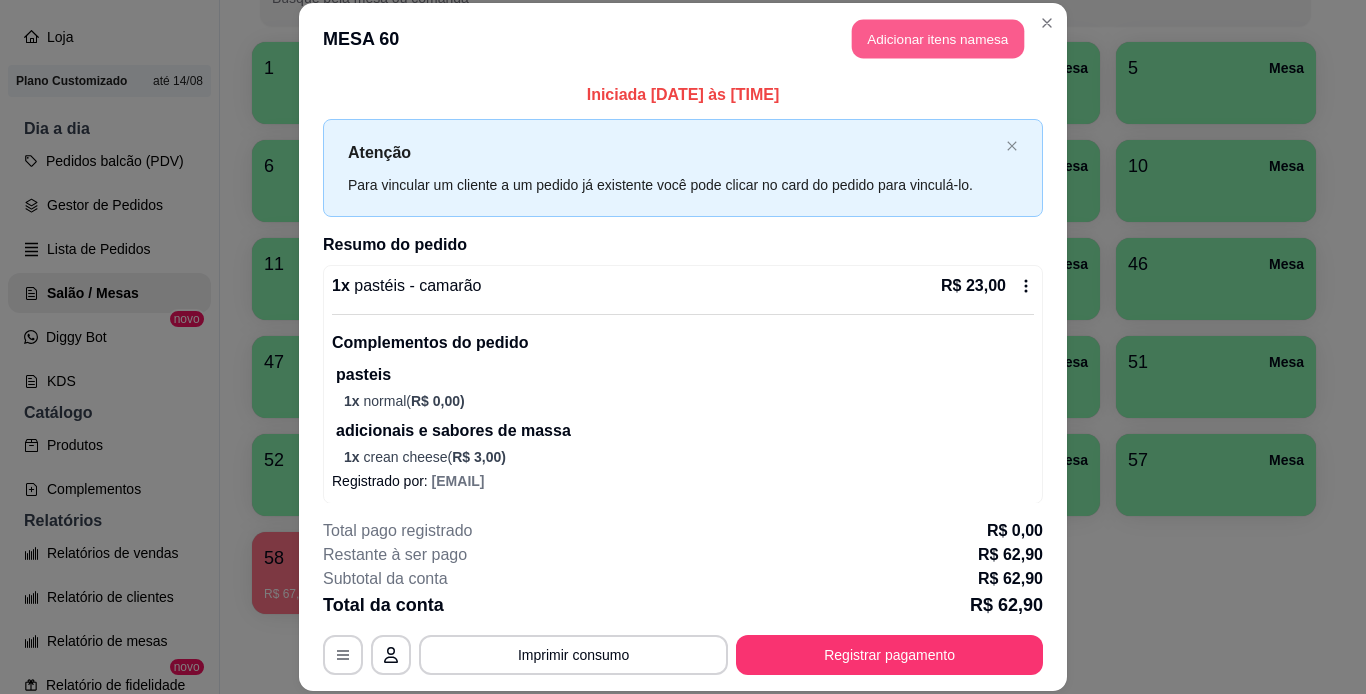 click on "Adicionar itens na  mesa" at bounding box center [938, 39] 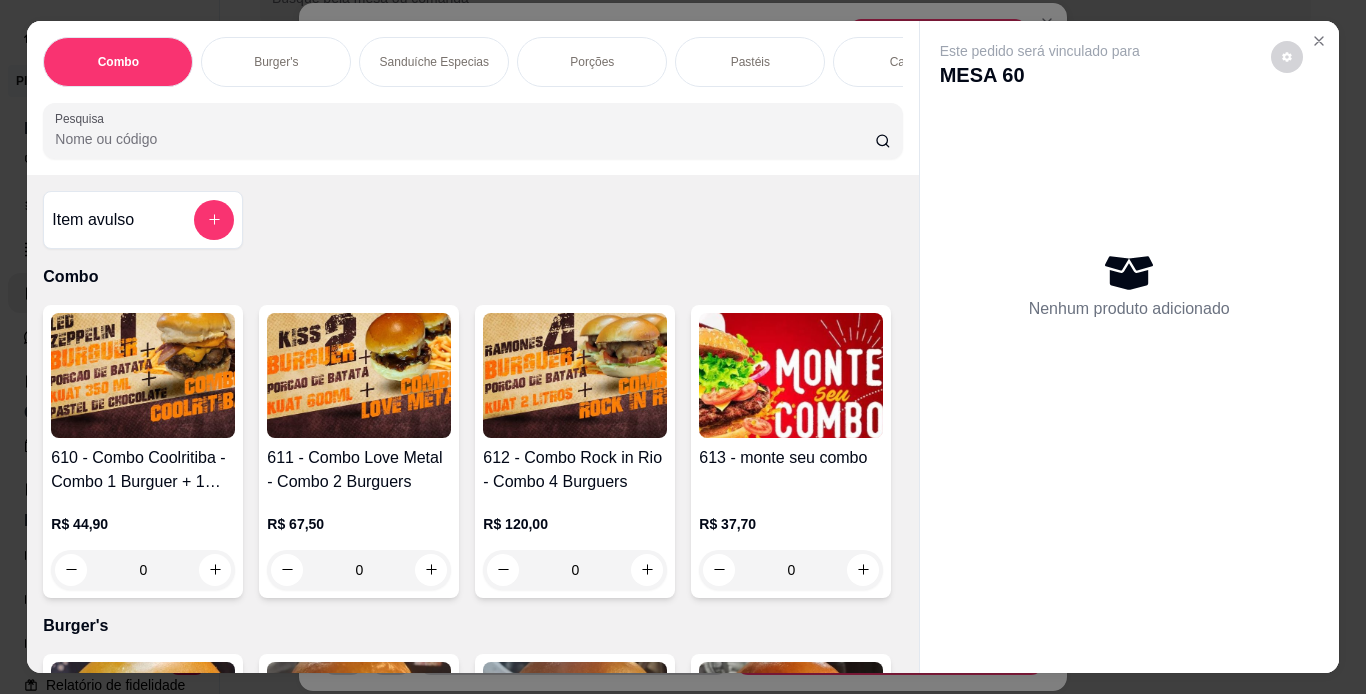 click on "Burger's" at bounding box center [276, 62] 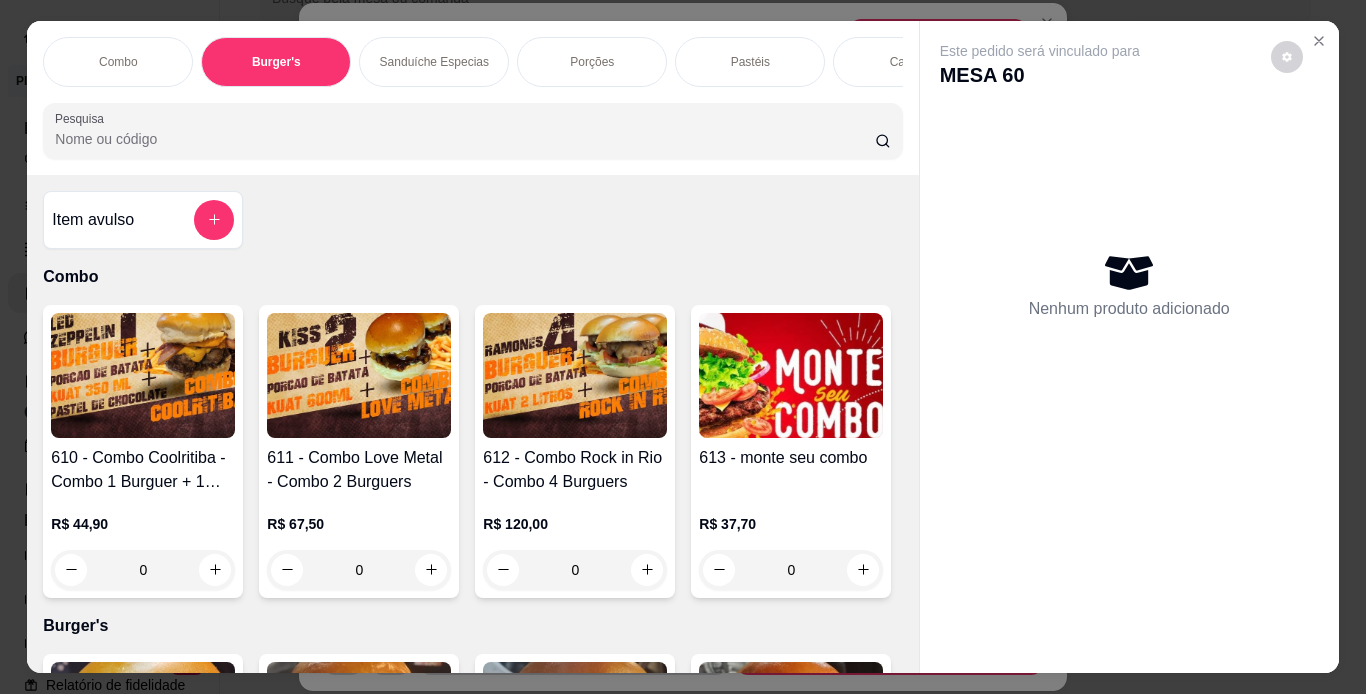 scroll, scrollTop: 724, scrollLeft: 0, axis: vertical 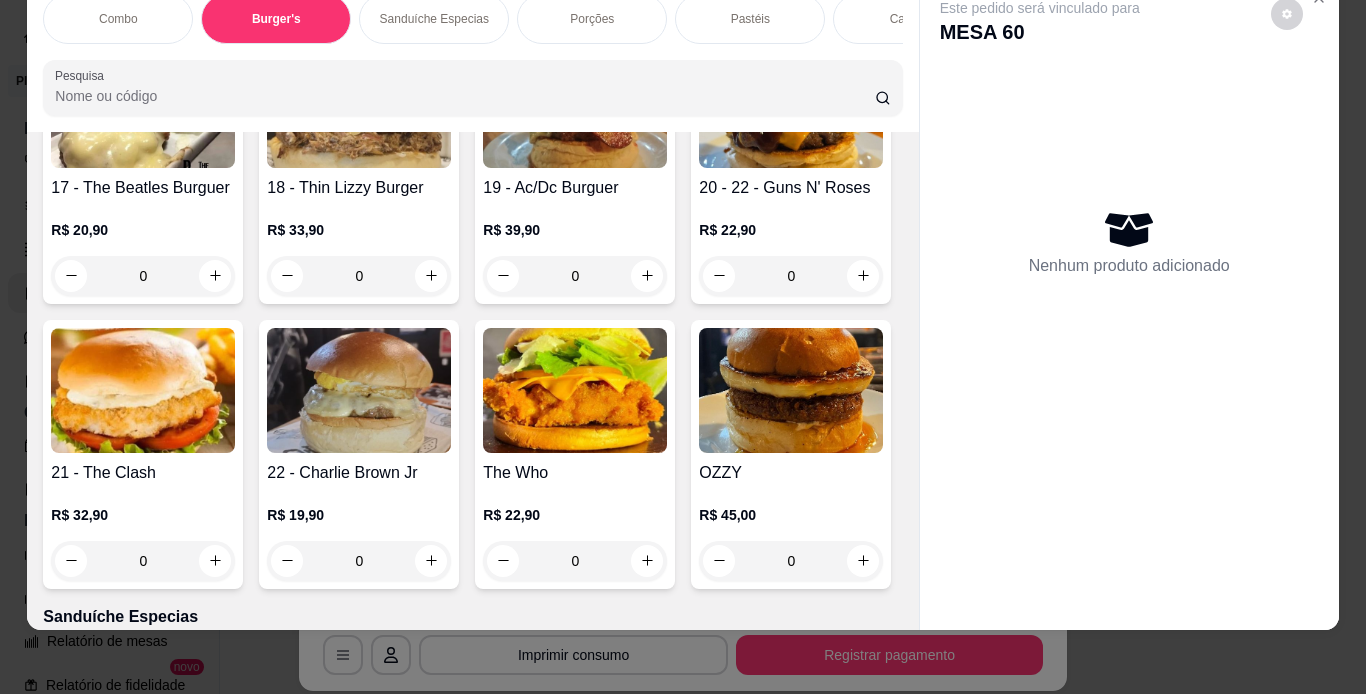 click at bounding box center (359, -204) 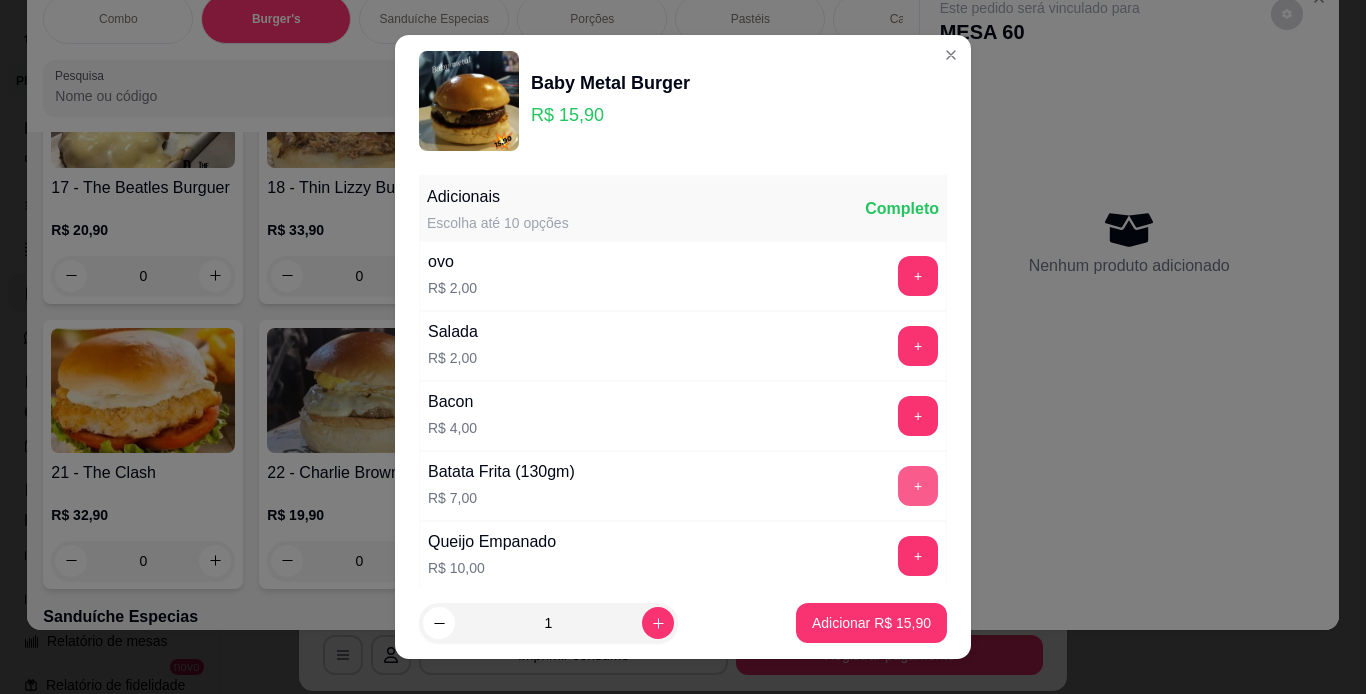 click on "+" at bounding box center (918, 486) 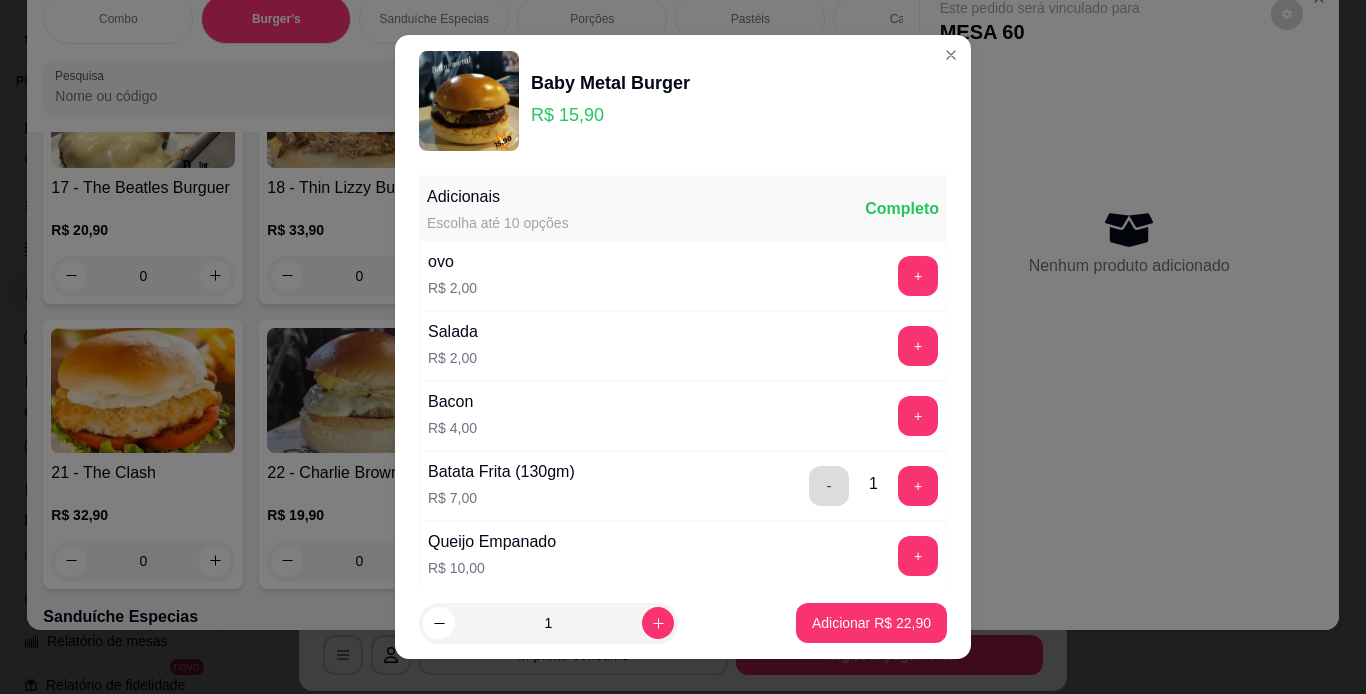 click on "-" at bounding box center (829, 486) 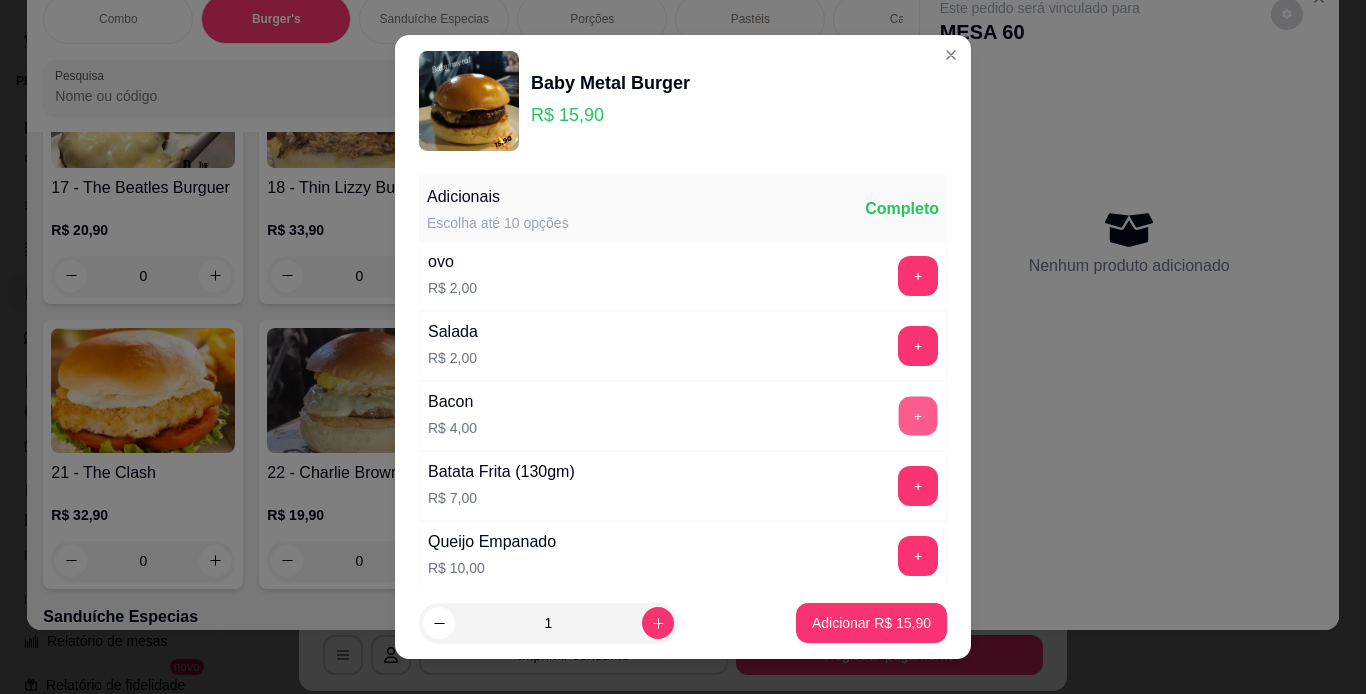 click on "+" at bounding box center (918, 415) 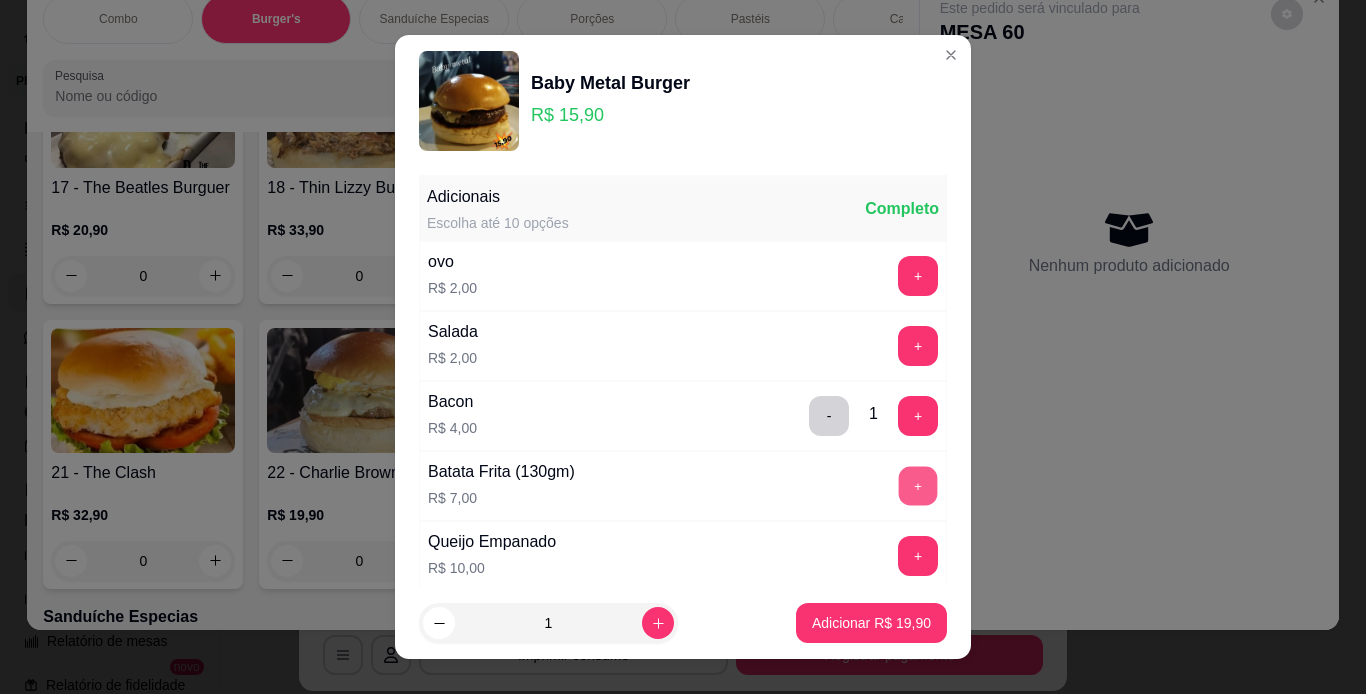 click on "+" at bounding box center (918, 485) 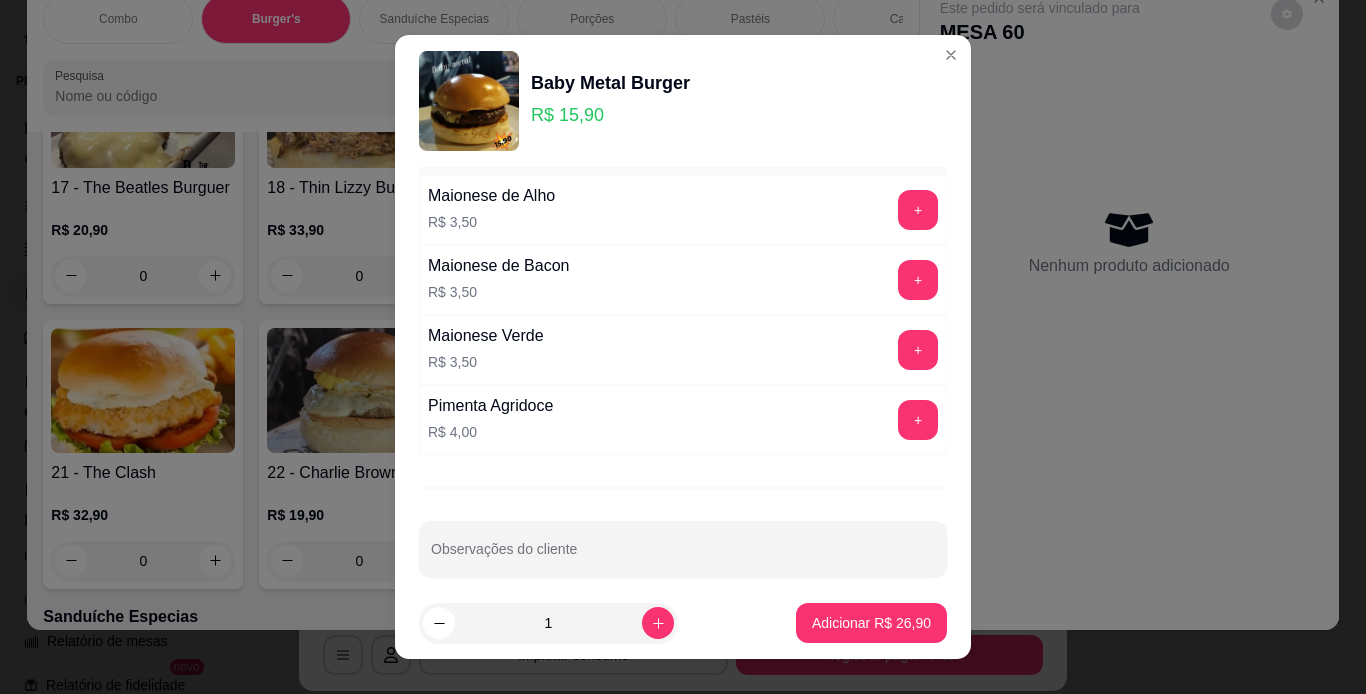 scroll, scrollTop: 841, scrollLeft: 0, axis: vertical 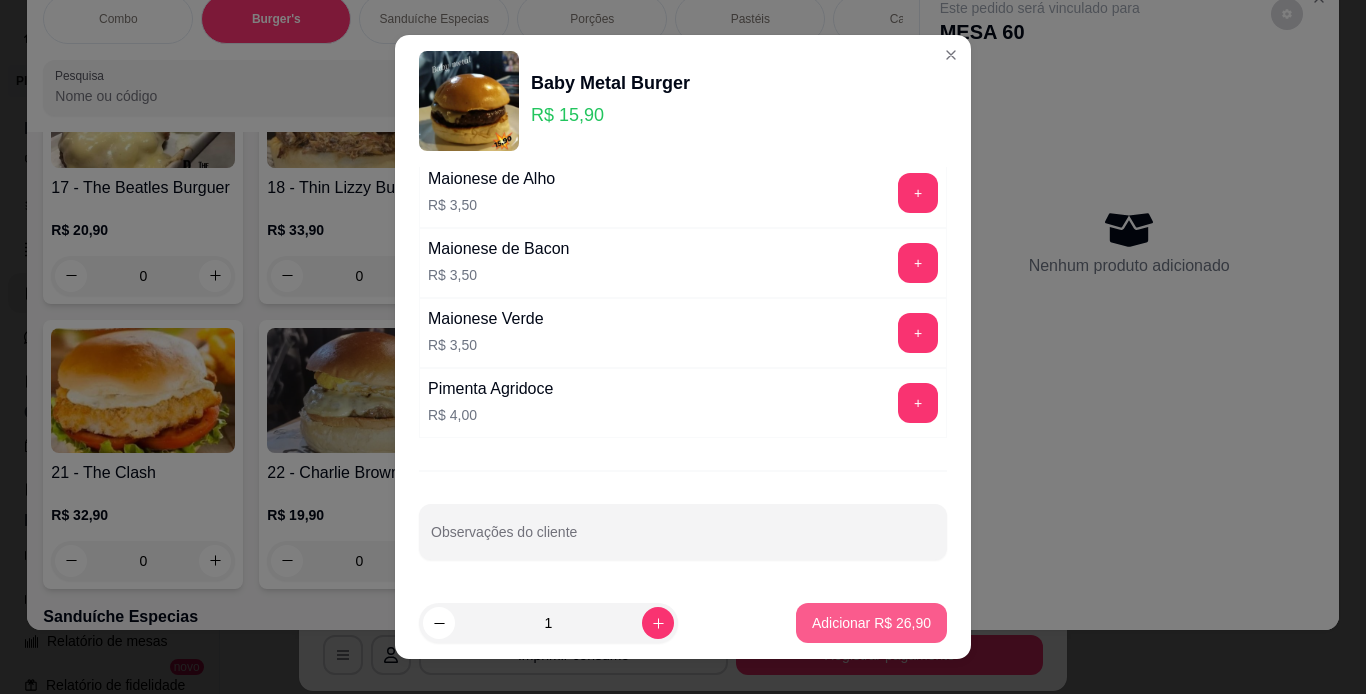 click on "Adicionar   R$ 26,90" at bounding box center [871, 623] 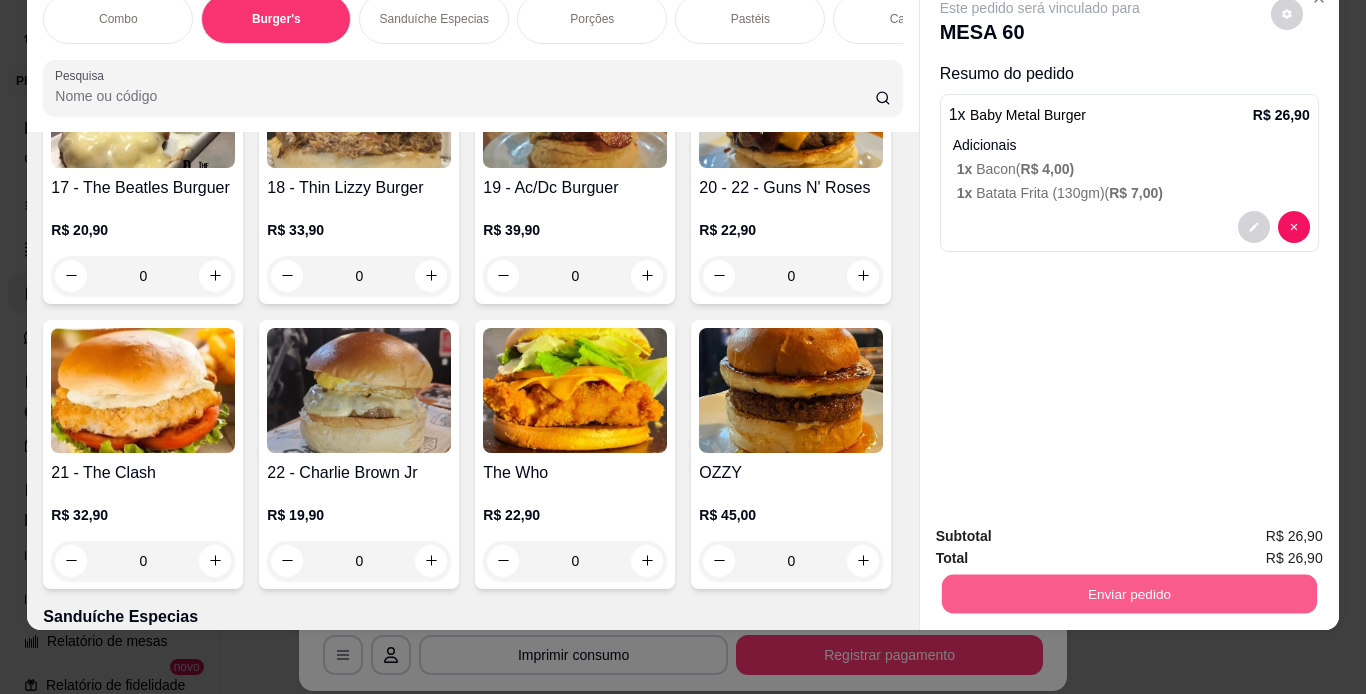 click on "Enviar pedido" at bounding box center (1128, 594) 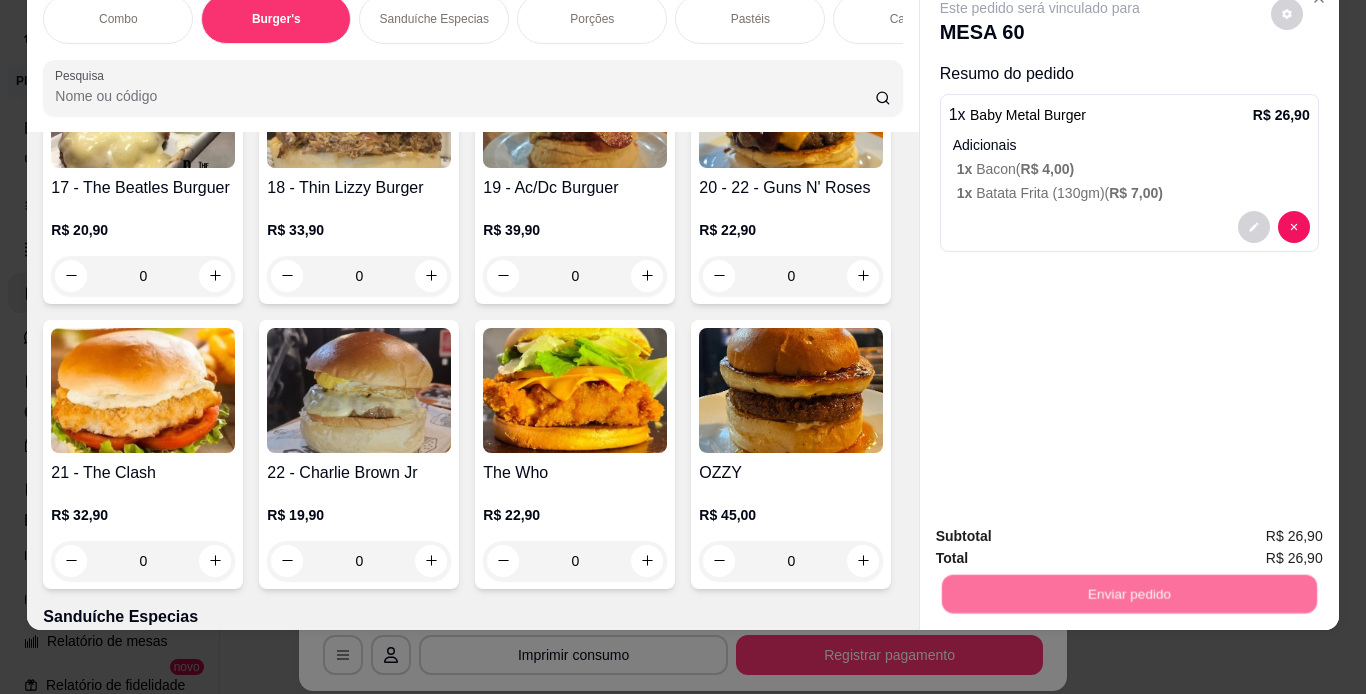 click on "Não registrar e enviar pedido" at bounding box center [1063, 529] 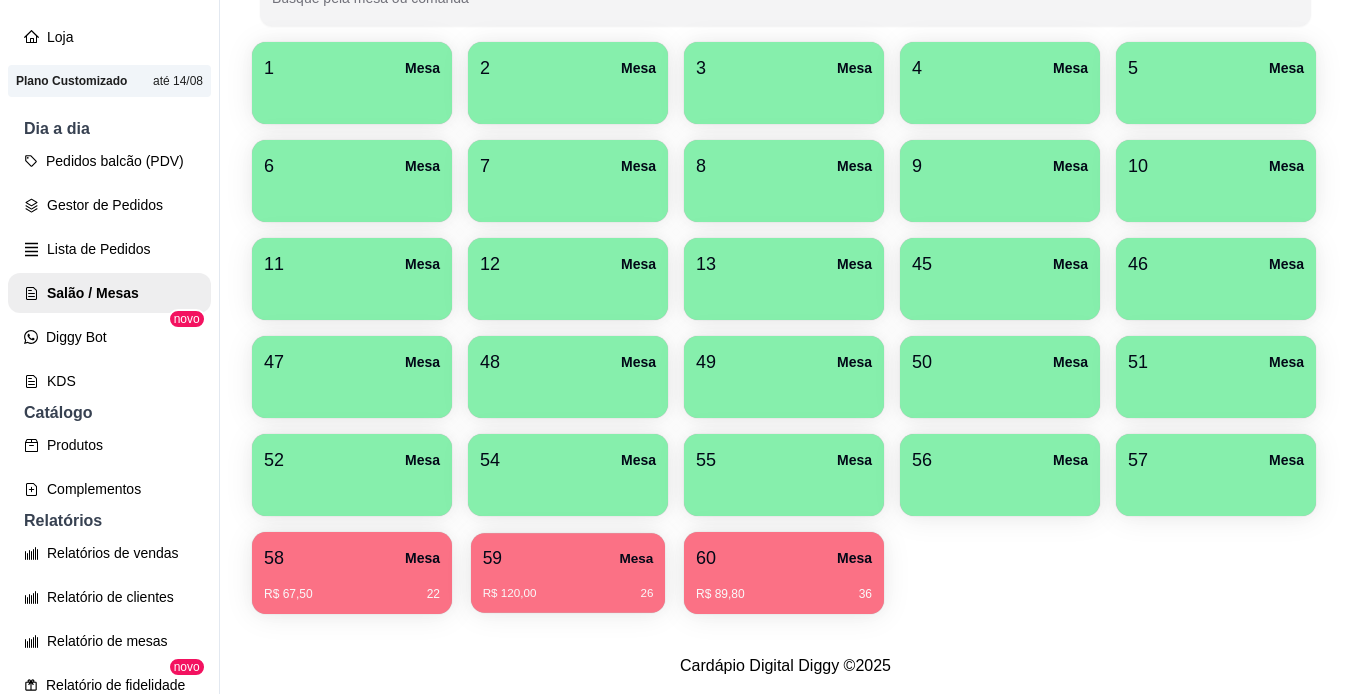 click on "59 Mesa" at bounding box center (568, 558) 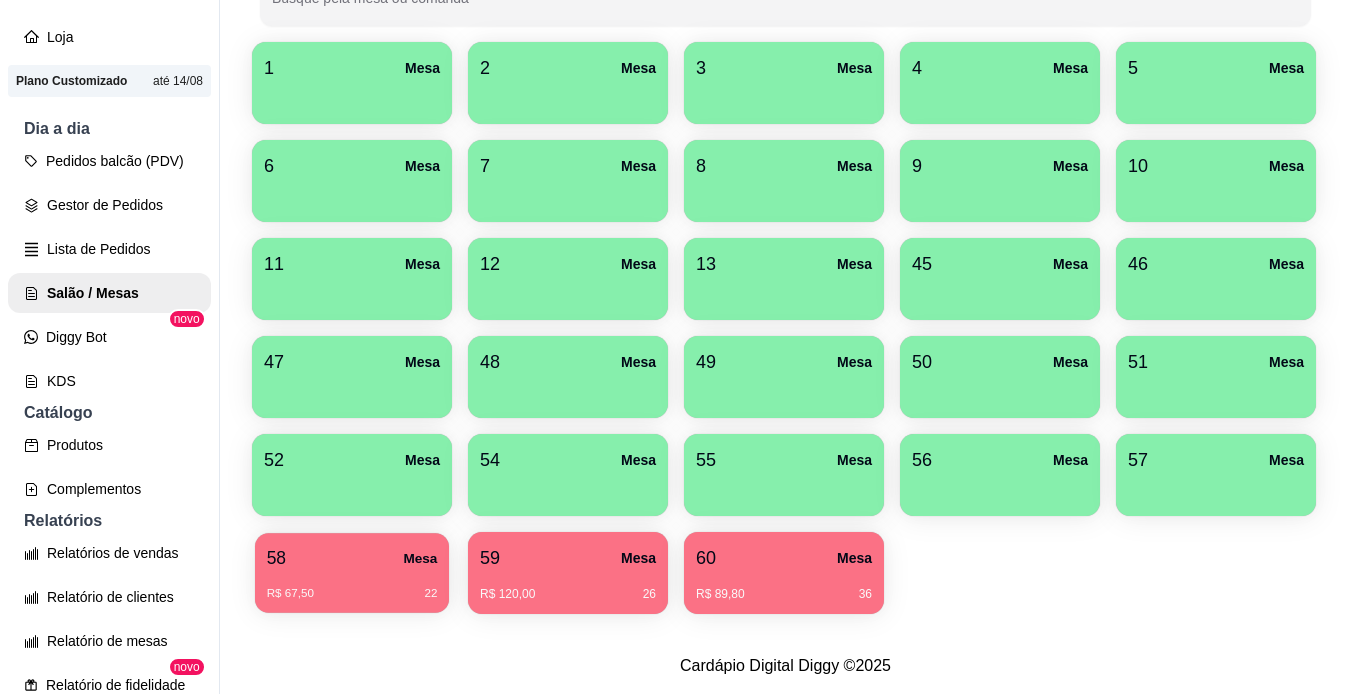 click on "R$ 67,50 22" at bounding box center (352, 586) 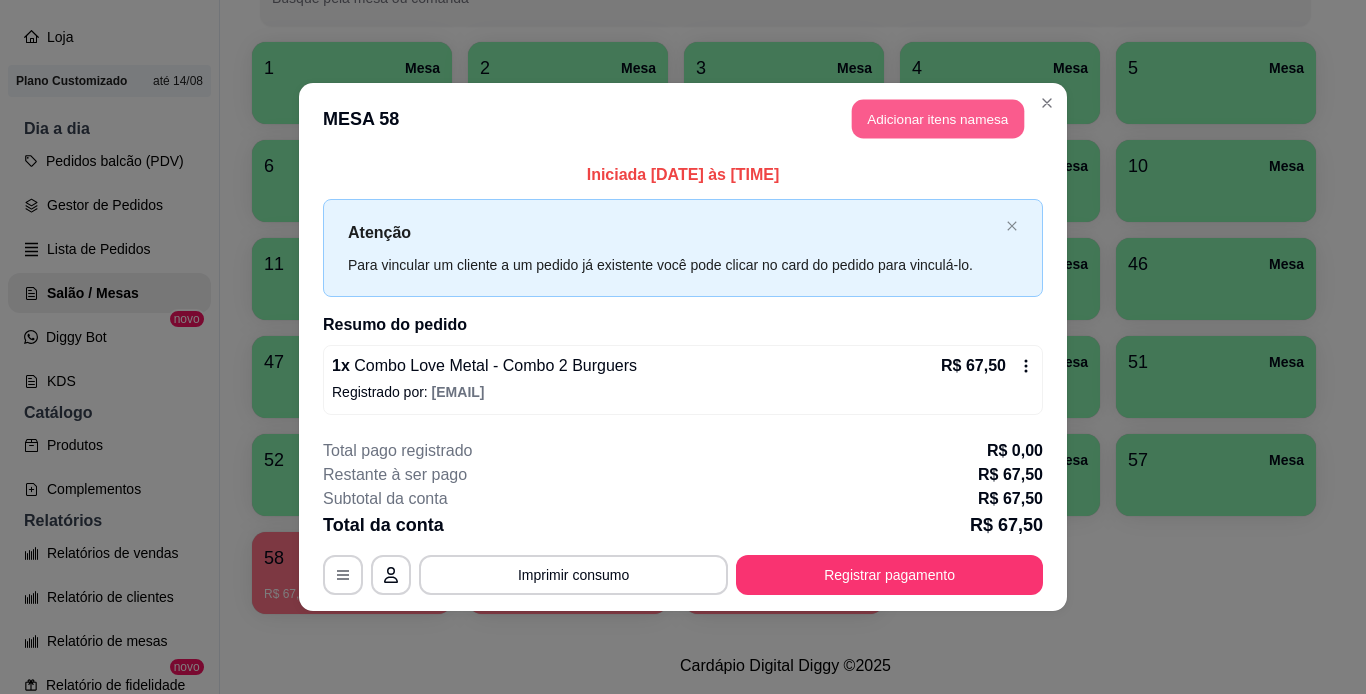 click on "Adicionar itens na  mesa" at bounding box center [938, 119] 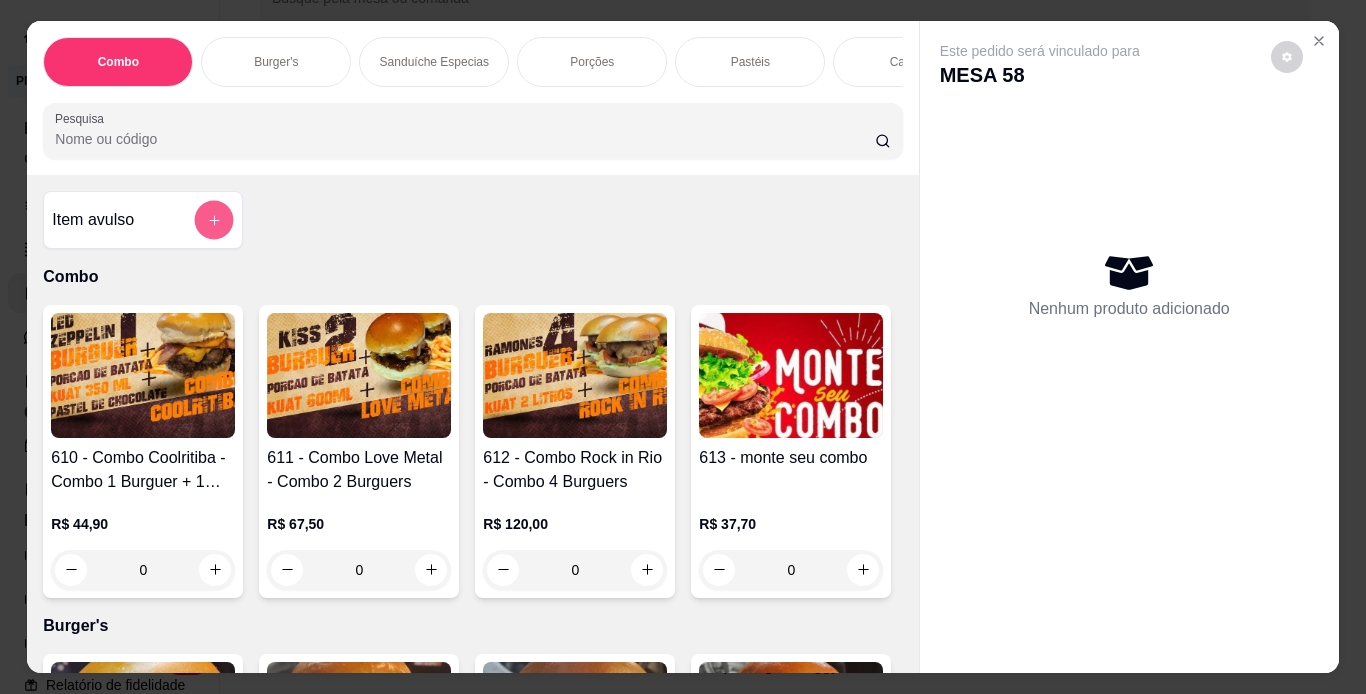 click at bounding box center (214, 219) 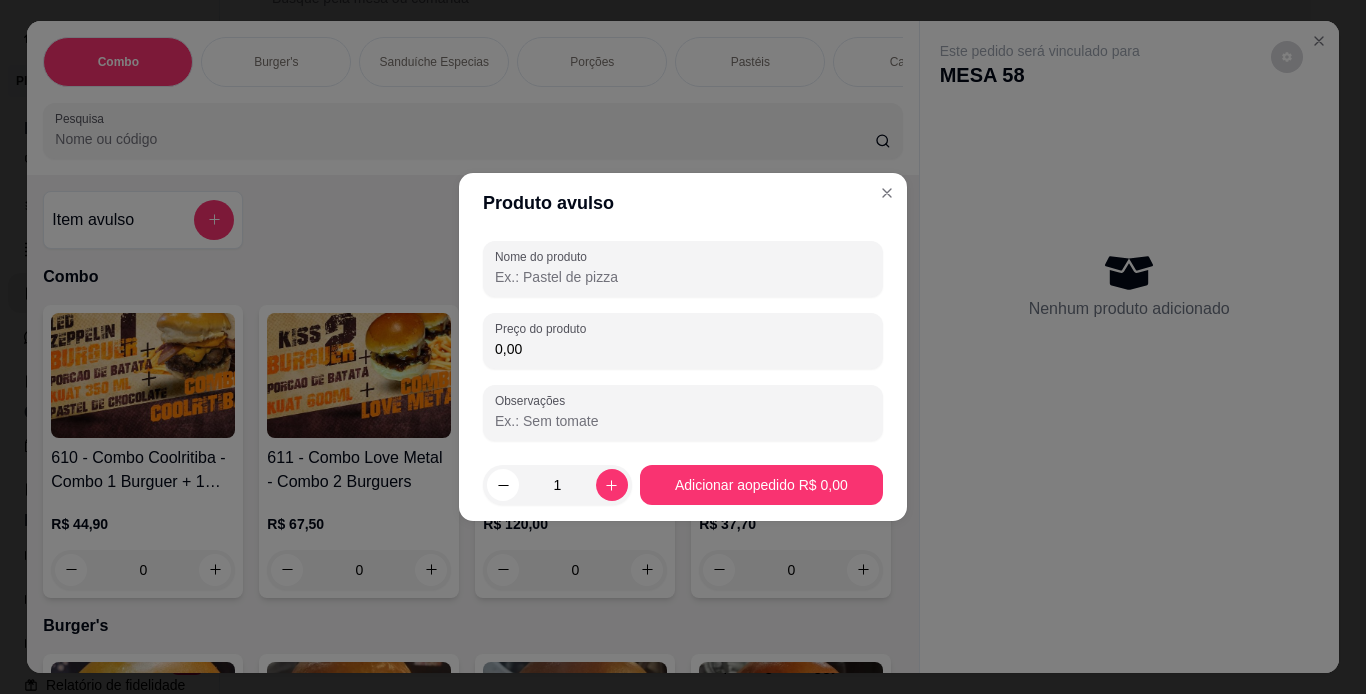 click on "Nome do produto" at bounding box center [683, 277] 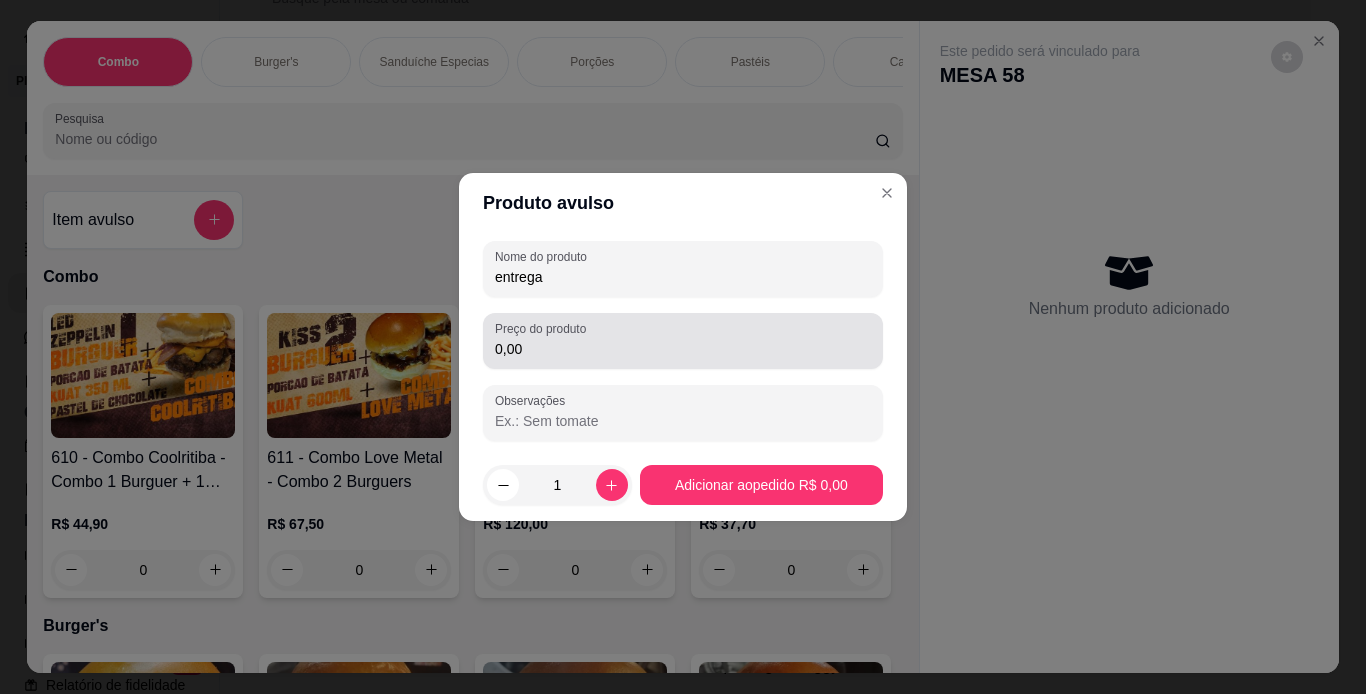 type on "entrega" 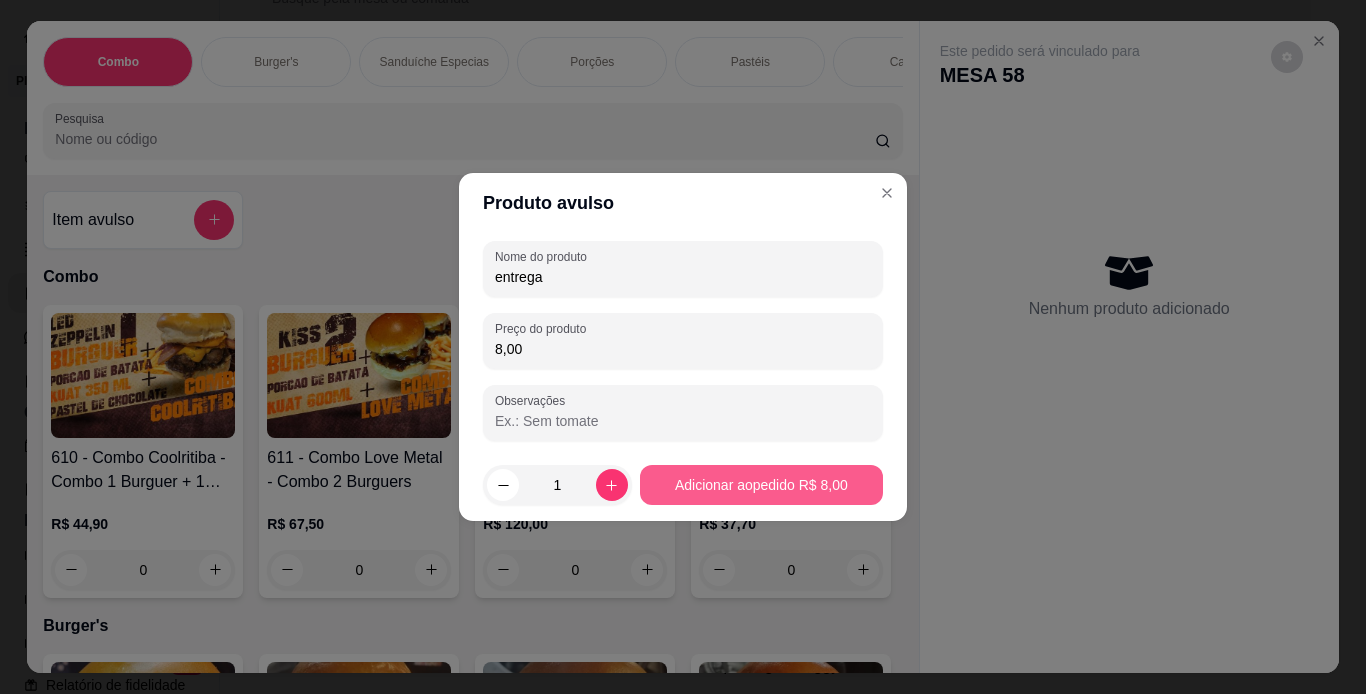 type on "8,00" 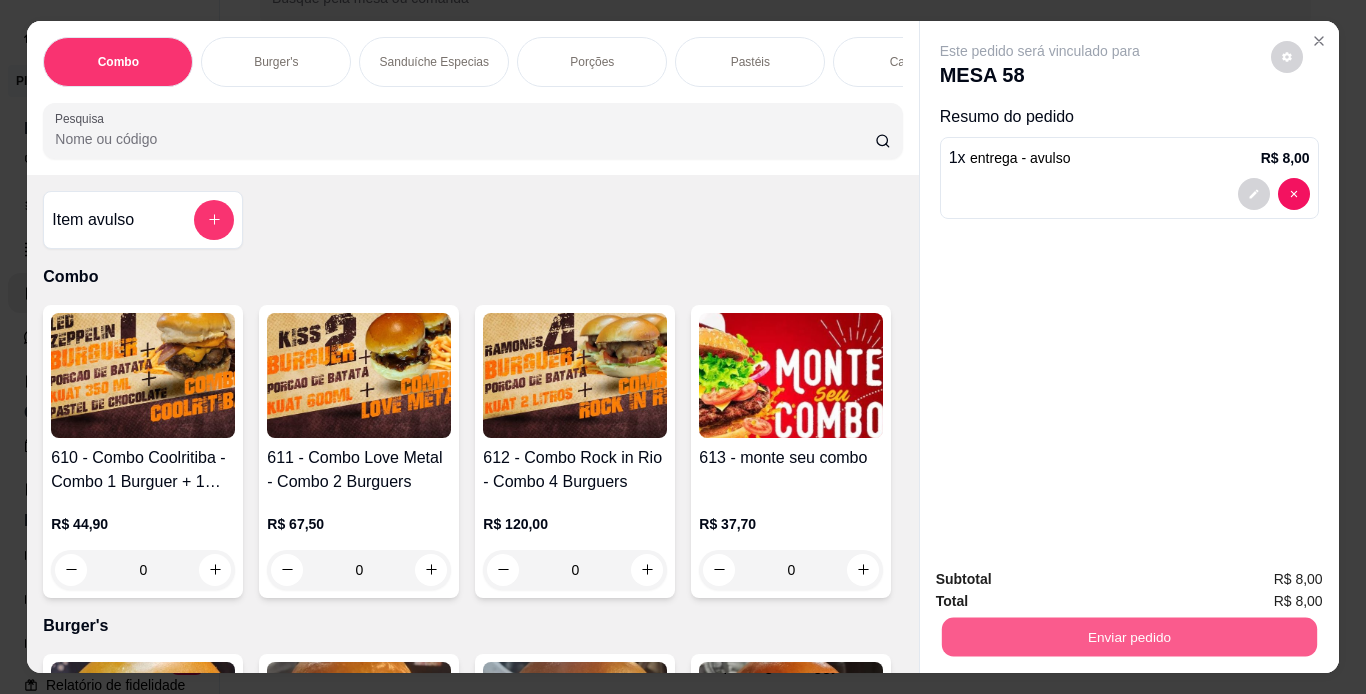 click on "Enviar pedido" at bounding box center [1128, 637] 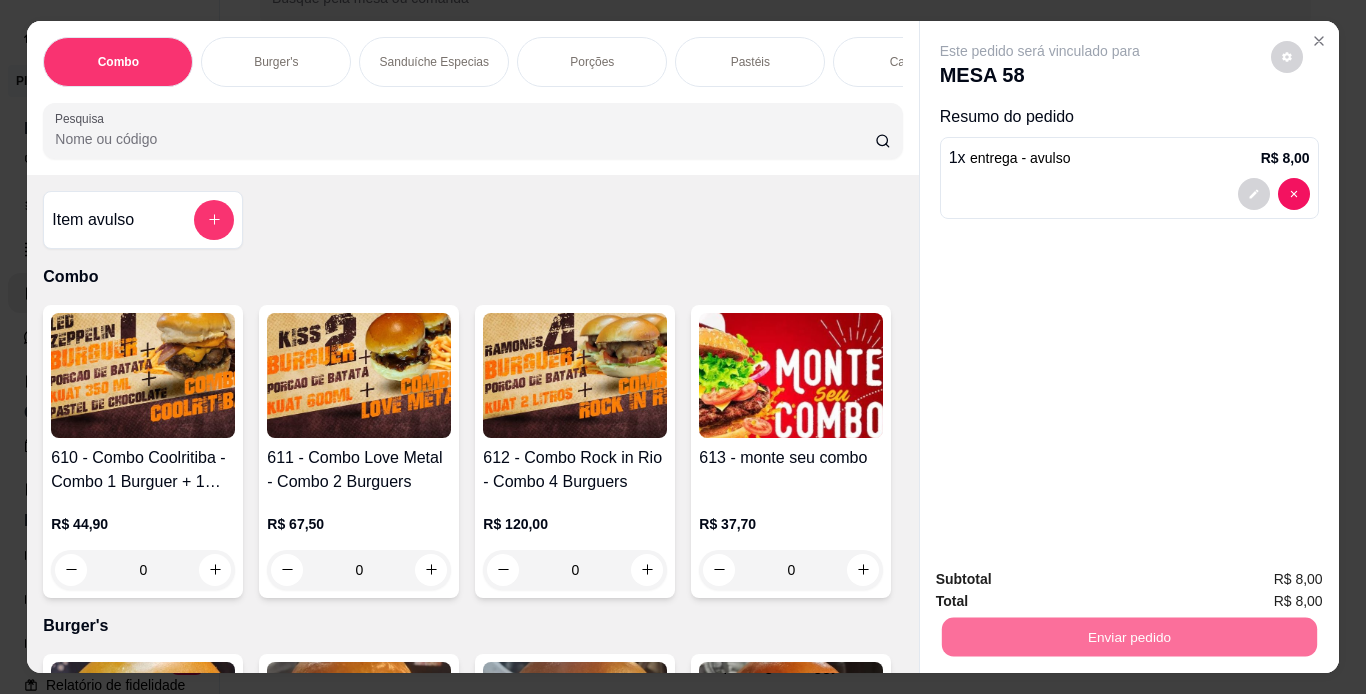 click on "Não registrar e enviar pedido" at bounding box center [1063, 580] 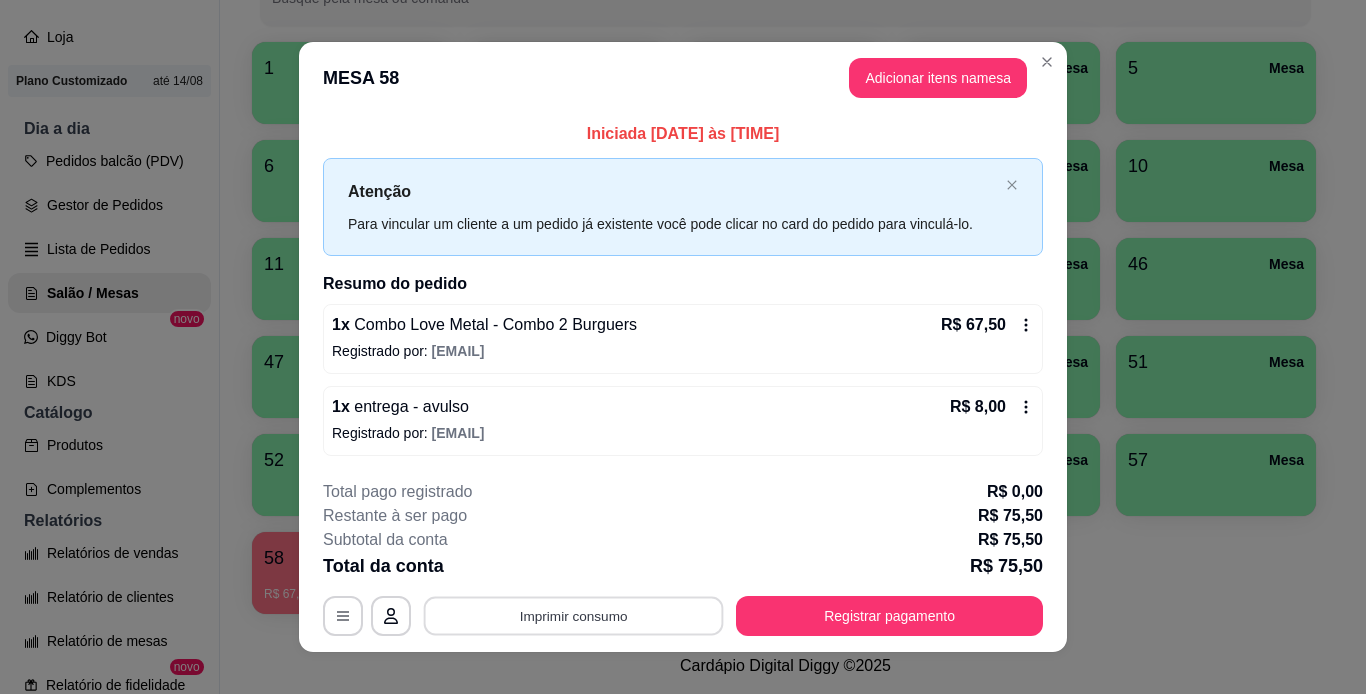 click on "Imprimir consumo" at bounding box center (574, 615) 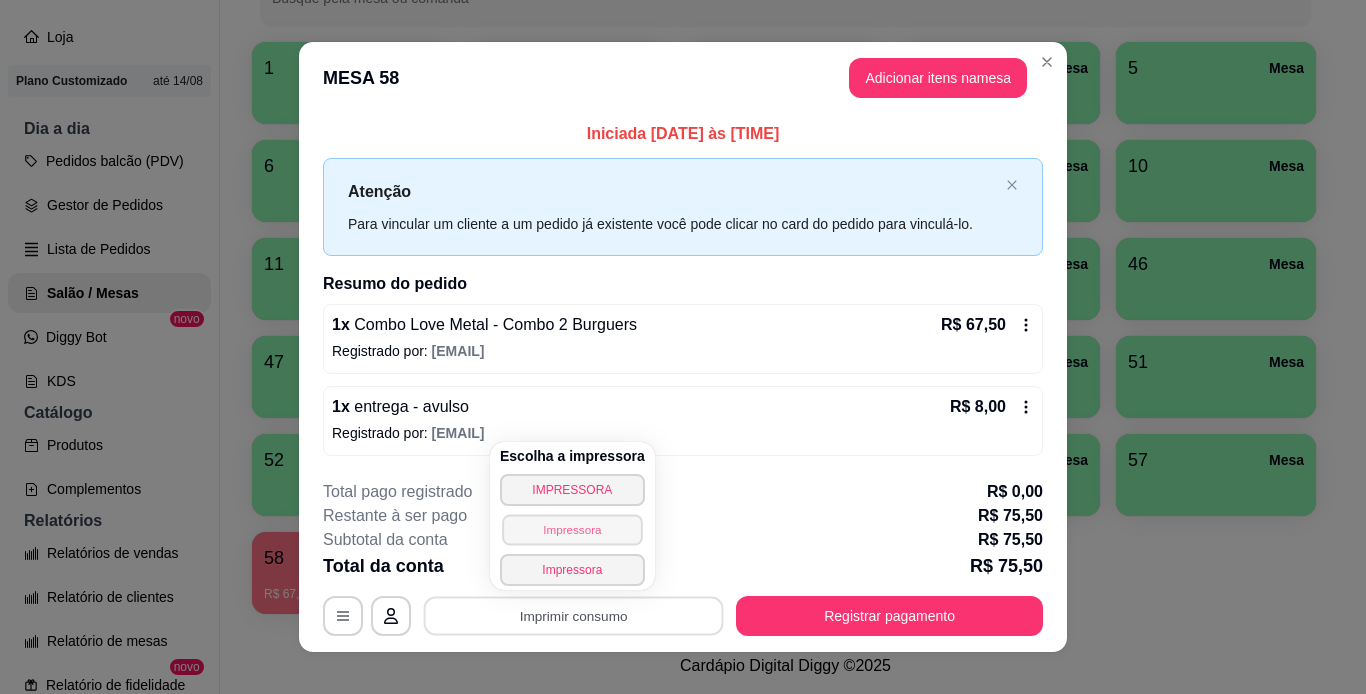 click on "Impressora" at bounding box center (572, 529) 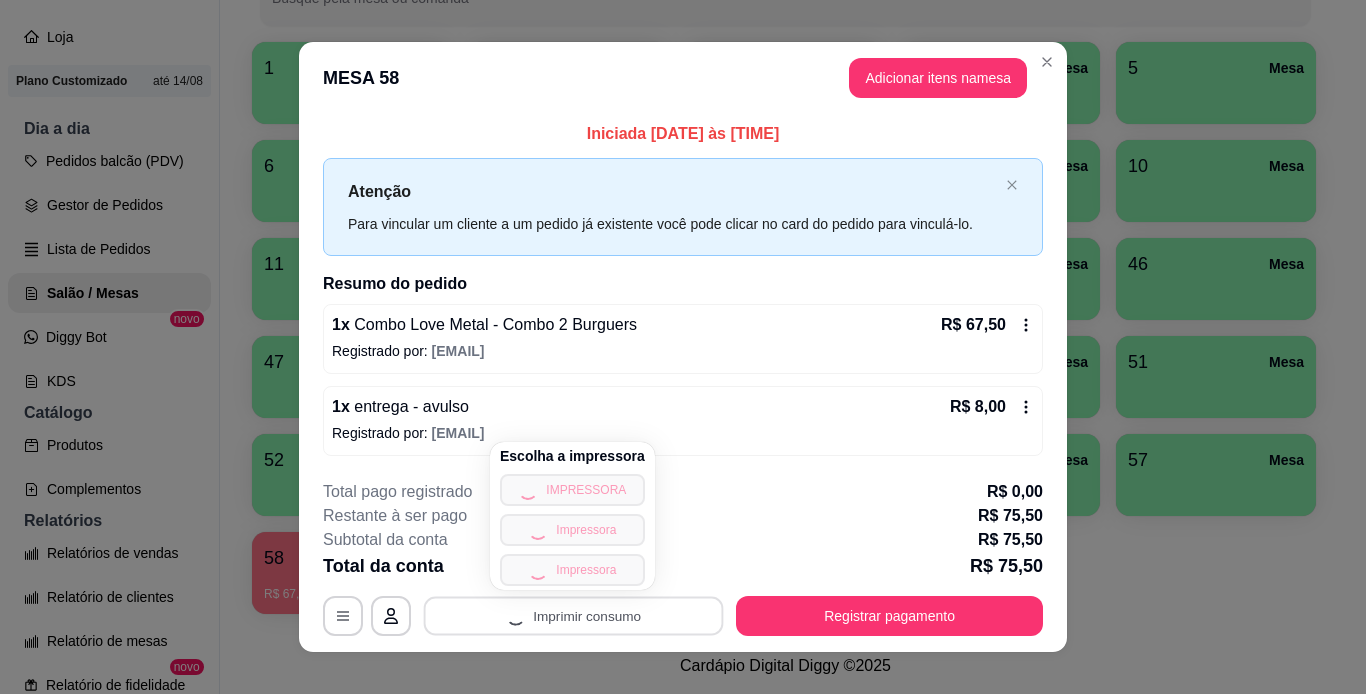 click on "Escolha a impressora IMPRESSORA Impressora Impressora" at bounding box center [572, 516] 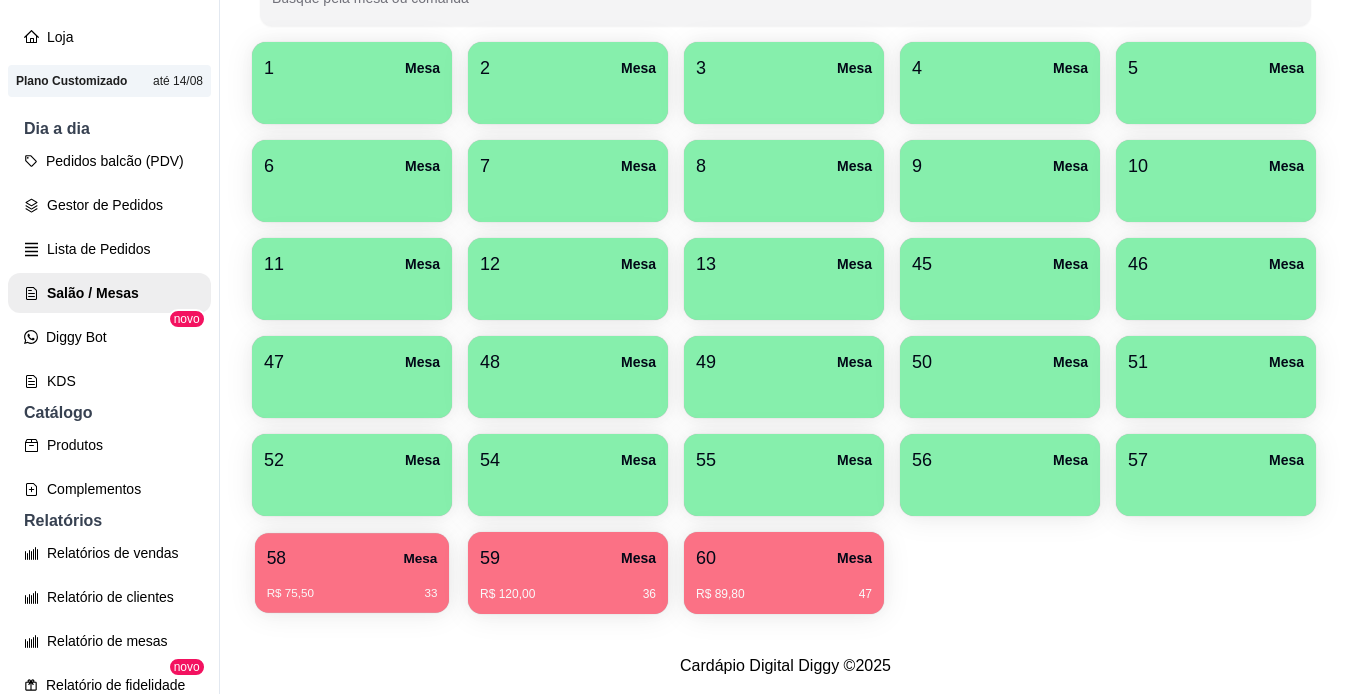 click on "R$ 75,50 33" at bounding box center (352, 594) 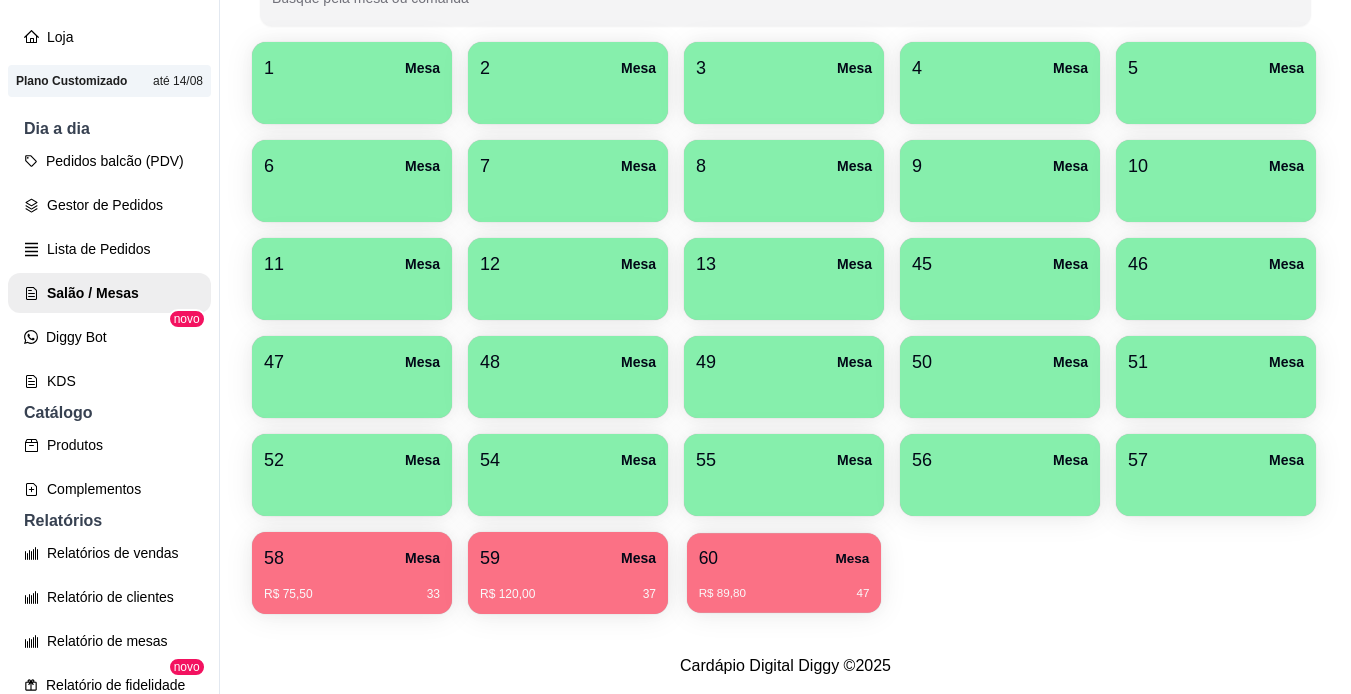 click on "R$ 89,80 47" at bounding box center [784, 594] 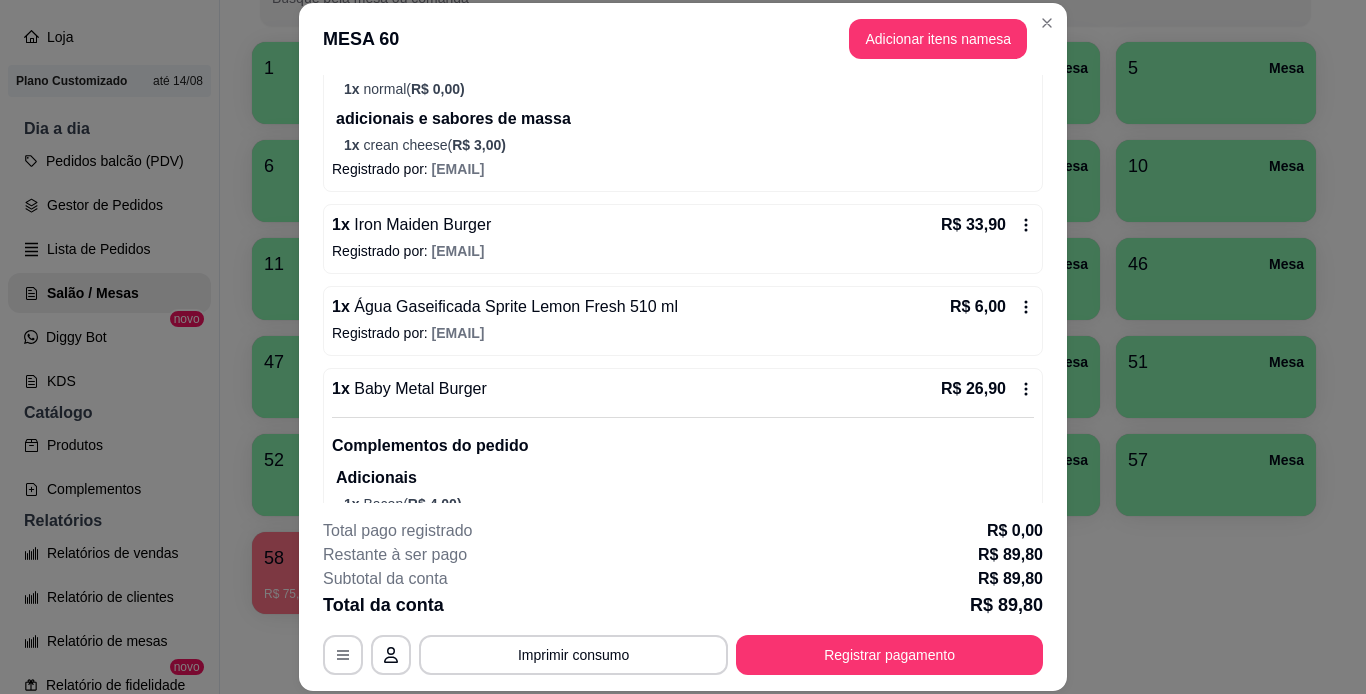 scroll, scrollTop: 320, scrollLeft: 0, axis: vertical 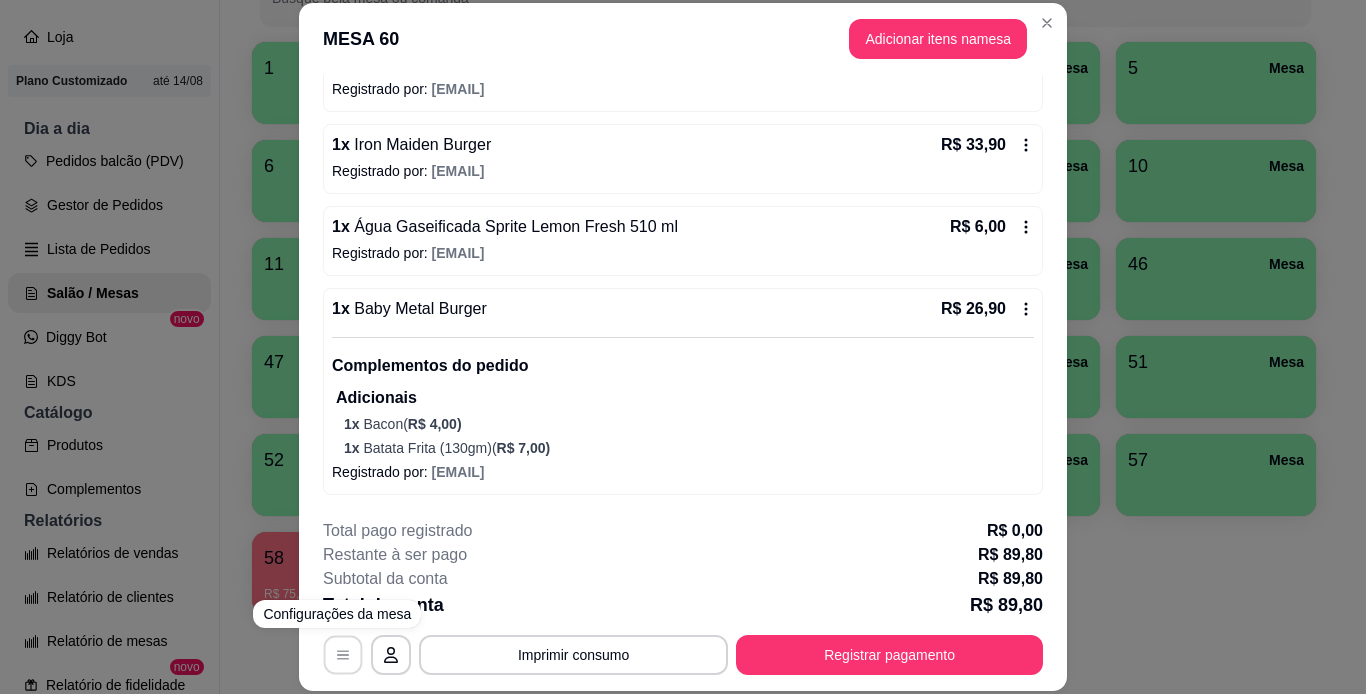 click 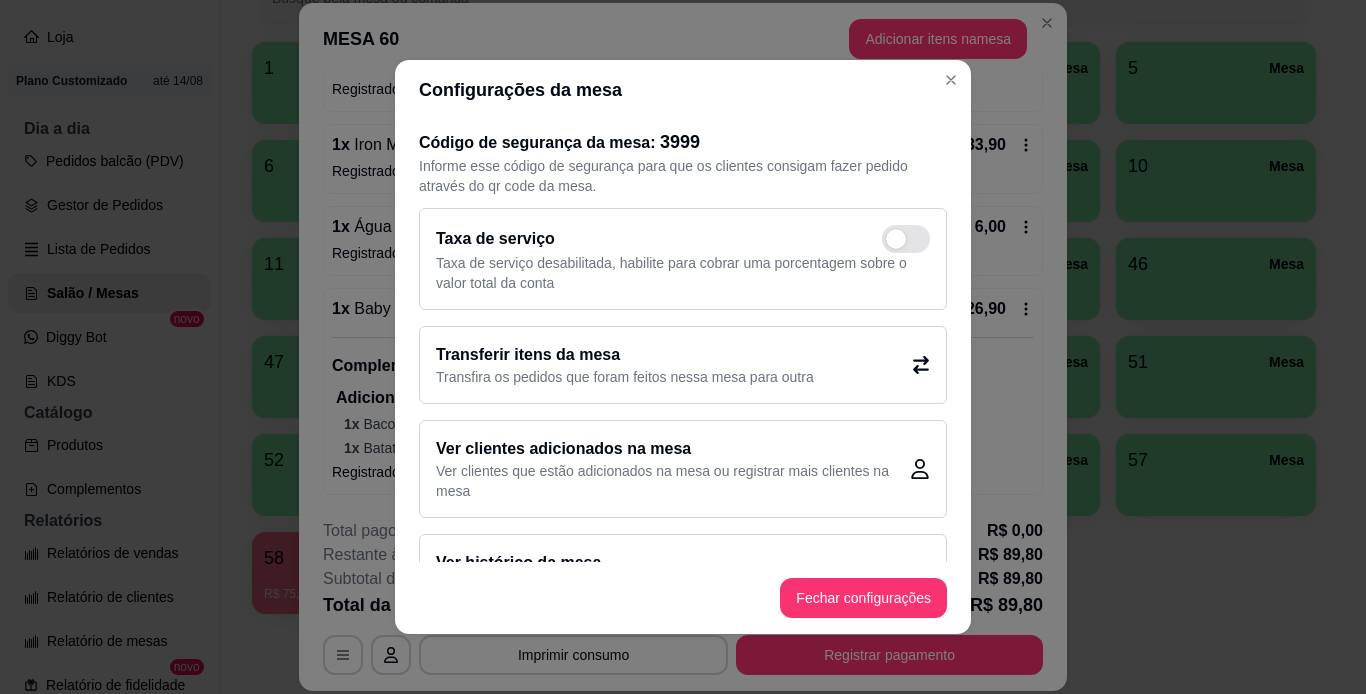 click on "Transferir itens da mesa" at bounding box center [625, 355] 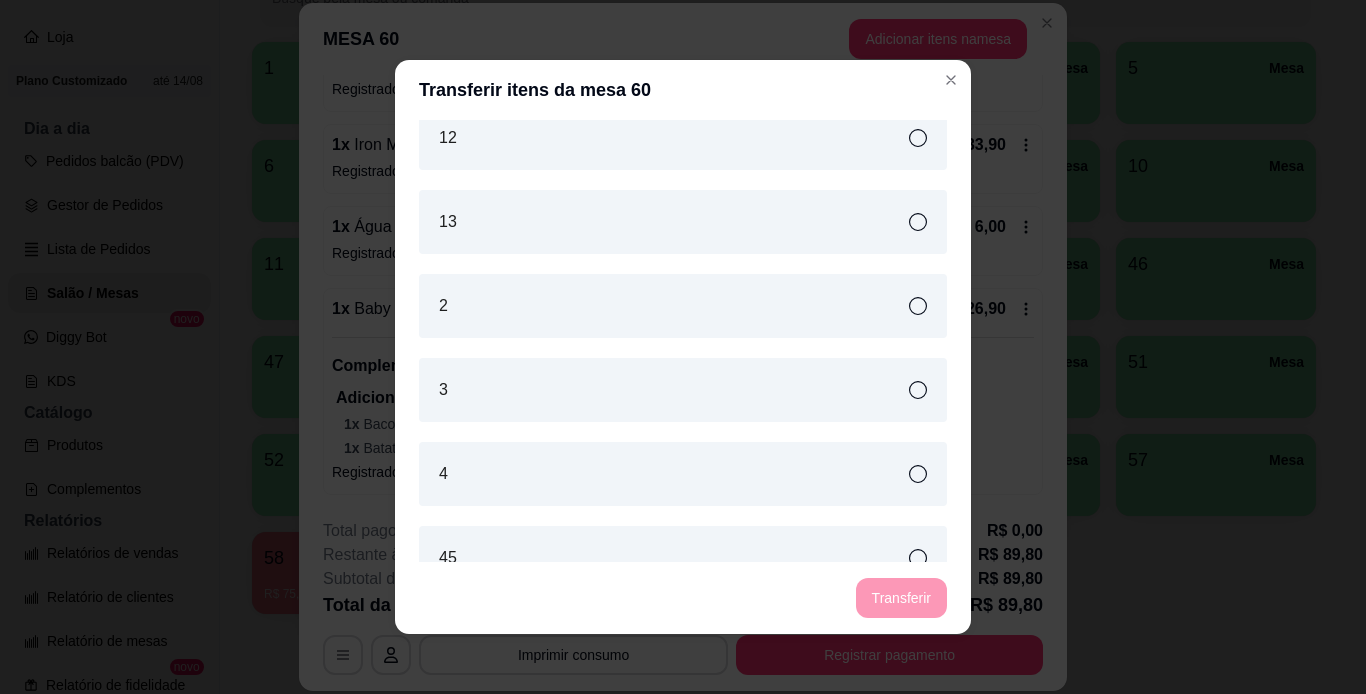 scroll, scrollTop: 320, scrollLeft: 0, axis: vertical 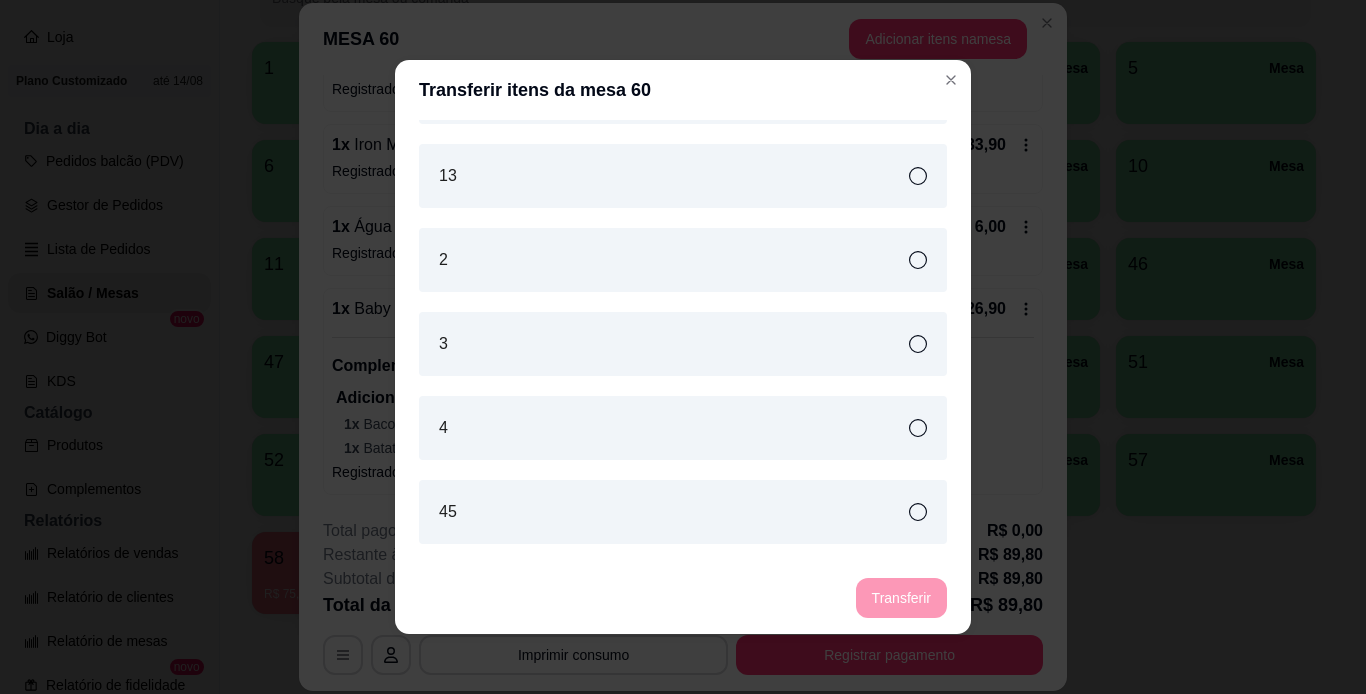 click 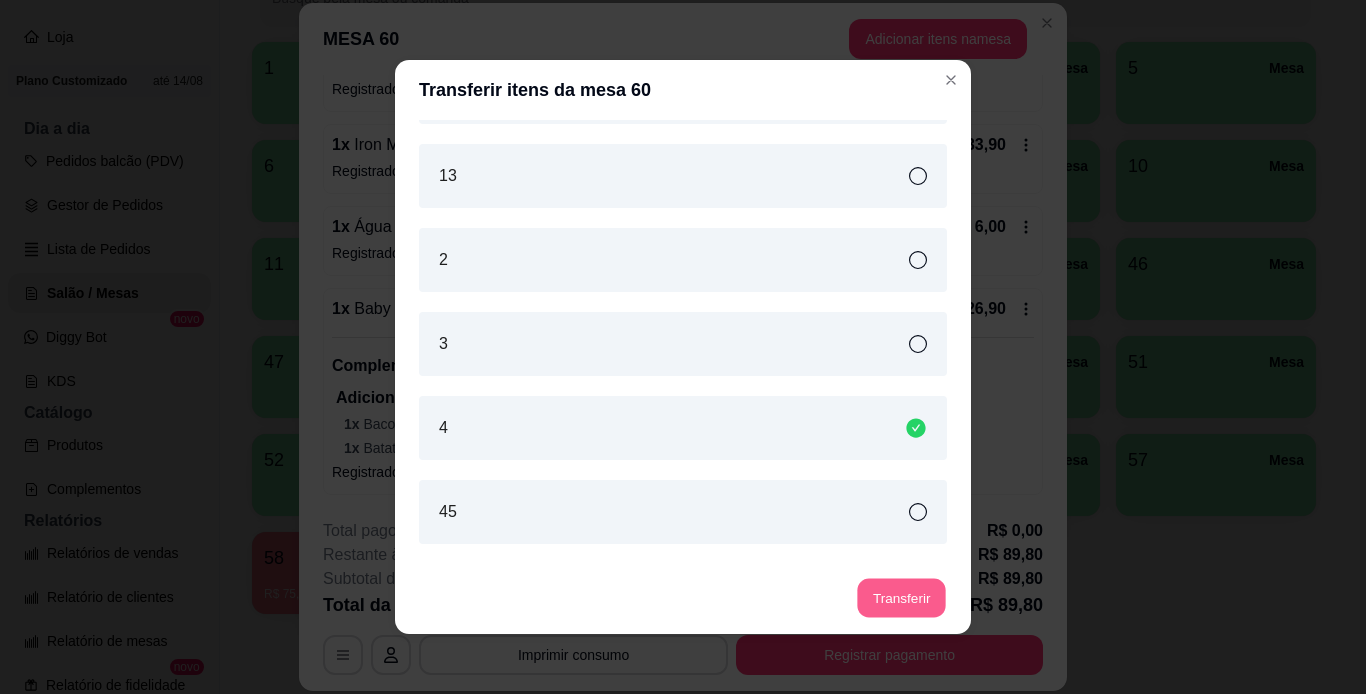 click on "Transferir" at bounding box center (901, 598) 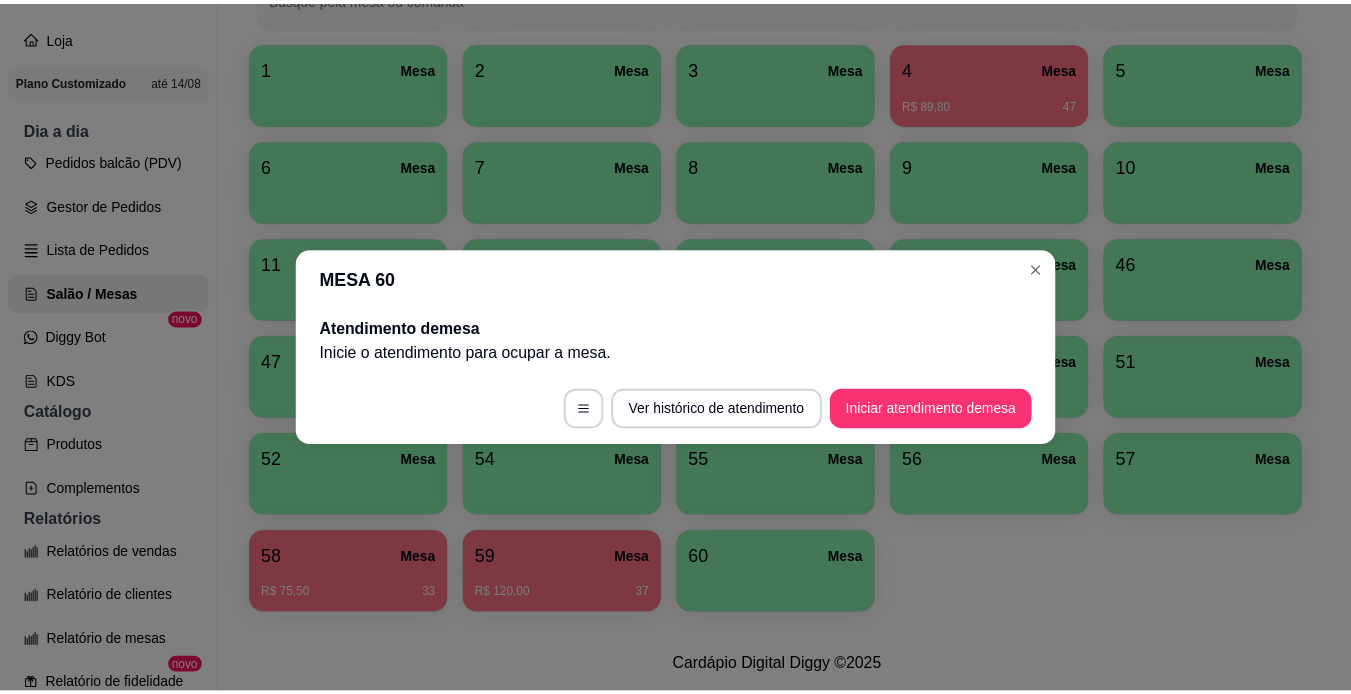 scroll, scrollTop: 0, scrollLeft: 0, axis: both 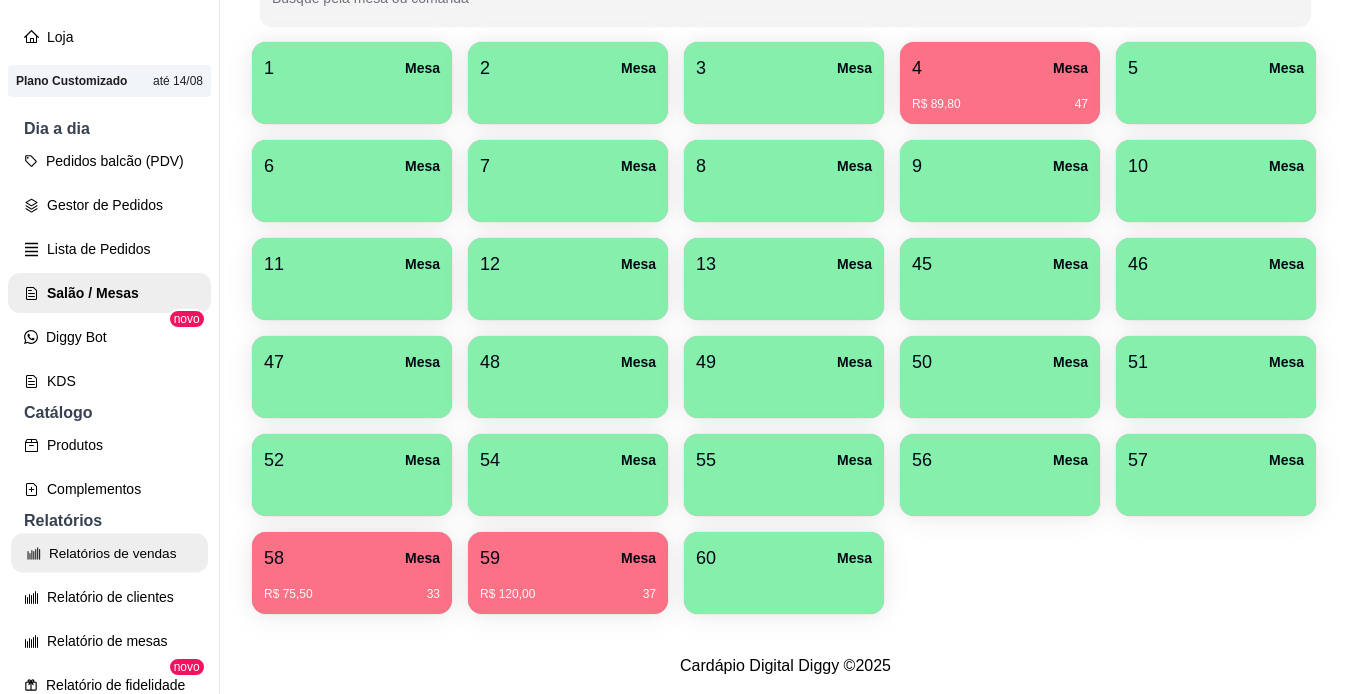 click on "Relatórios de vendas" at bounding box center (109, 553) 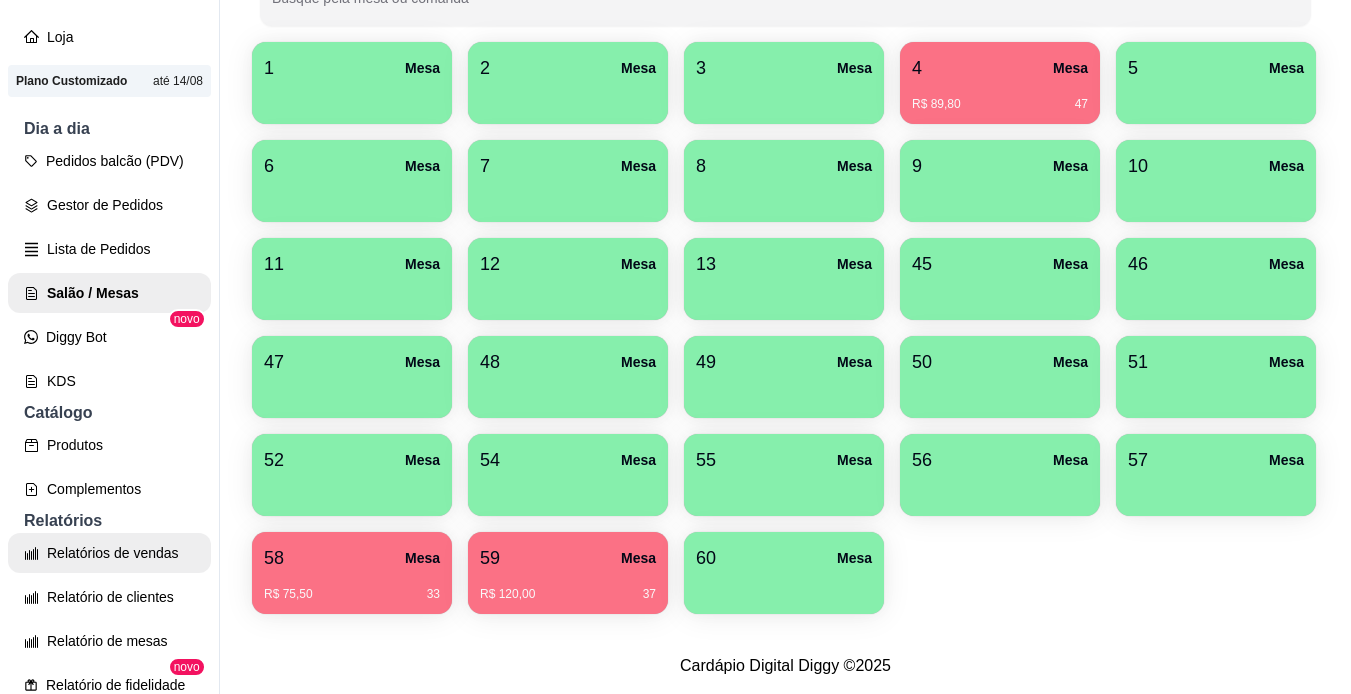select on "ALL" 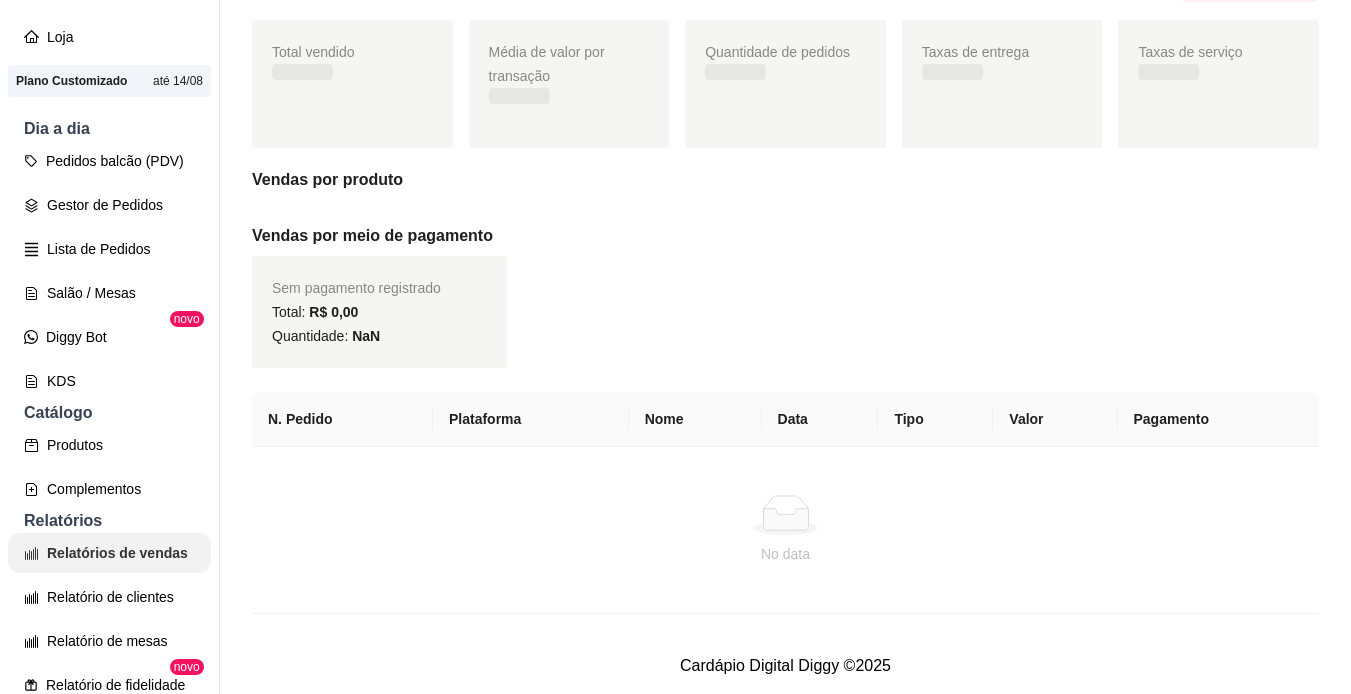 scroll, scrollTop: 0, scrollLeft: 0, axis: both 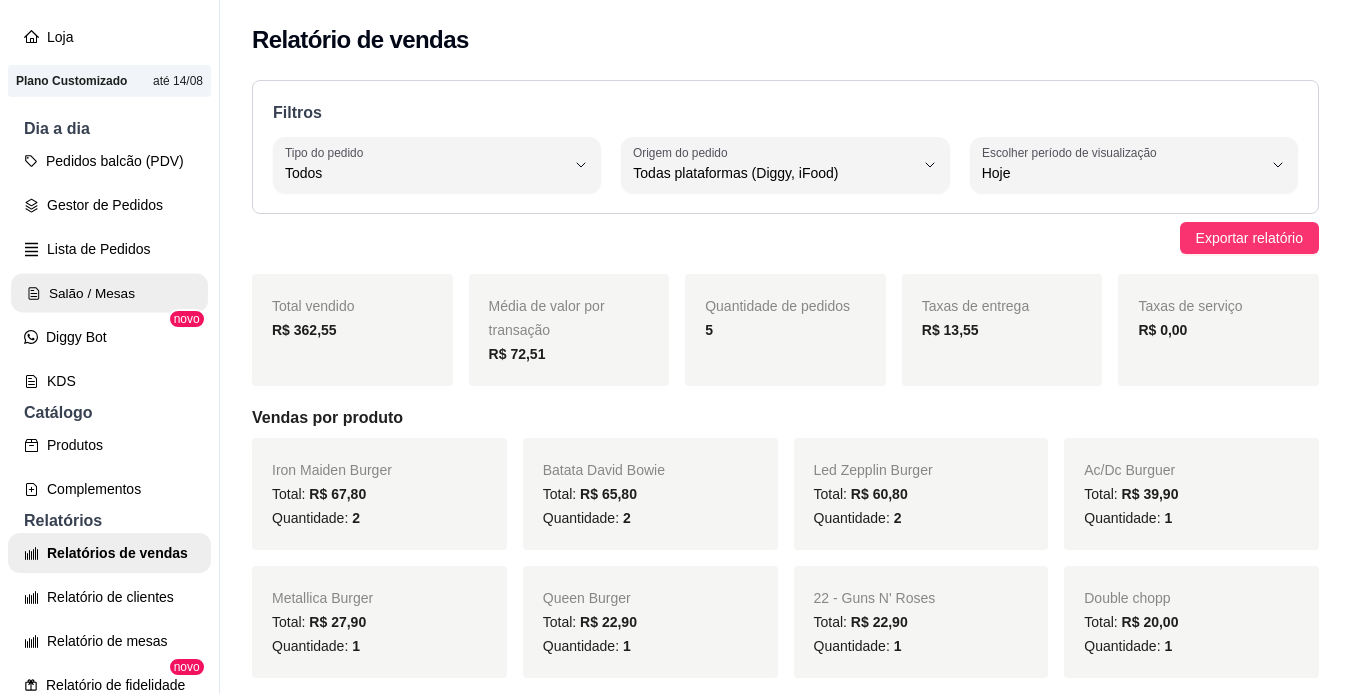 click on "Salão / Mesas" at bounding box center (109, 293) 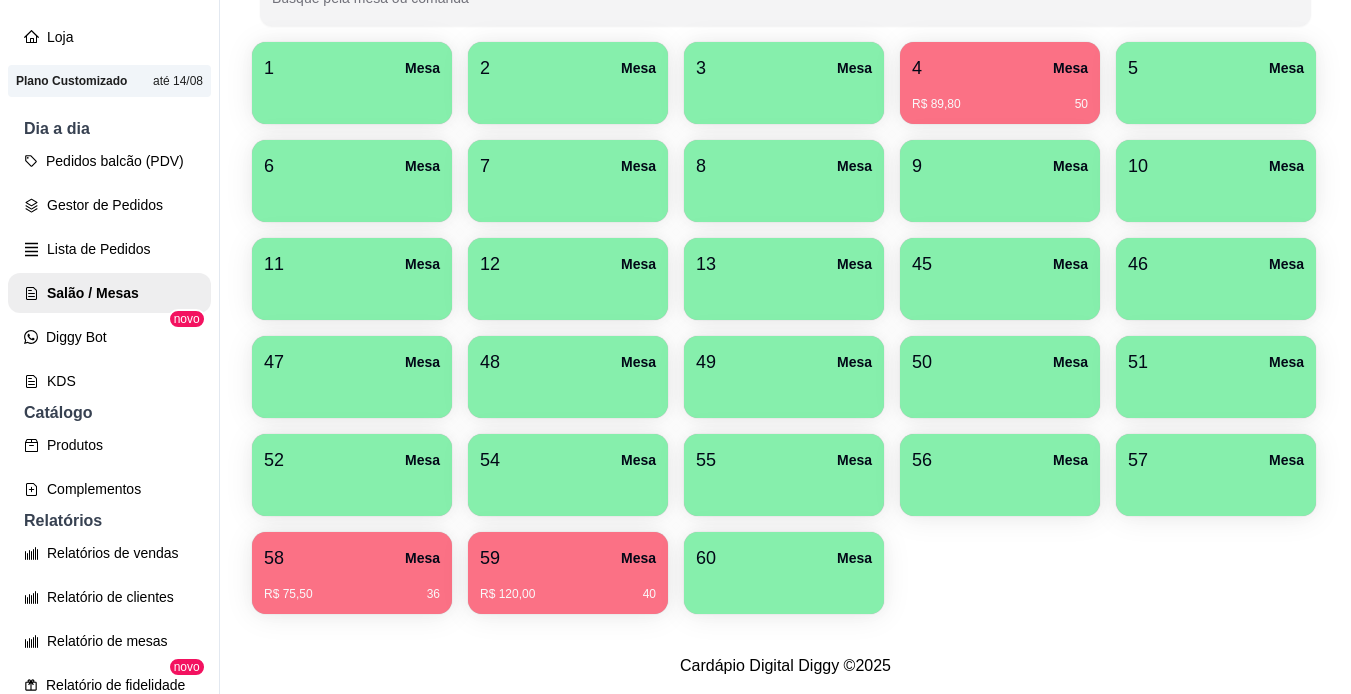 scroll, scrollTop: 429, scrollLeft: 0, axis: vertical 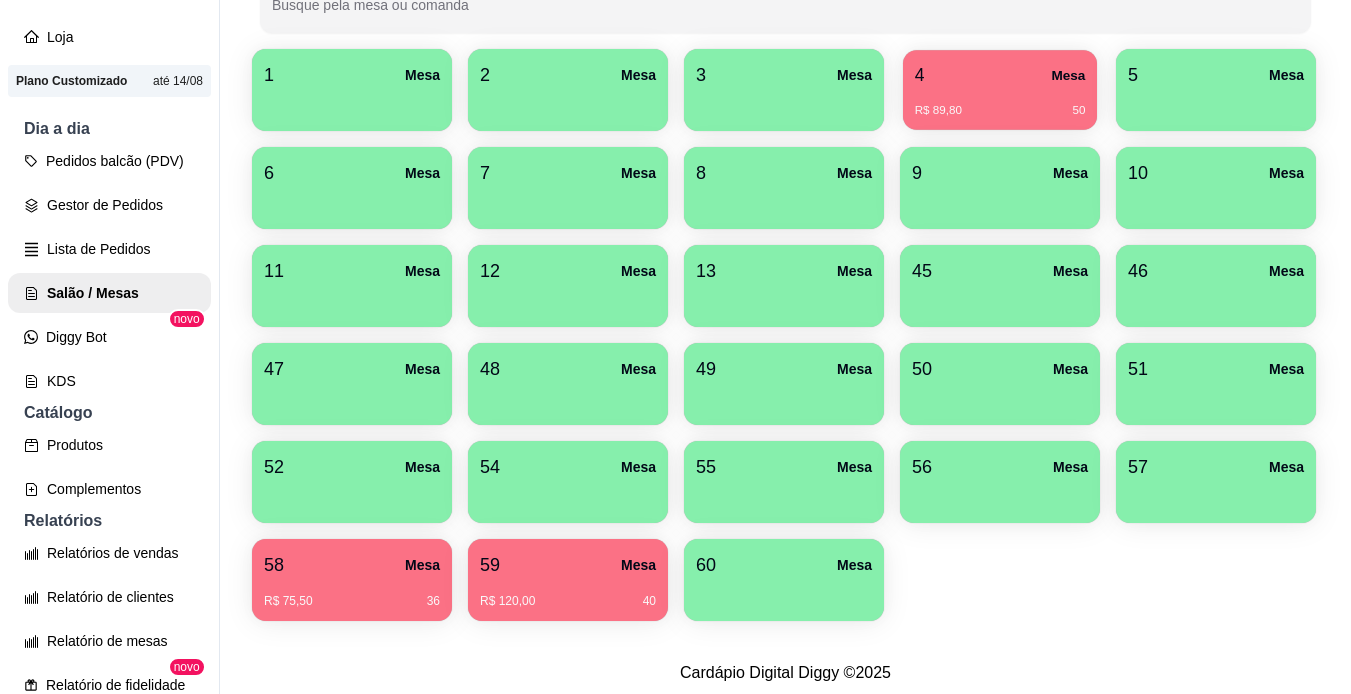 click on "R$ 89,80 50" at bounding box center (1000, 103) 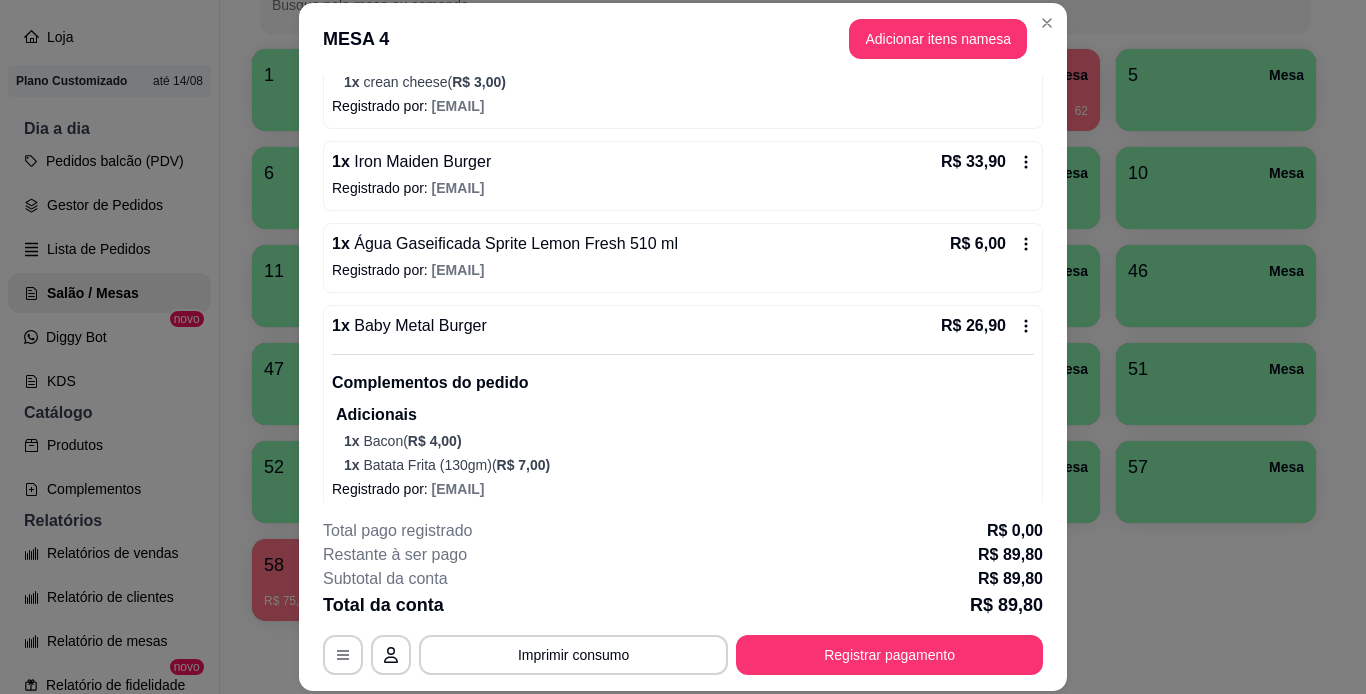 scroll, scrollTop: 392, scrollLeft: 0, axis: vertical 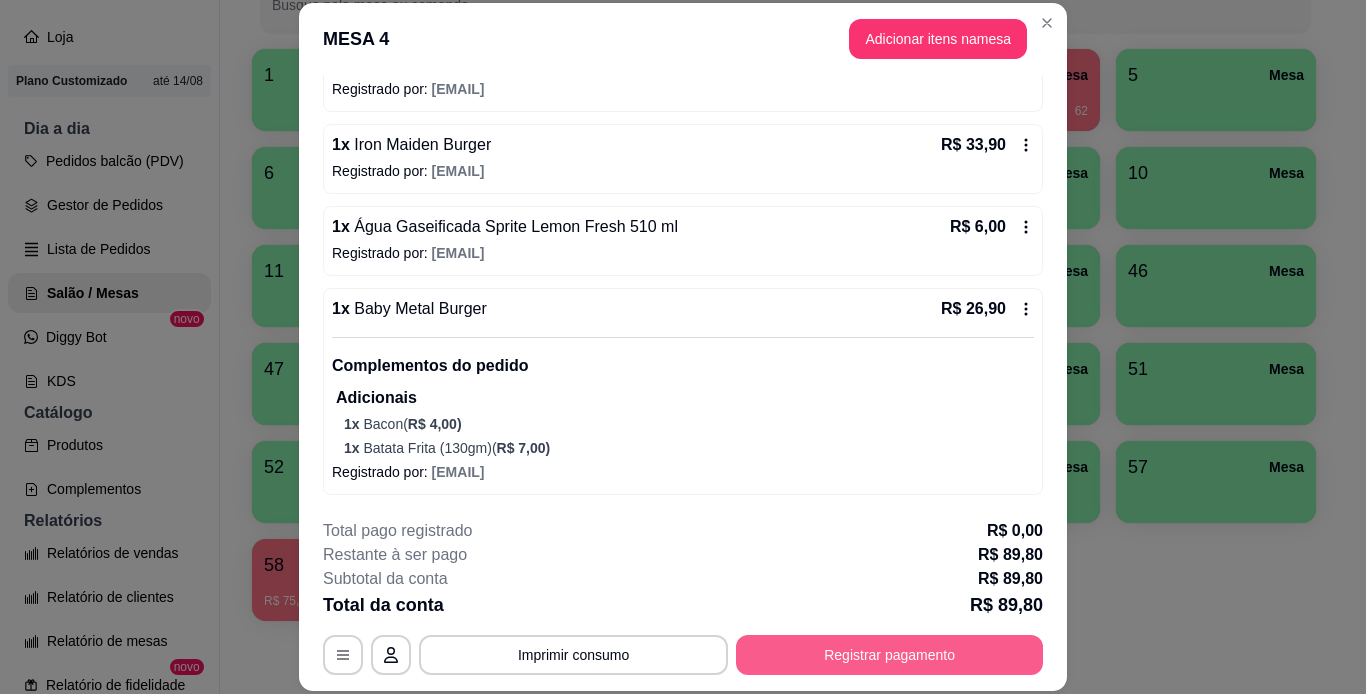 click on "Registrar pagamento" at bounding box center [889, 655] 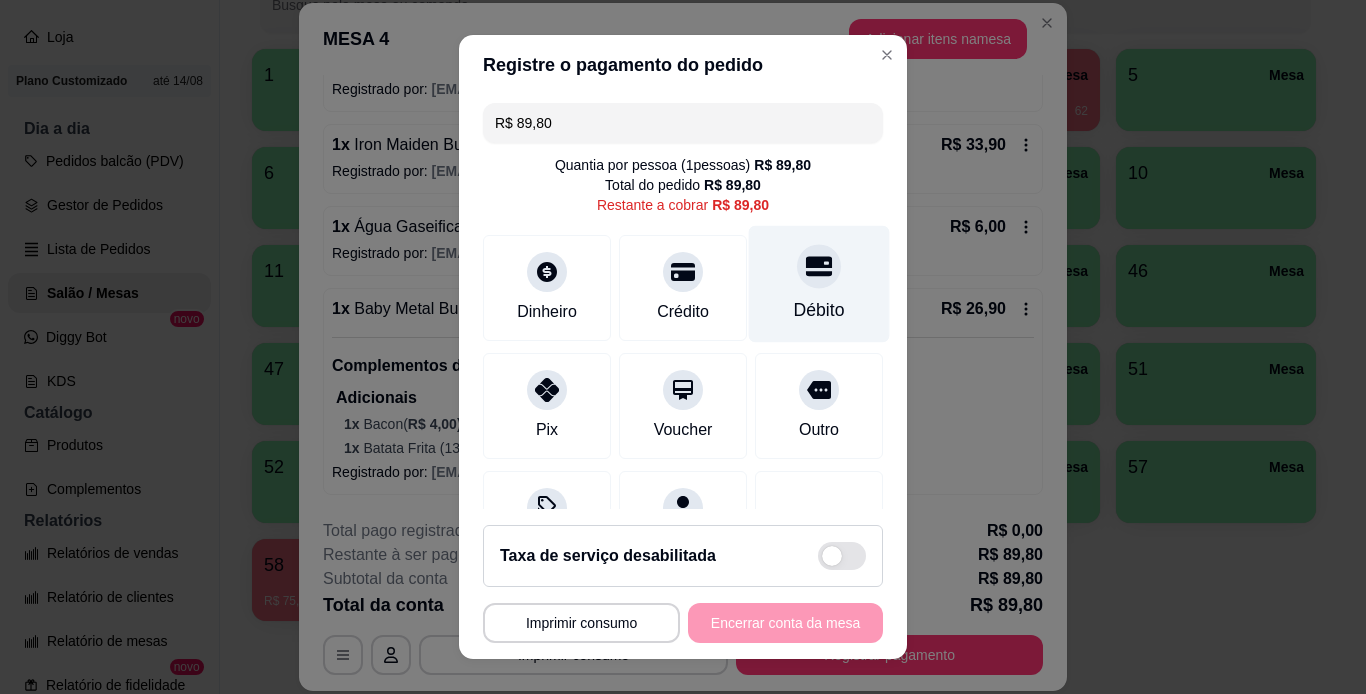 click 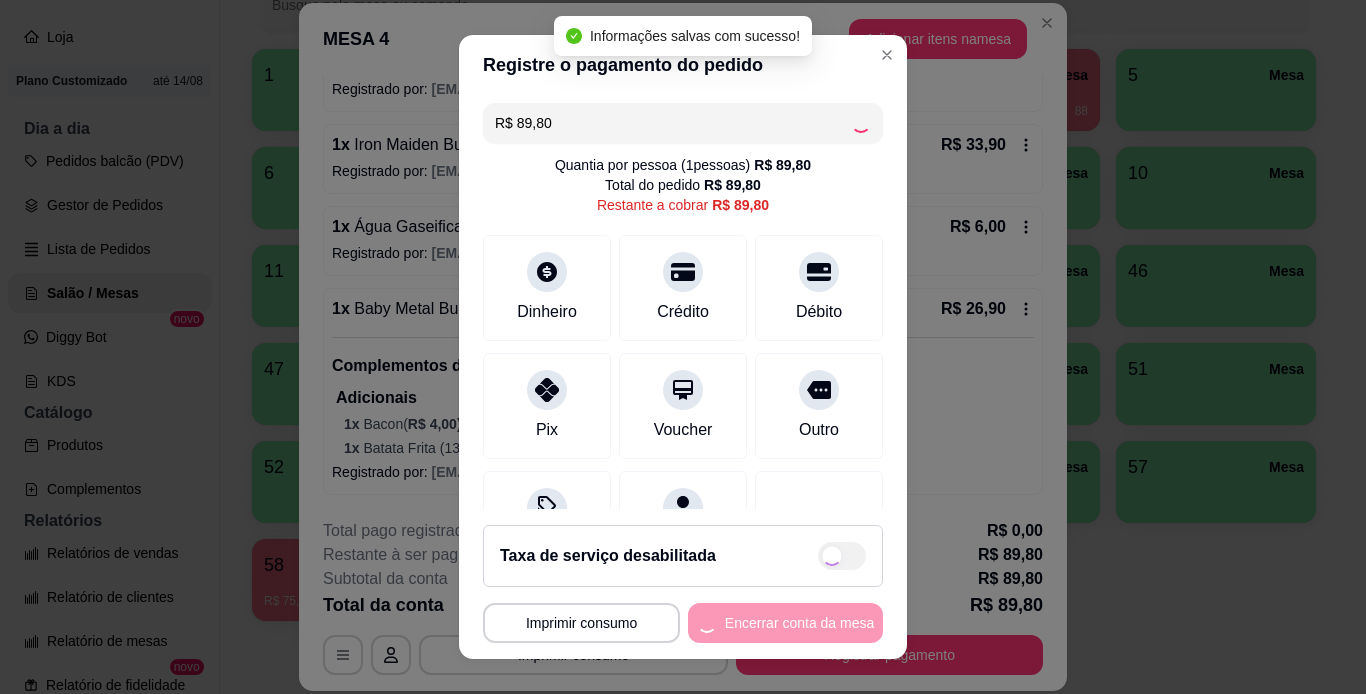 type on "R$ 0,00" 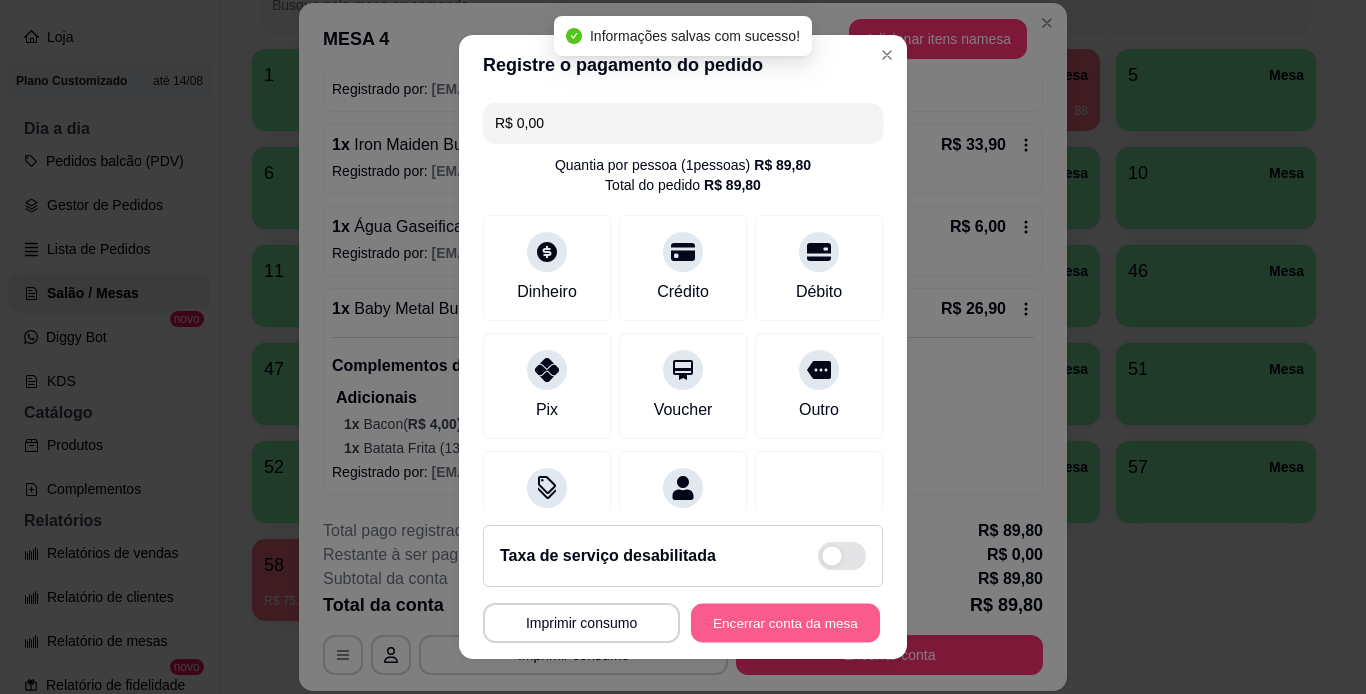 click on "Encerrar conta da mesa" at bounding box center [785, 623] 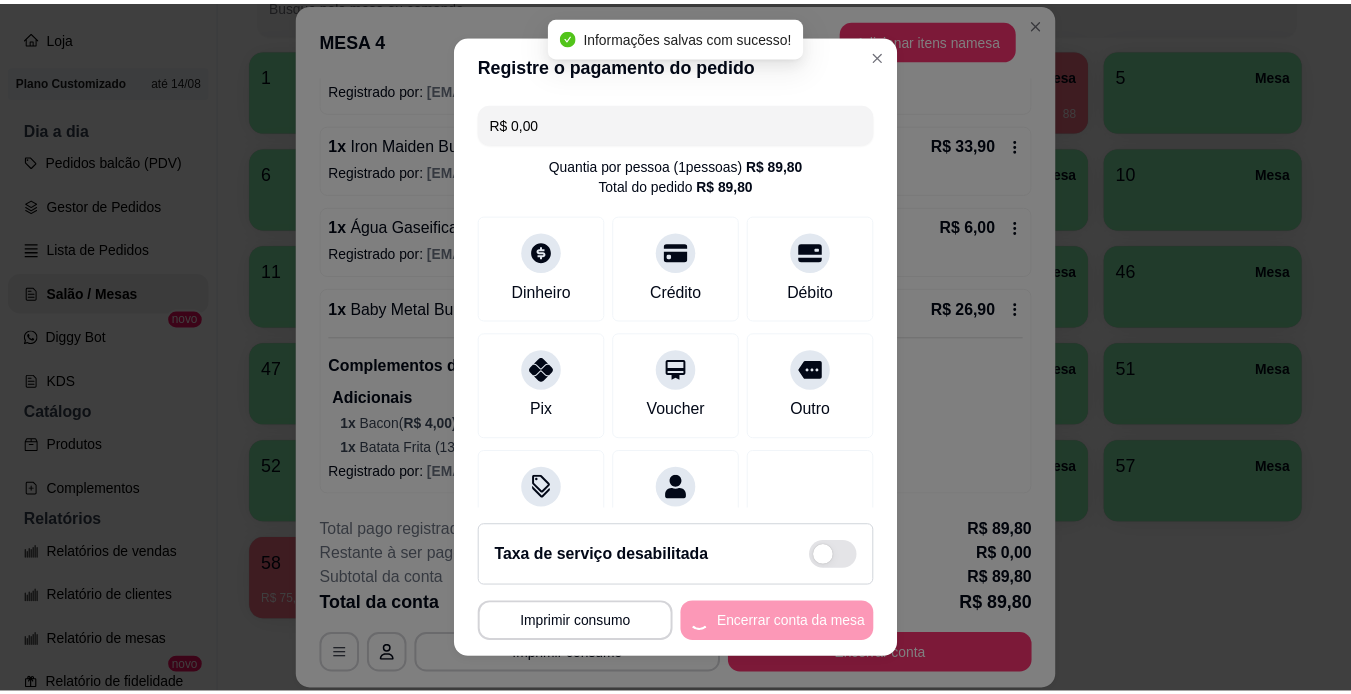 scroll, scrollTop: 0, scrollLeft: 0, axis: both 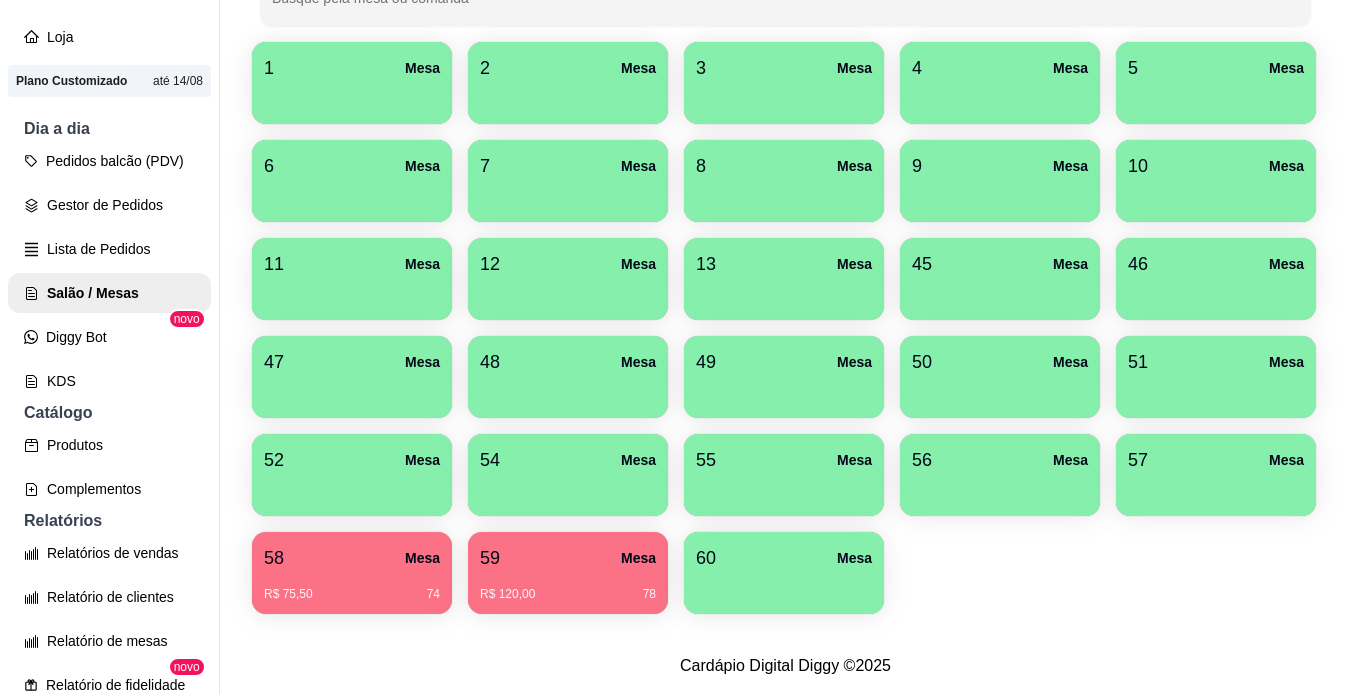 click on "R$ 120,00 78" at bounding box center (568, 587) 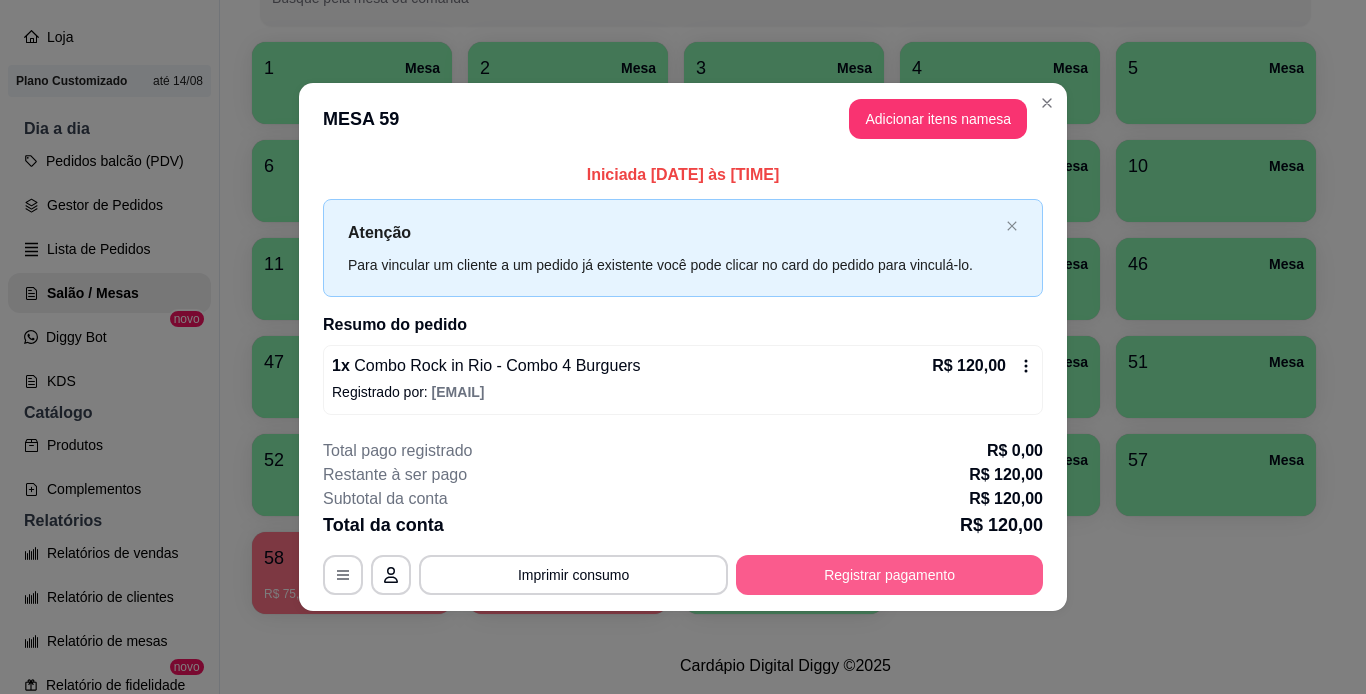 click on "Registrar pagamento" at bounding box center (889, 575) 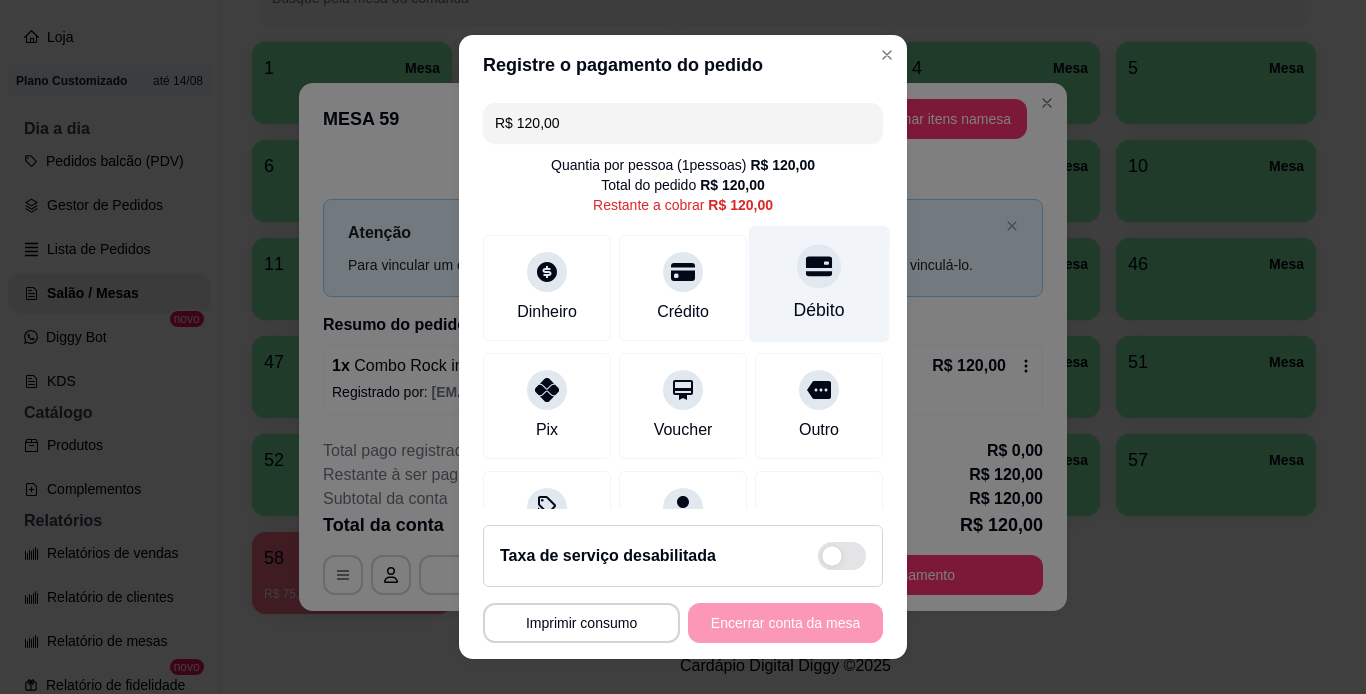 click on "Débito" at bounding box center (819, 283) 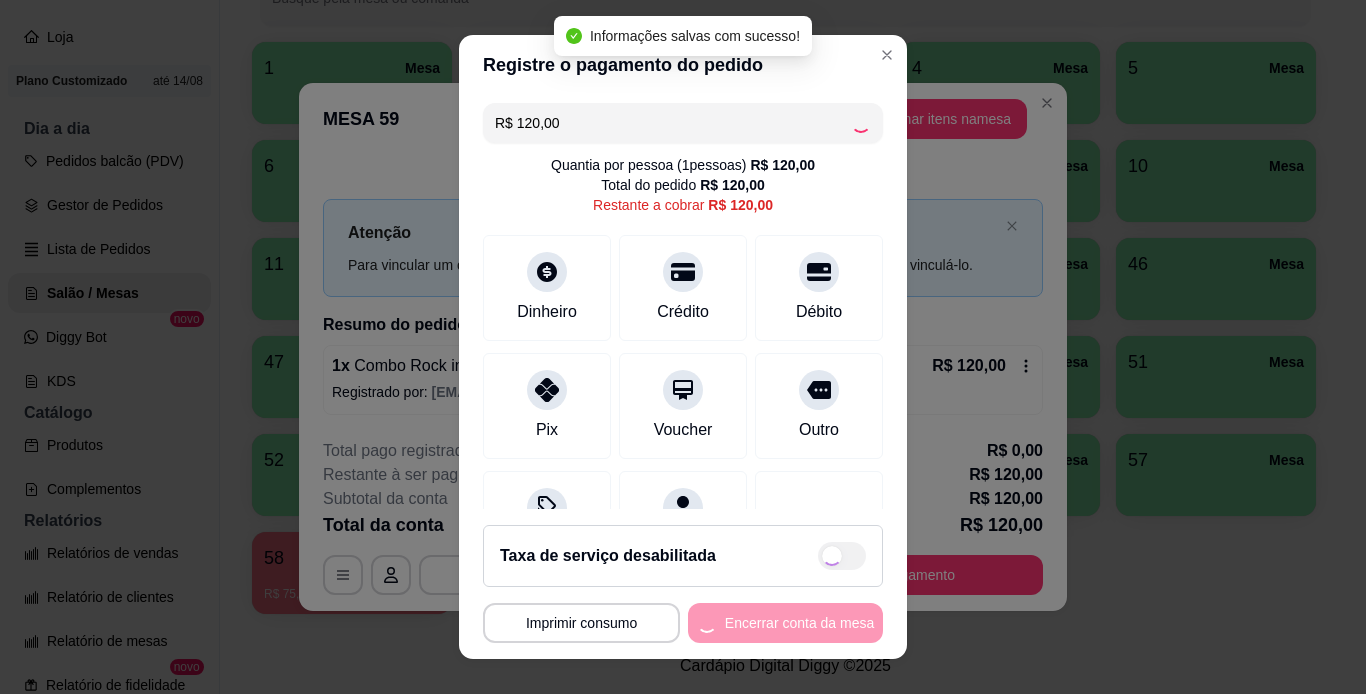 type on "R$ 0,00" 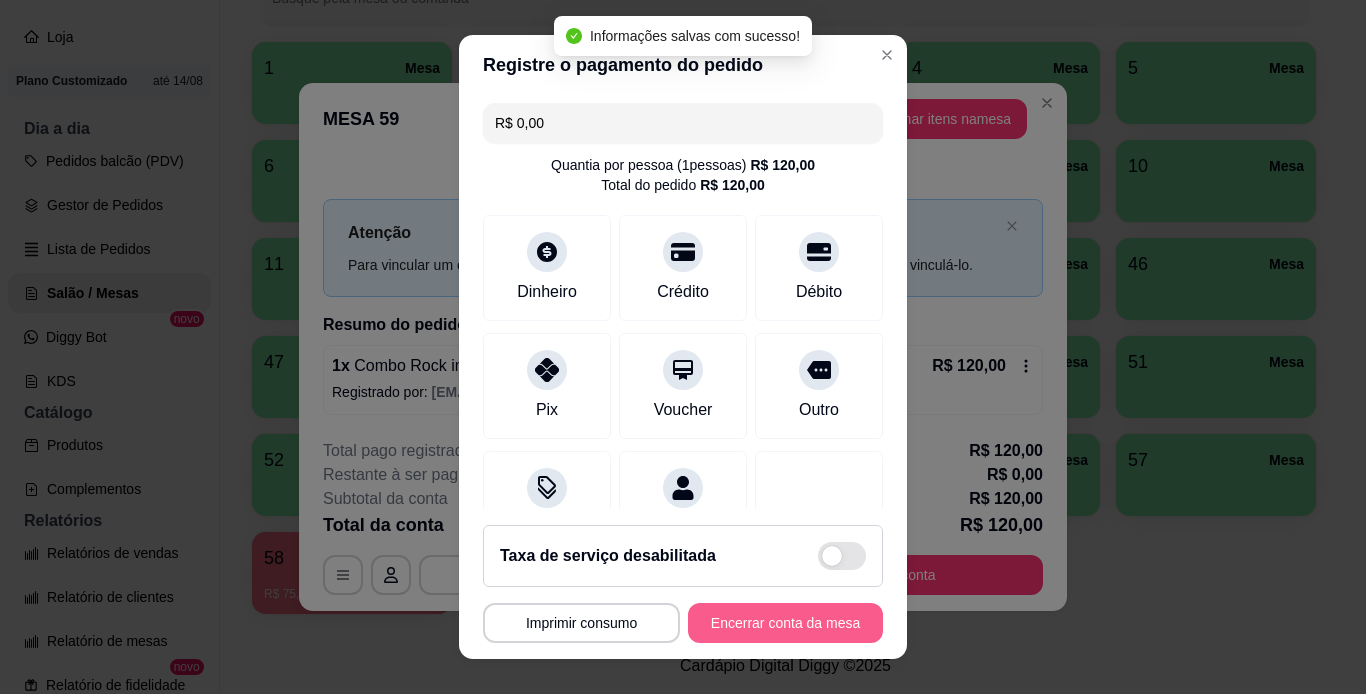 click on "Encerrar conta da mesa" at bounding box center (785, 623) 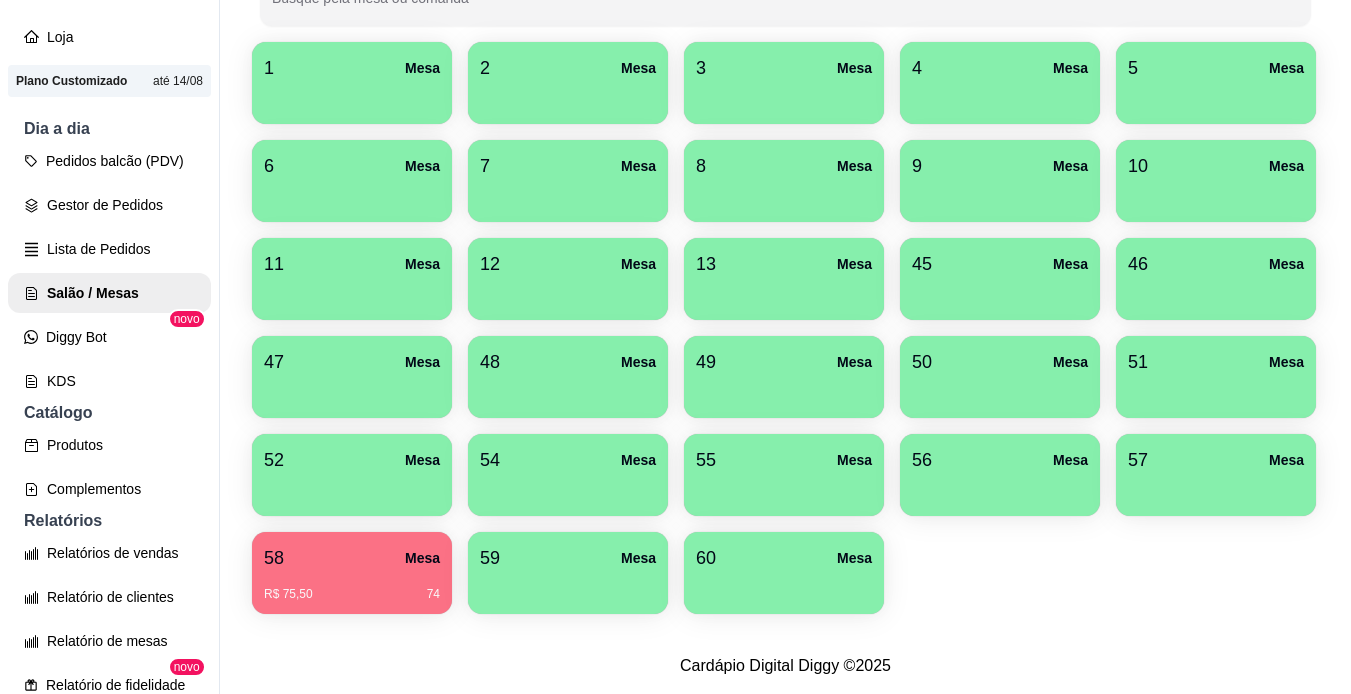 click on "58 Mesa" at bounding box center [352, 558] 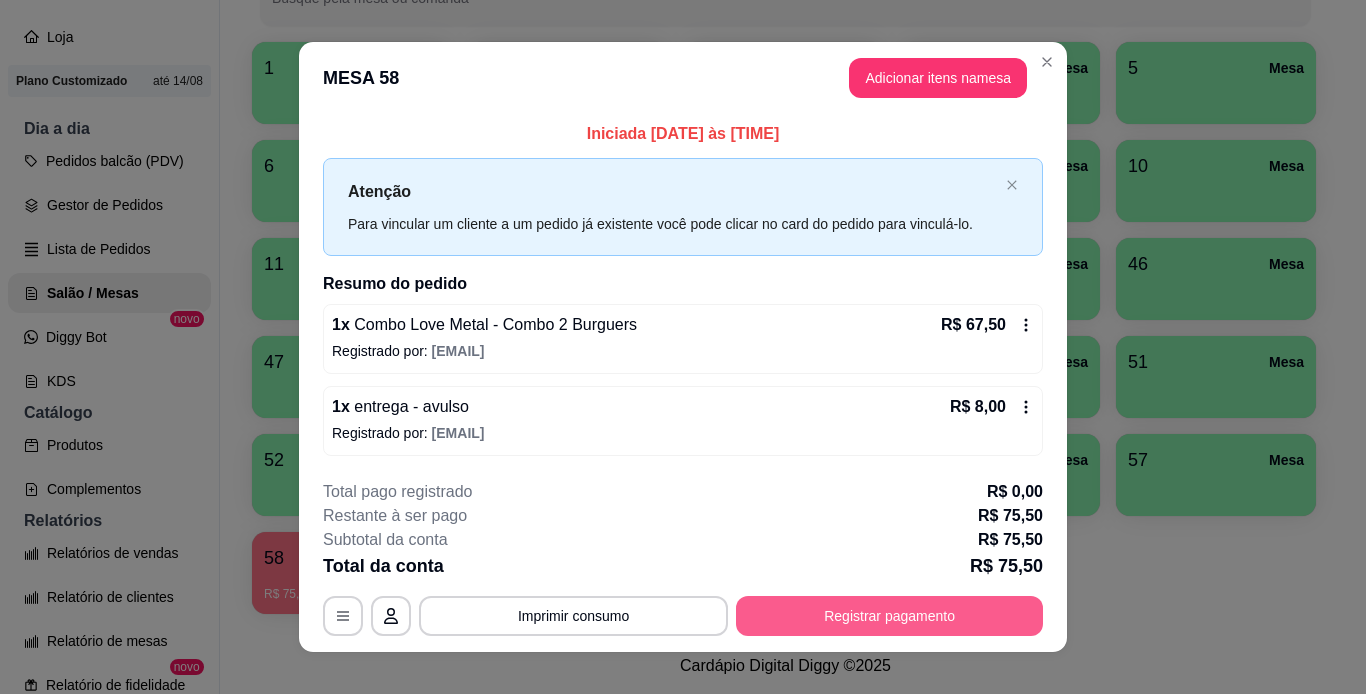 click on "Registrar pagamento" at bounding box center (889, 616) 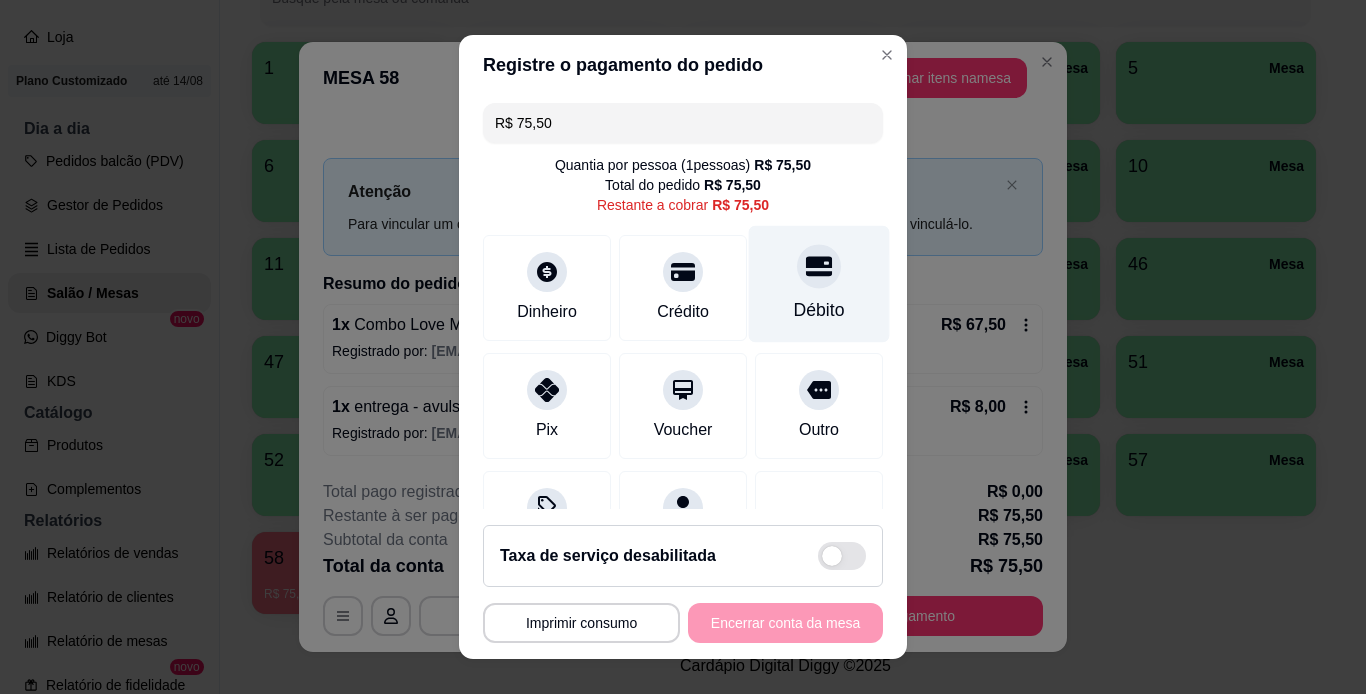 click on "Débito" at bounding box center (819, 310) 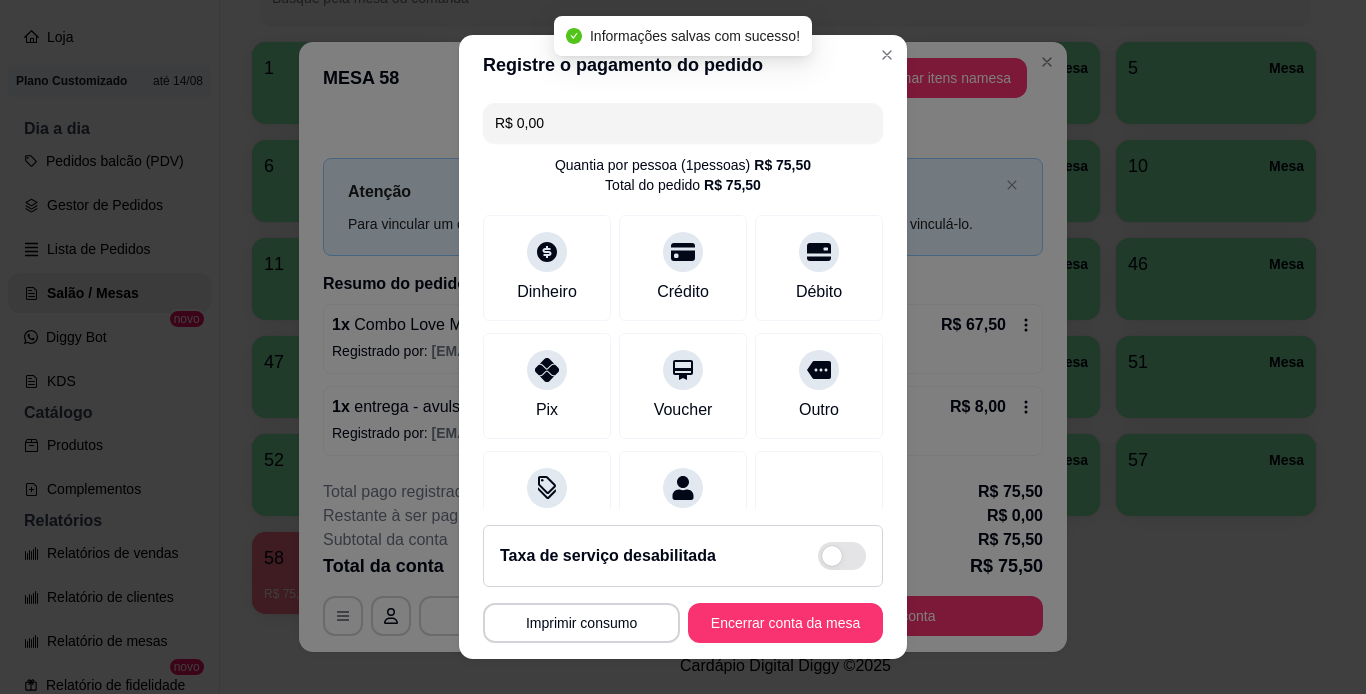 type on "R$ 0,00" 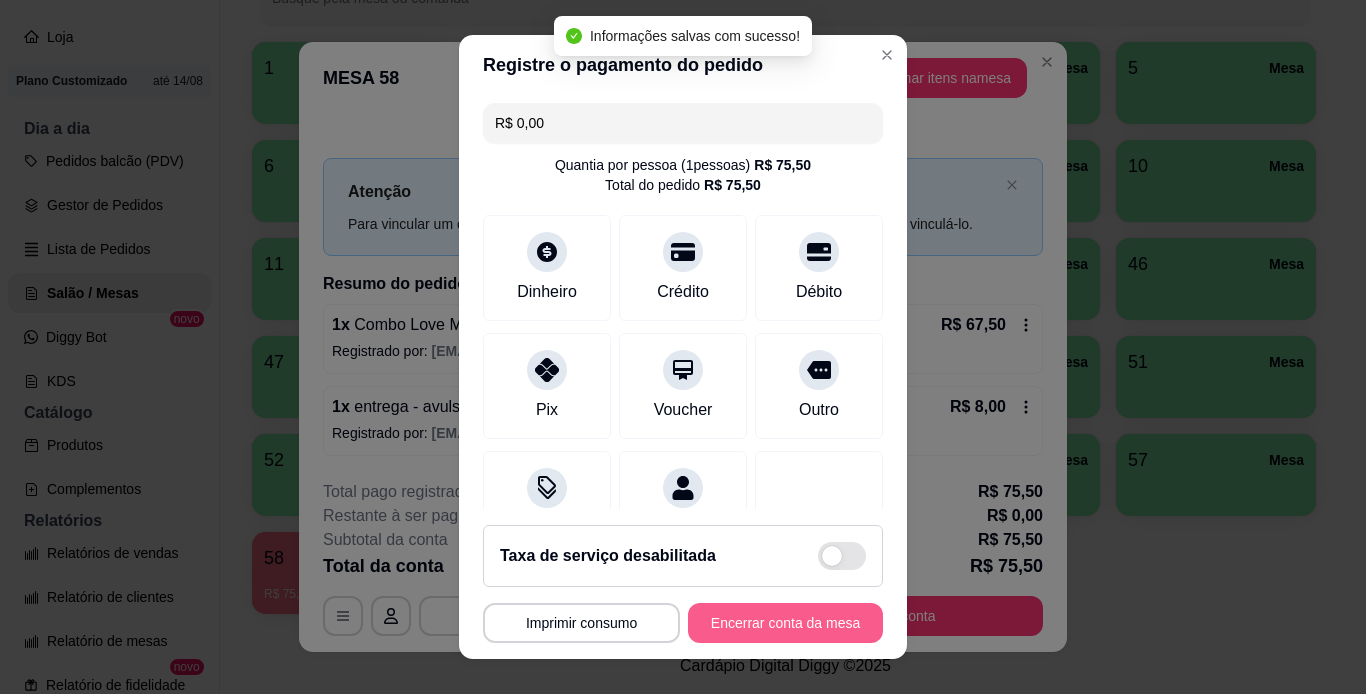 click on "Encerrar conta da mesa" at bounding box center [785, 623] 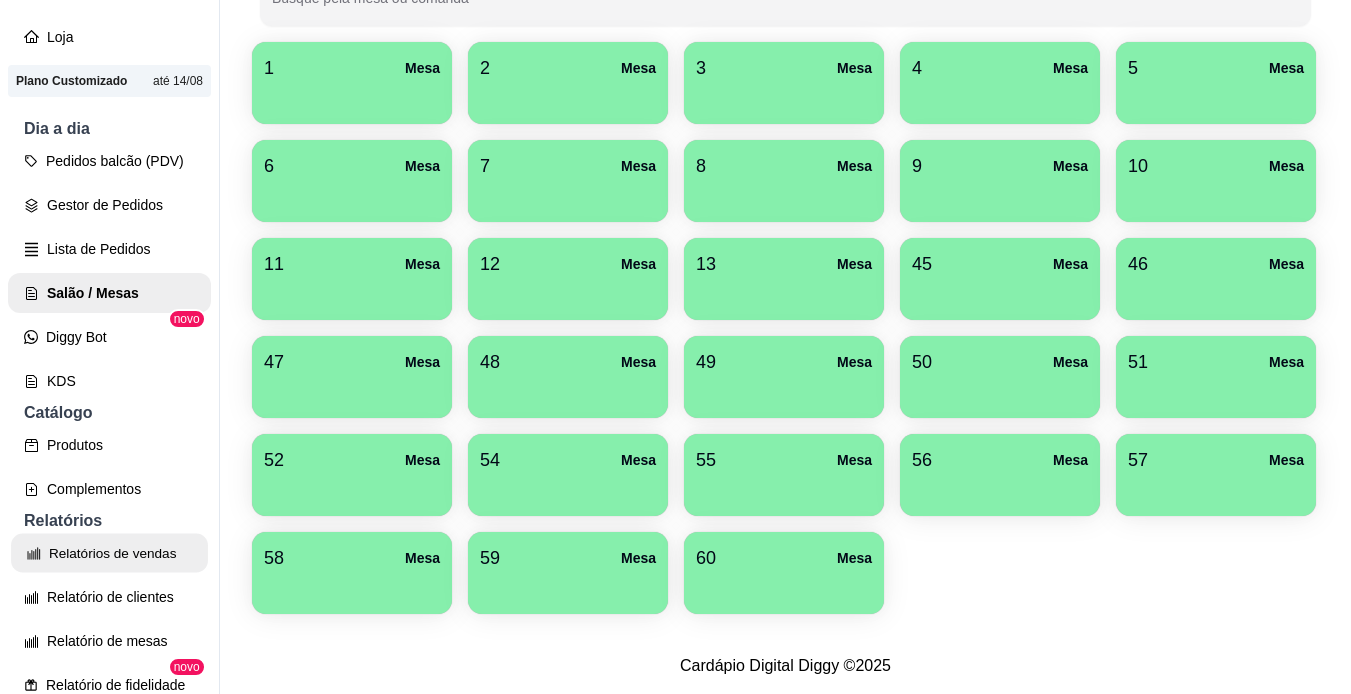 click on "Relatórios de vendas" at bounding box center [109, 553] 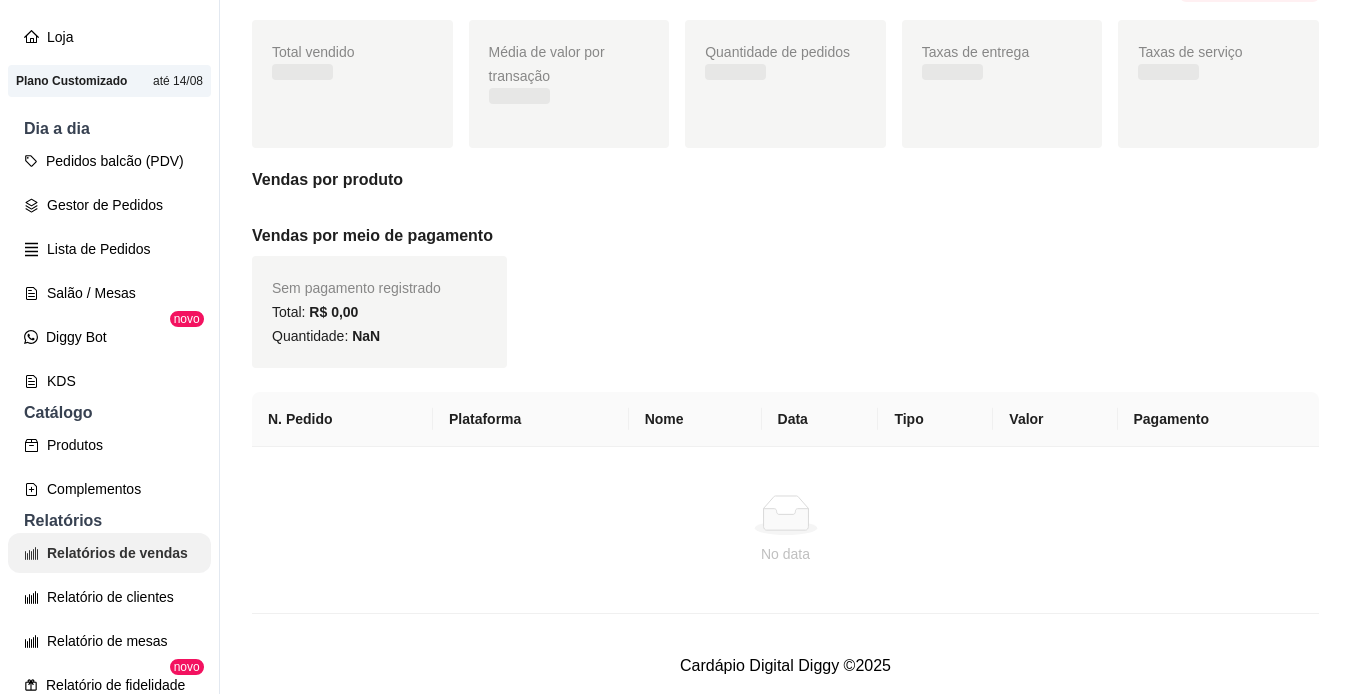 scroll, scrollTop: 0, scrollLeft: 0, axis: both 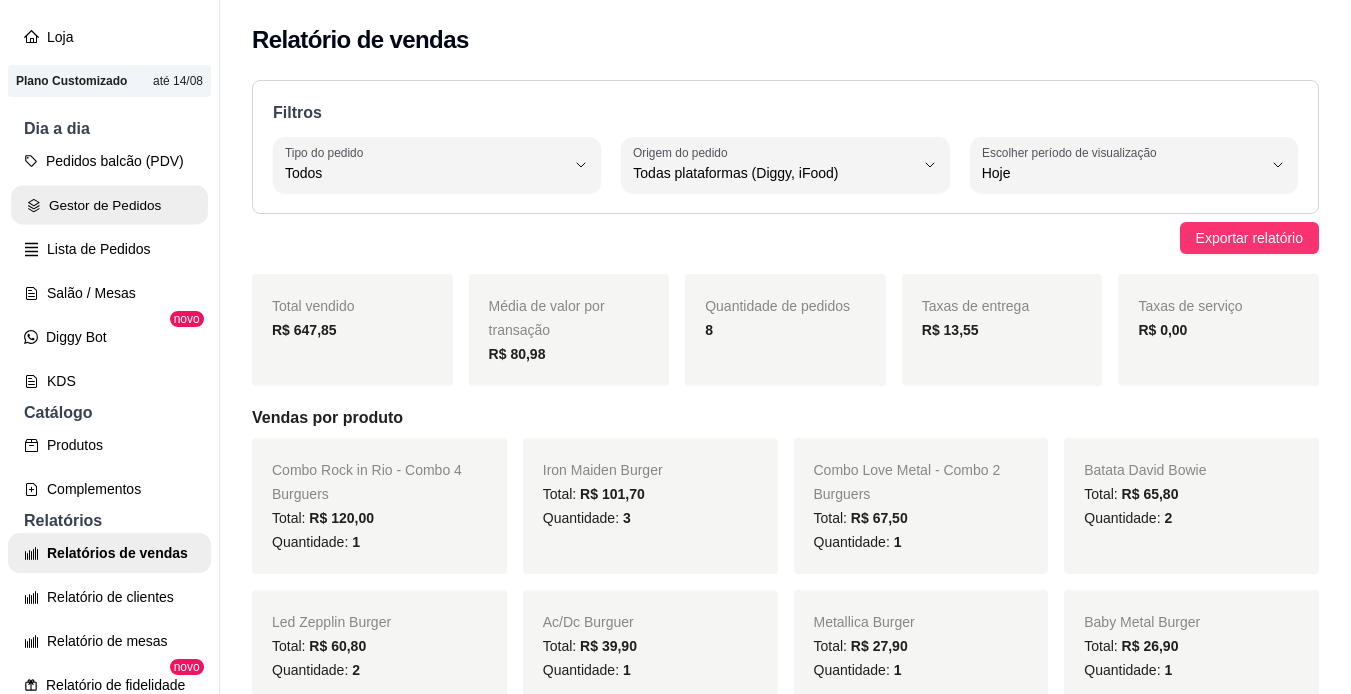 click on "Gestor de Pedidos" at bounding box center [109, 205] 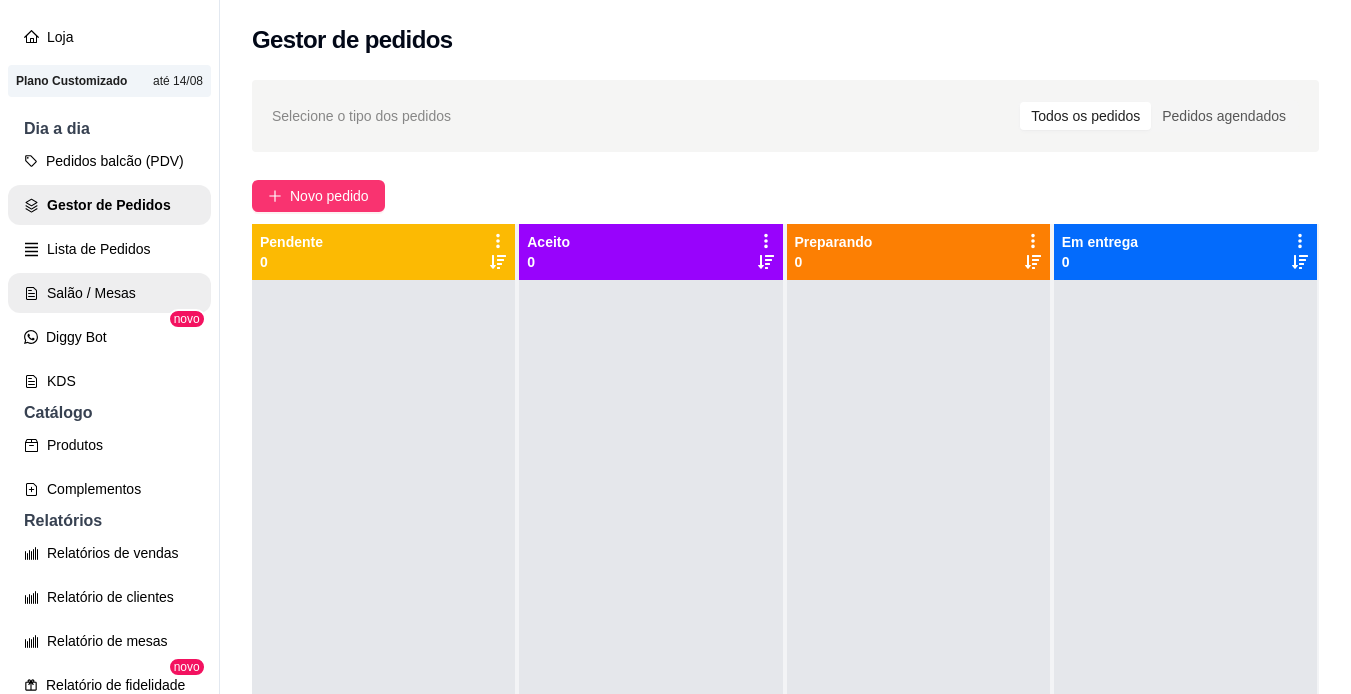 click on "Salão / Mesas" at bounding box center [109, 293] 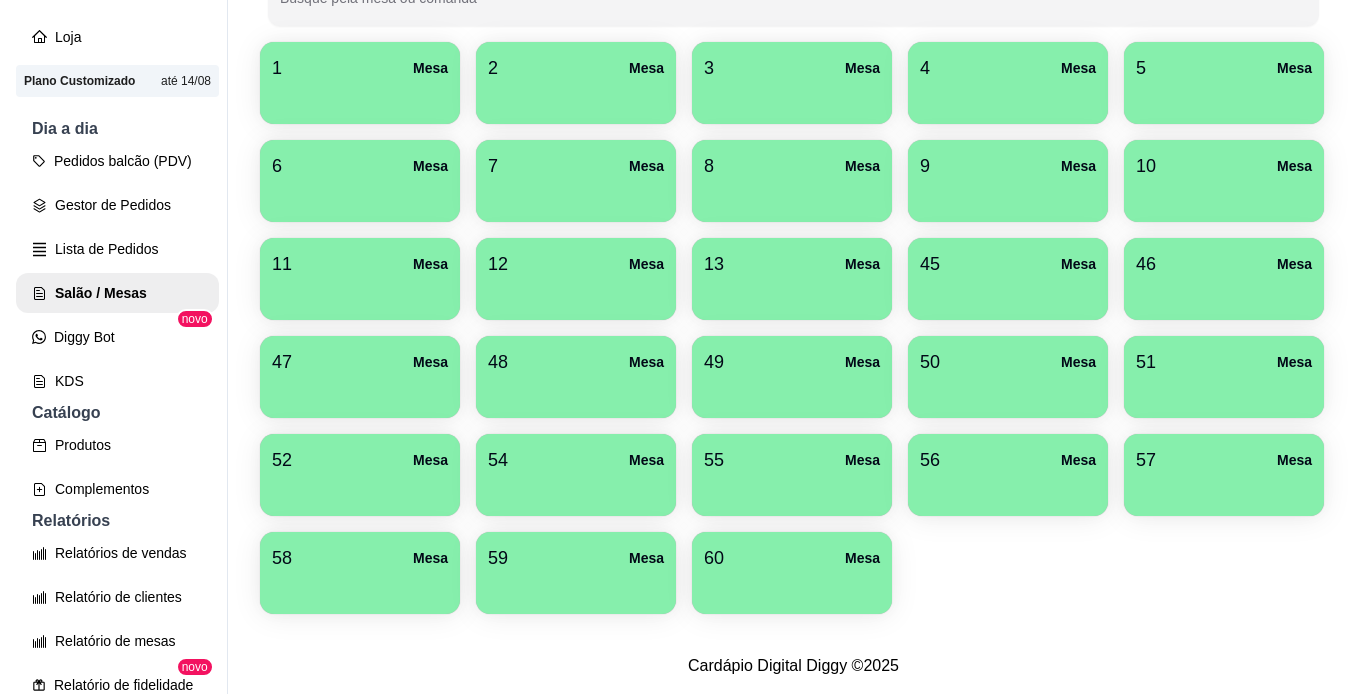 scroll, scrollTop: 429, scrollLeft: 0, axis: vertical 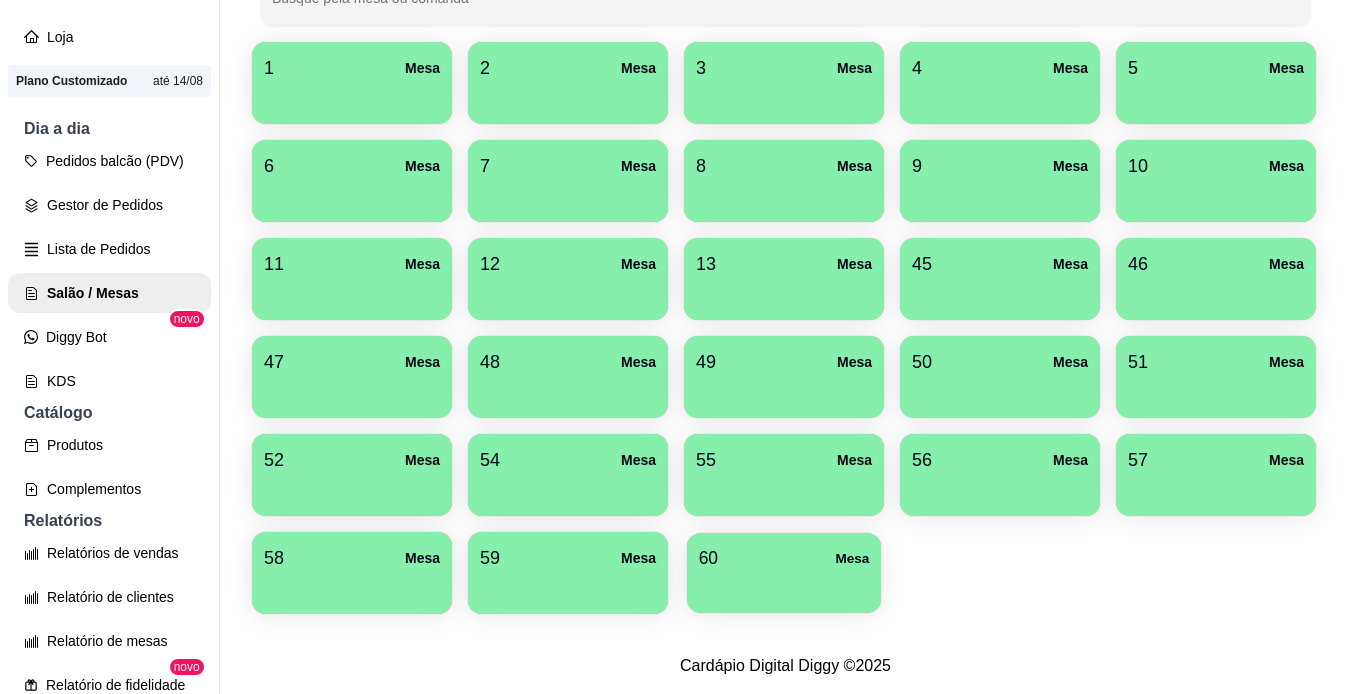 click on "60 Mesa" at bounding box center (784, 558) 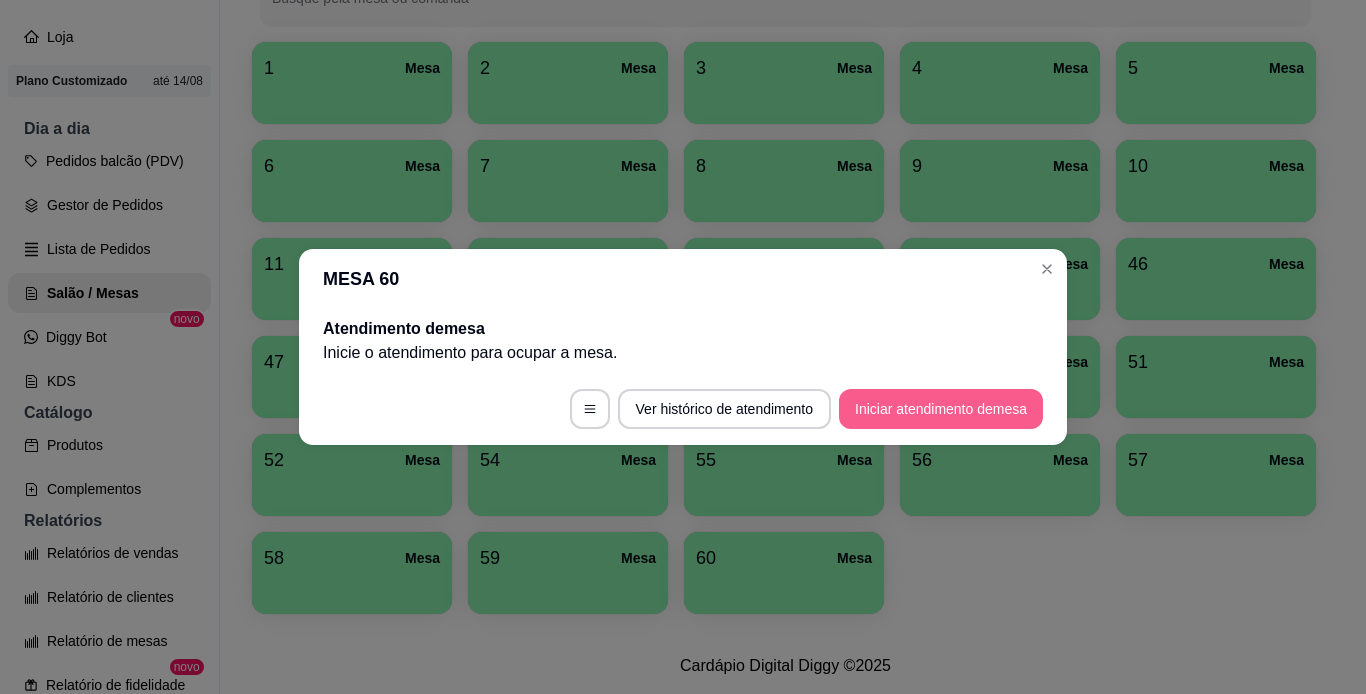 click on "Iniciar atendimento de  mesa" at bounding box center [941, 409] 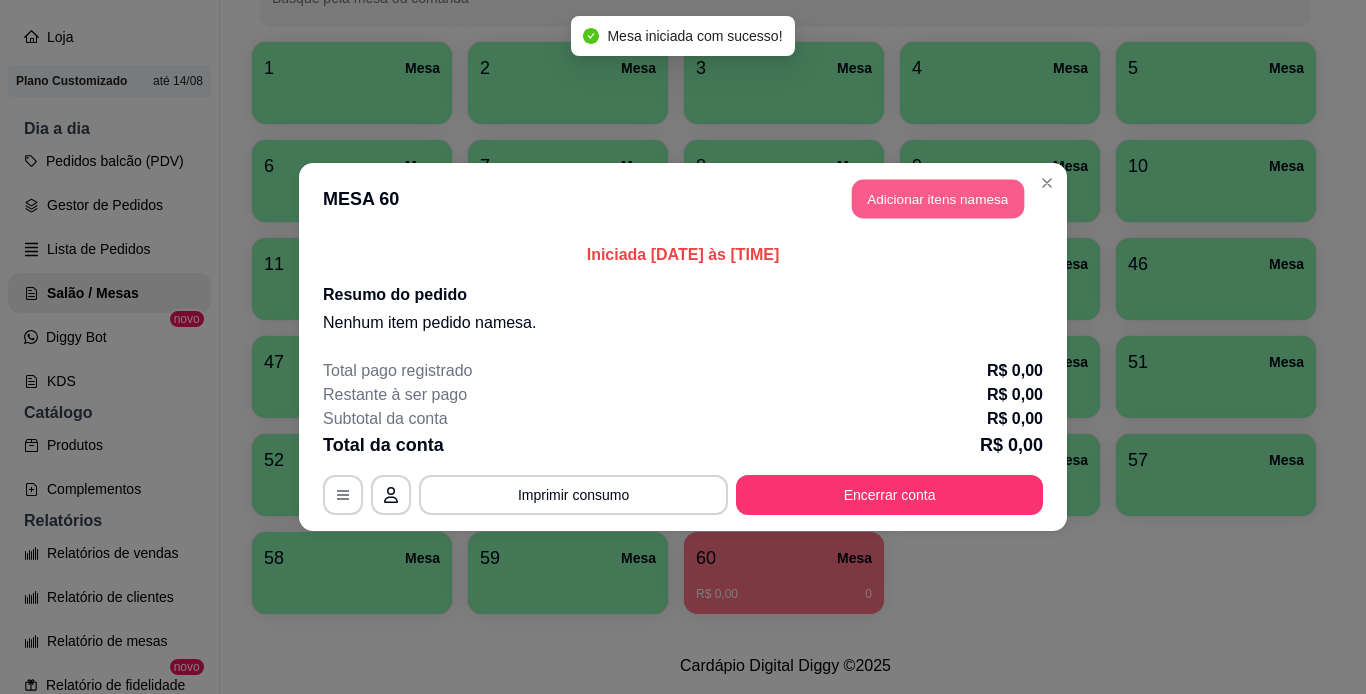 click on "Adicionar itens na  mesa" at bounding box center [938, 199] 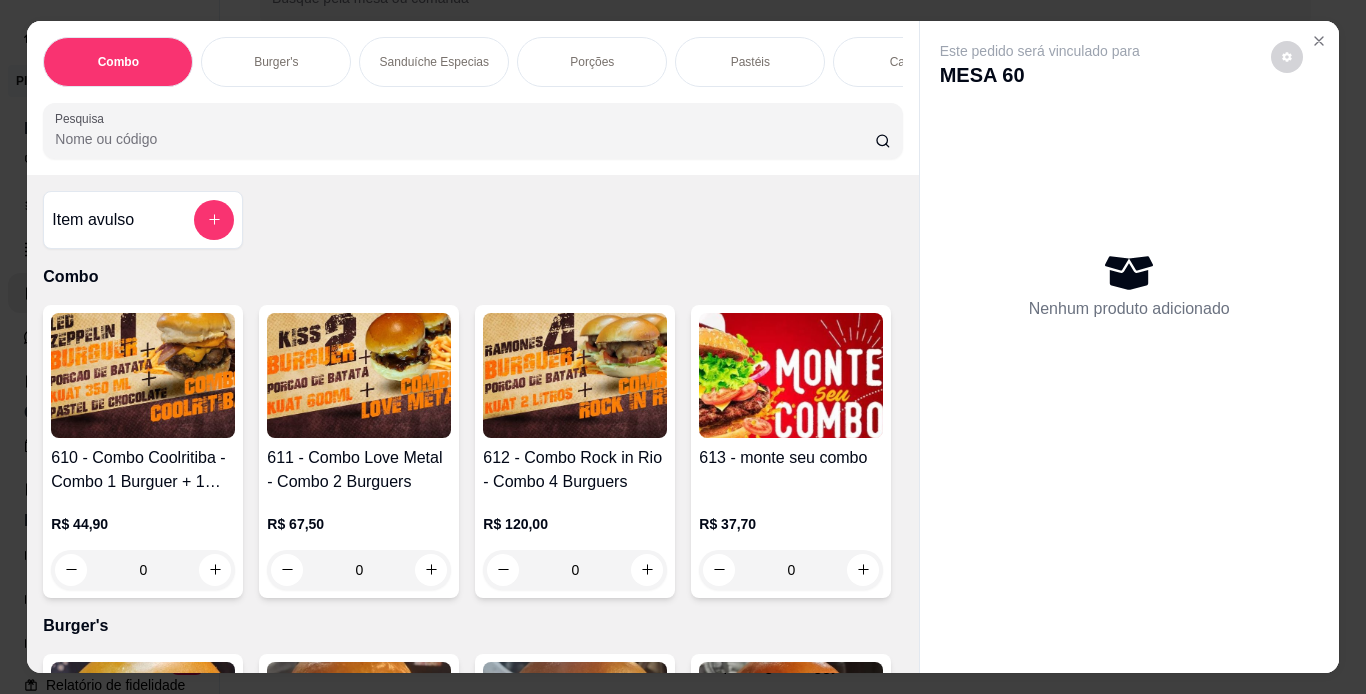 click on "Porções" at bounding box center (592, 62) 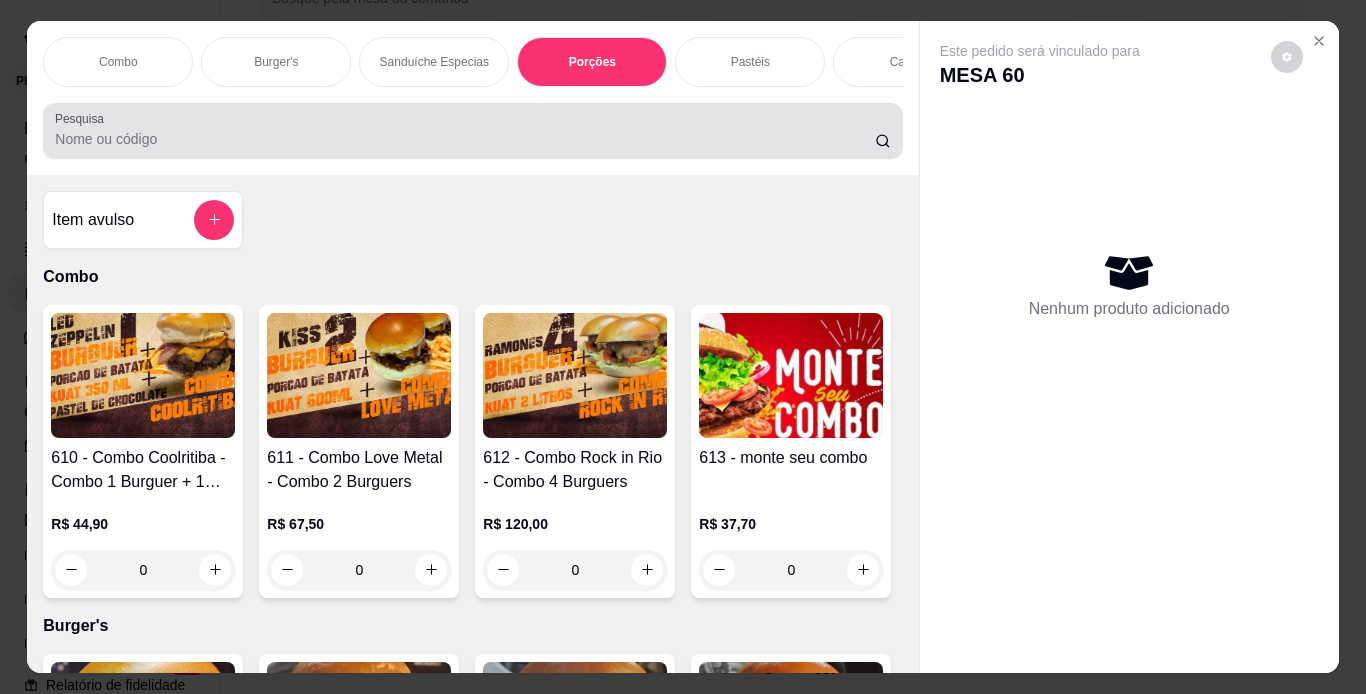 scroll, scrollTop: 3441, scrollLeft: 0, axis: vertical 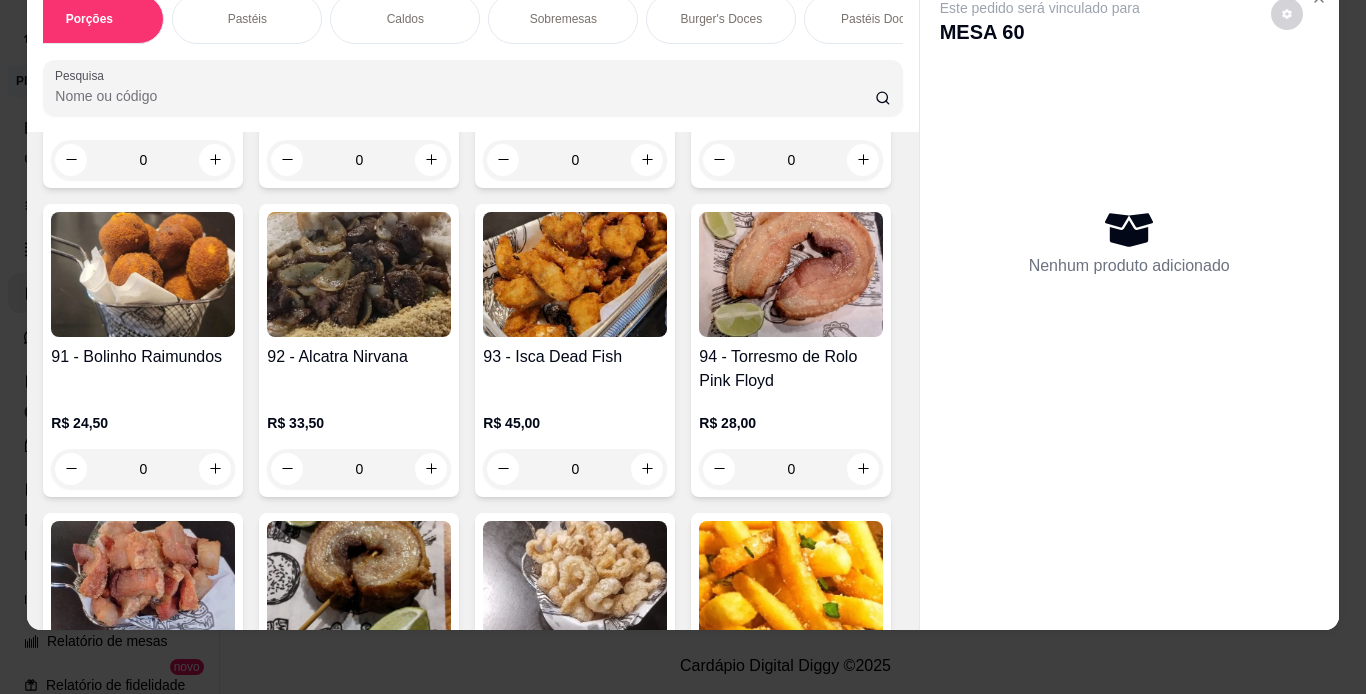 click on "Sobremesas" at bounding box center [563, 19] 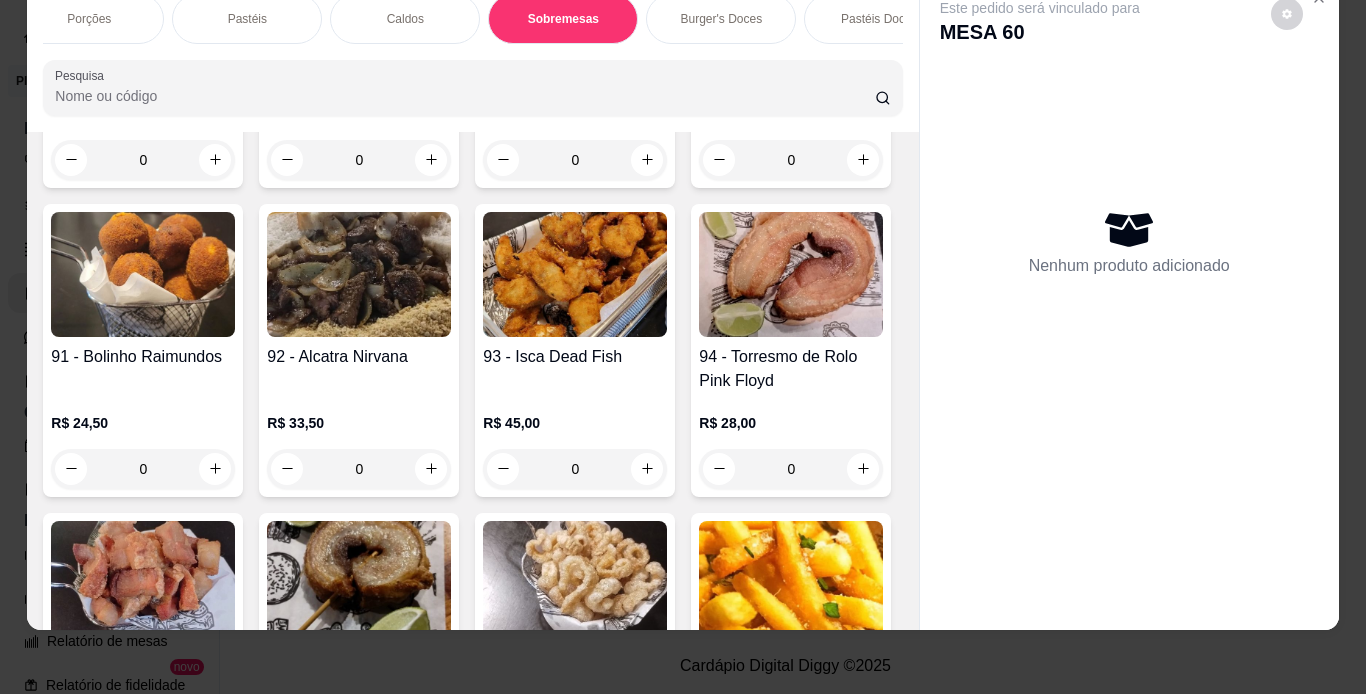 scroll, scrollTop: 6864, scrollLeft: 0, axis: vertical 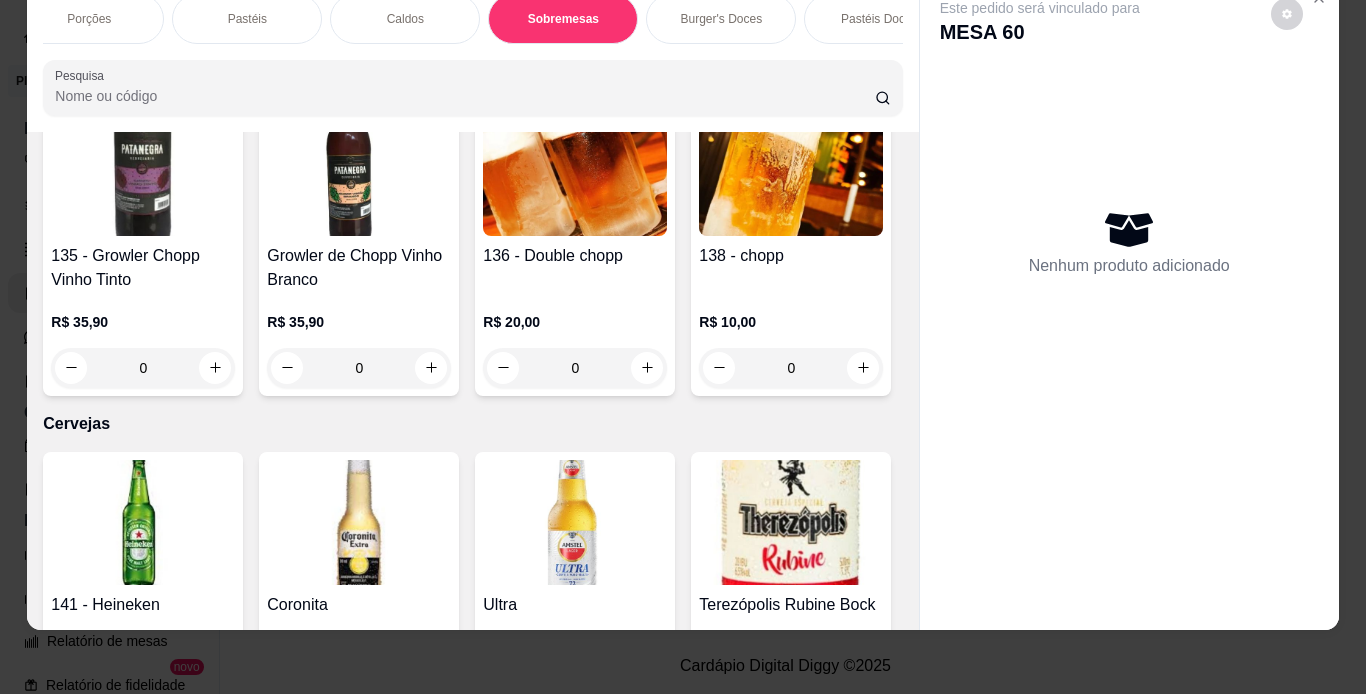 click at bounding box center (359, -1159) 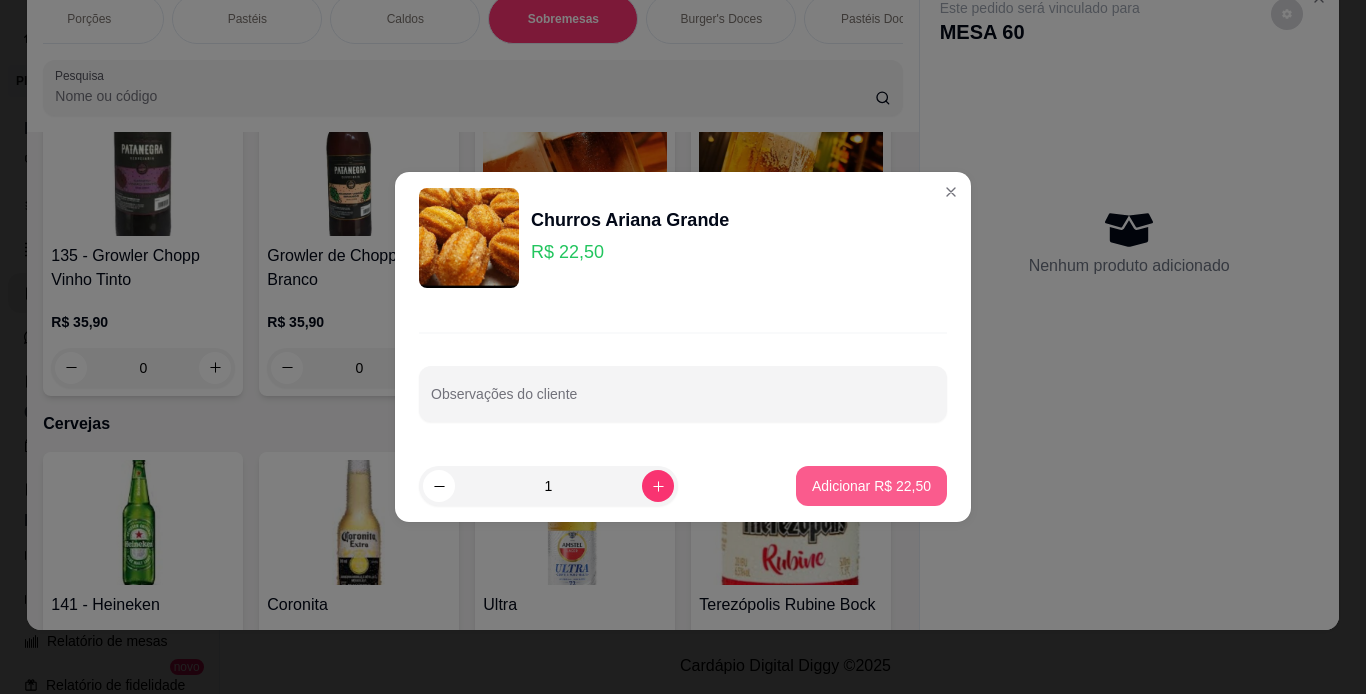 click on "Adicionar   R$ 22,50" at bounding box center (871, 486) 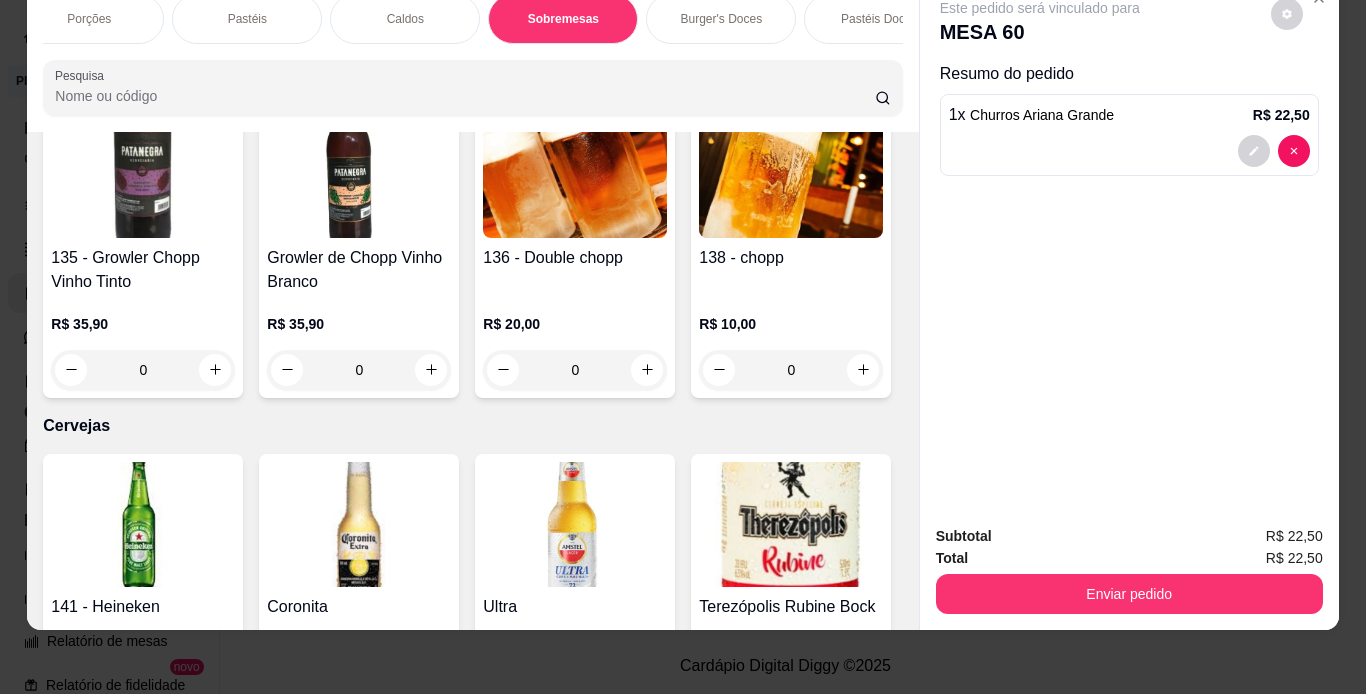 scroll, scrollTop: 0, scrollLeft: 0, axis: both 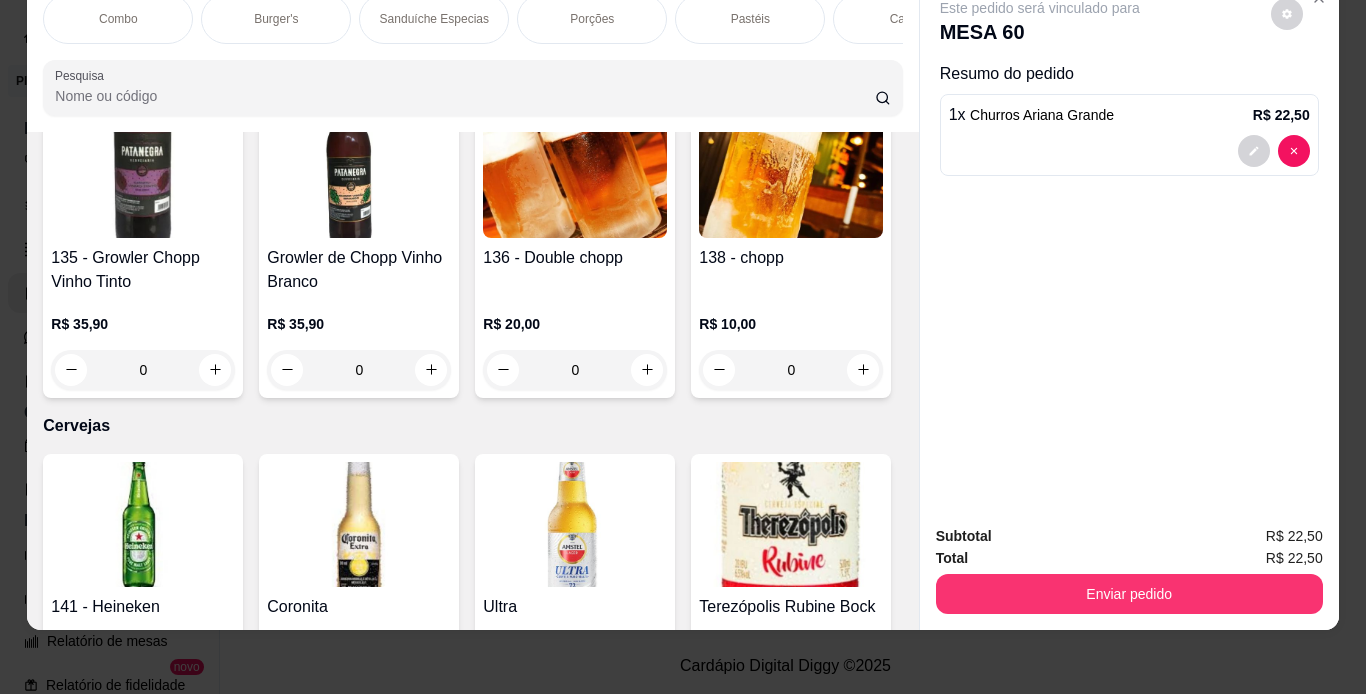 click on "Burger's" at bounding box center (276, 19) 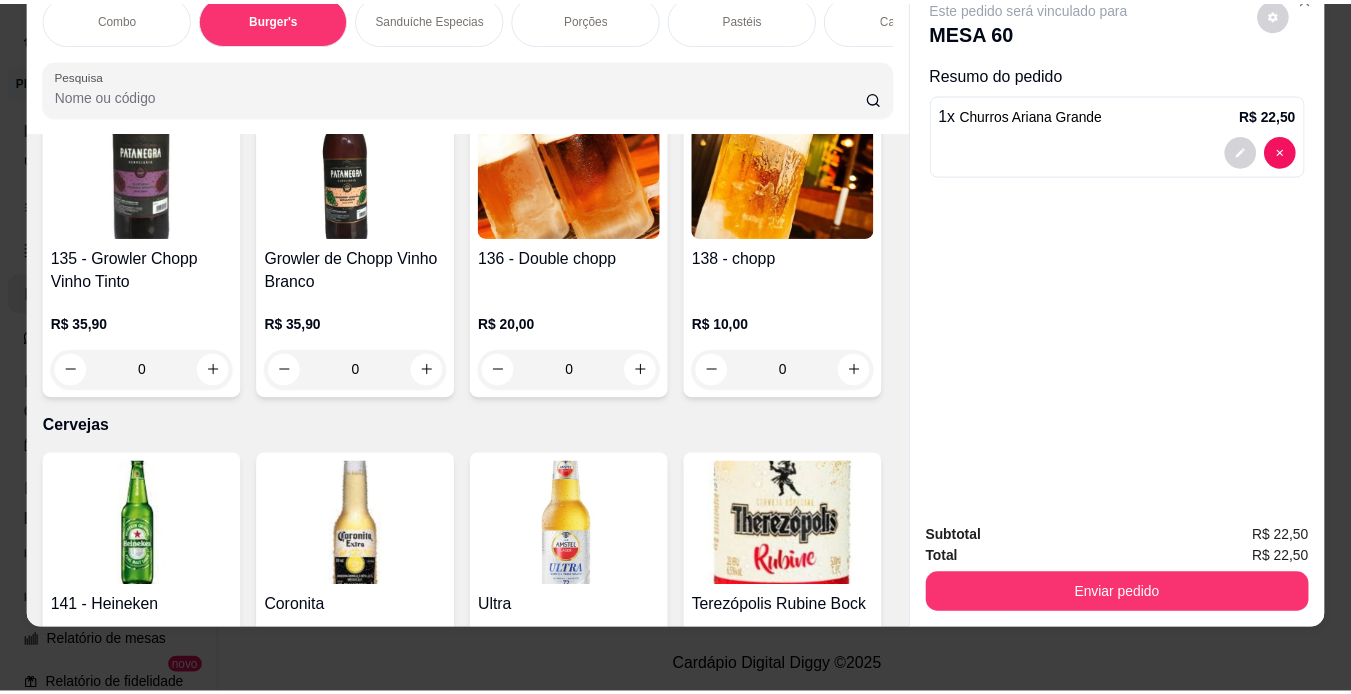 scroll, scrollTop: 724, scrollLeft: 0, axis: vertical 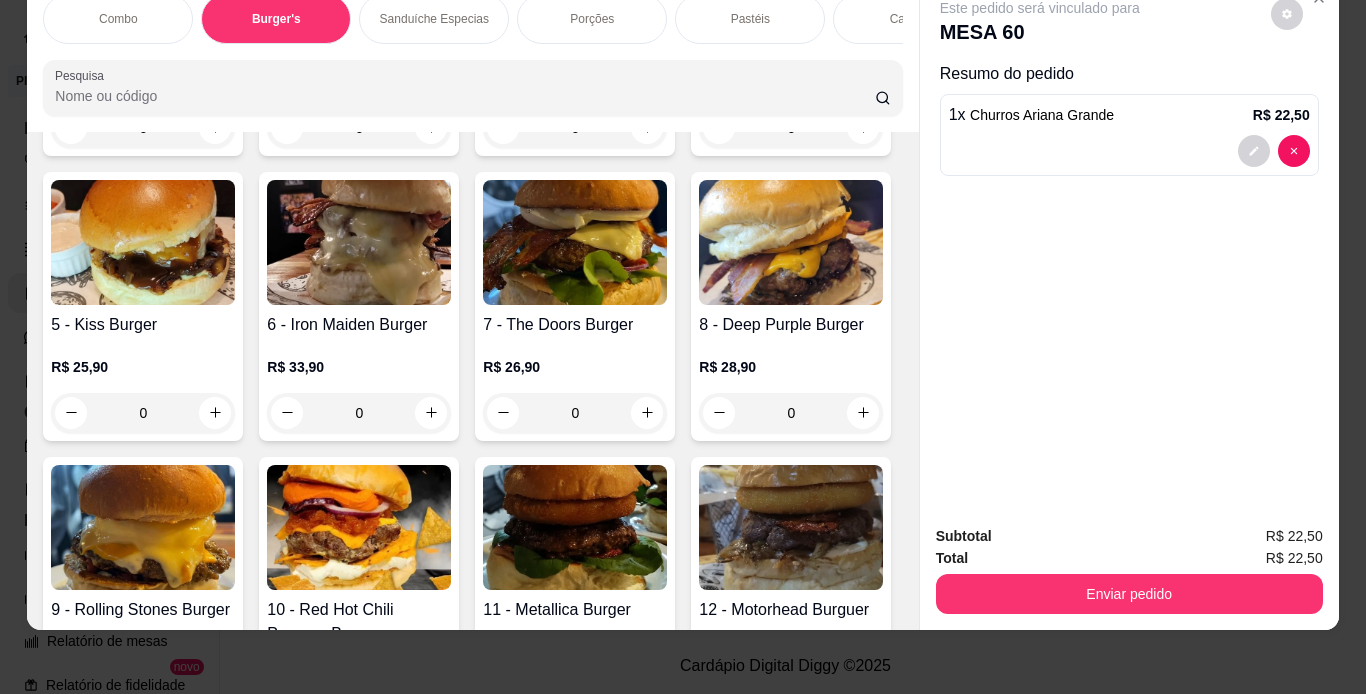 click at bounding box center [143, -43] 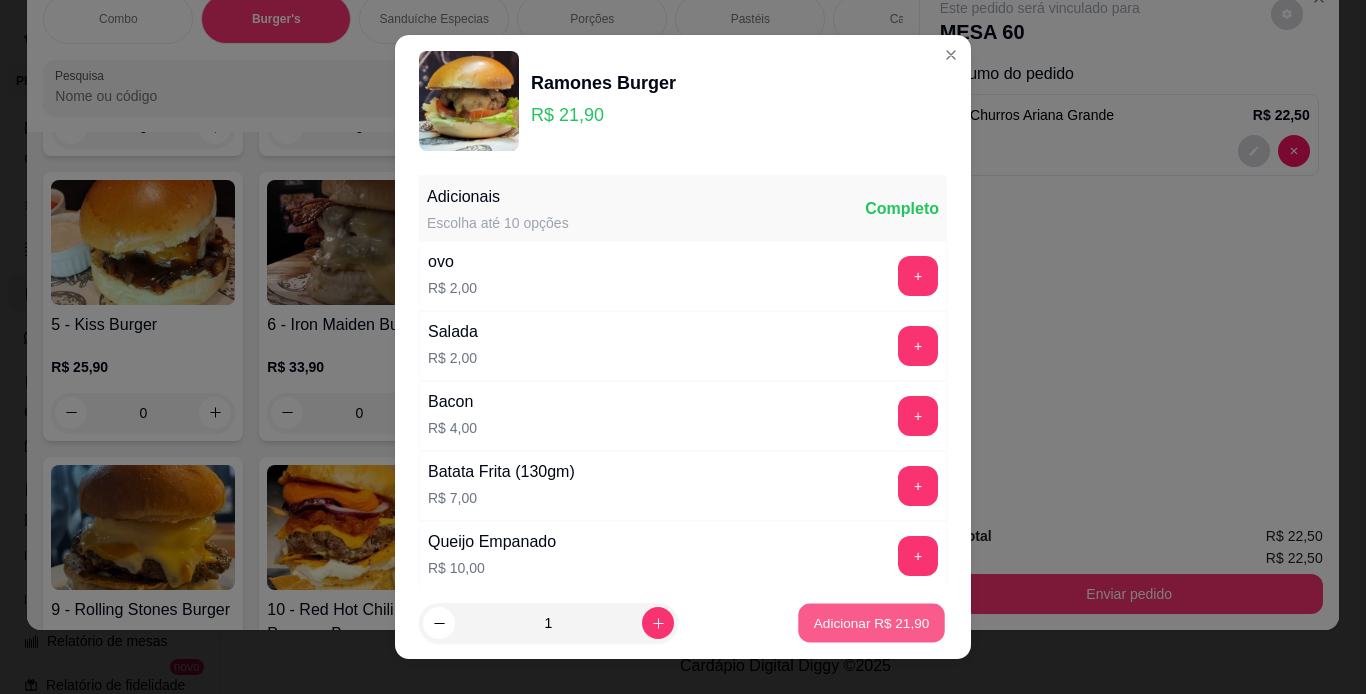 click on "Adicionar   R$ 21,90" at bounding box center [872, 623] 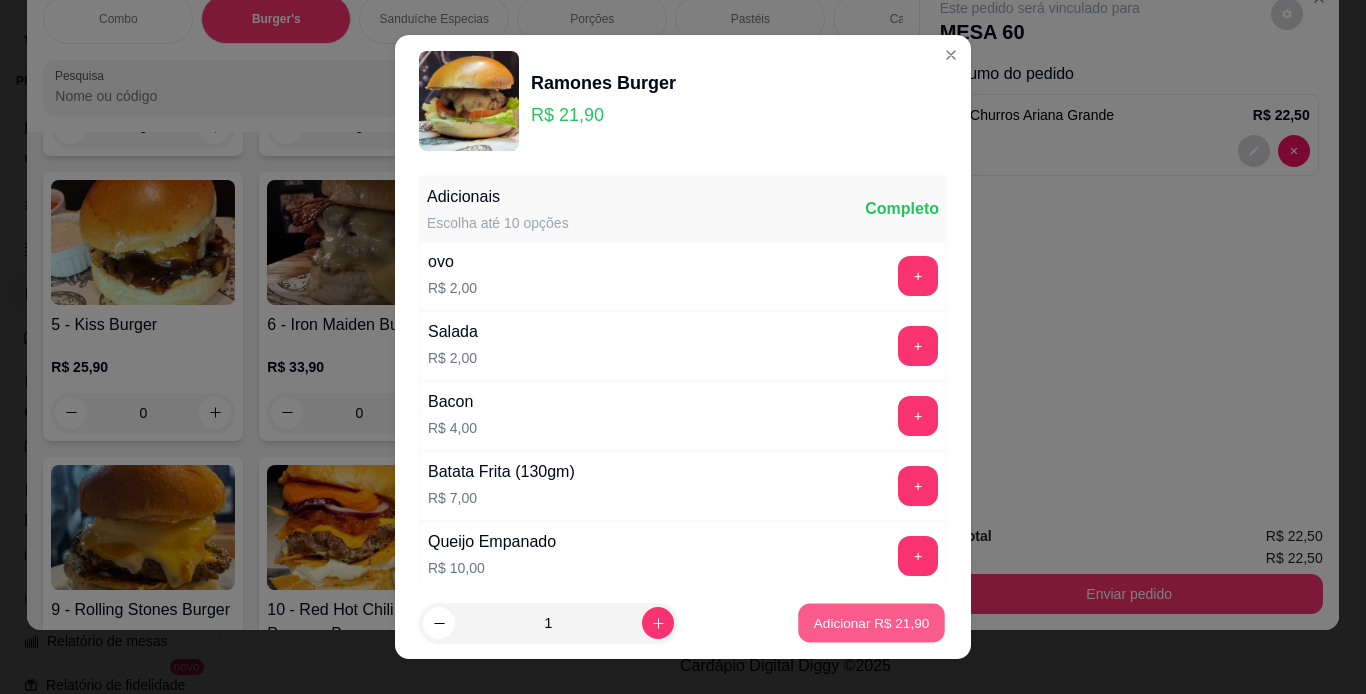 click on "Combo  Burger's  Sanduíche Especias Porções  Pastéis  Caldos  Sobremesas  Burger's Doces Pastéis Doces Chopp  Cervejas  Bebidas Quentes de Inverno  Refrigerantes Energéticos Águas/ Chás/Sucos Drinks Clássicos Drinks da Casa Doces Diversos  Cachaças Bitter's Licores  Gin Whisky  vodka conhaque Steinhaeger  Pesquisa Item avulso Combo  610 - Combo Coolritiba - Combo 1 Burguer + 1 Pastel   R$ 44,90 0 611 - Combo Love Metal - Combo 2 Burguers   R$ 67,50 0 612 - Combo Rock in Rio - Combo 4 Burguers   R$ 120,00 0 613 - monte seu combo    R$ 37,70 0 Burger's  1 - Ramones Burger    R$ 21,90 0 2 - John Lennon Burger   R$ 25,90 0 3 - Zztop Burger    R$ 25,90 0 4 - Led Zepplin Burger    R$ 26,90 0 5 - Kiss Burger    R$ 25,90 0 6 - Iron Maiden Burger    R$ 33,90 0 7 - The Doors Burger    R$ 26,90 0 8 - Deep Purple Burger   R$ 28,90 0 9 - Rolling Stones Burger   R$ 28,90 0 10 - Red Hot Chili Peppers Burger   R$ 30,90 0 11 - Metallica Burger    R$ 27,90 0 12 - Motorhead Burguer    R$ 34,90 0   0" at bounding box center (683, 347) 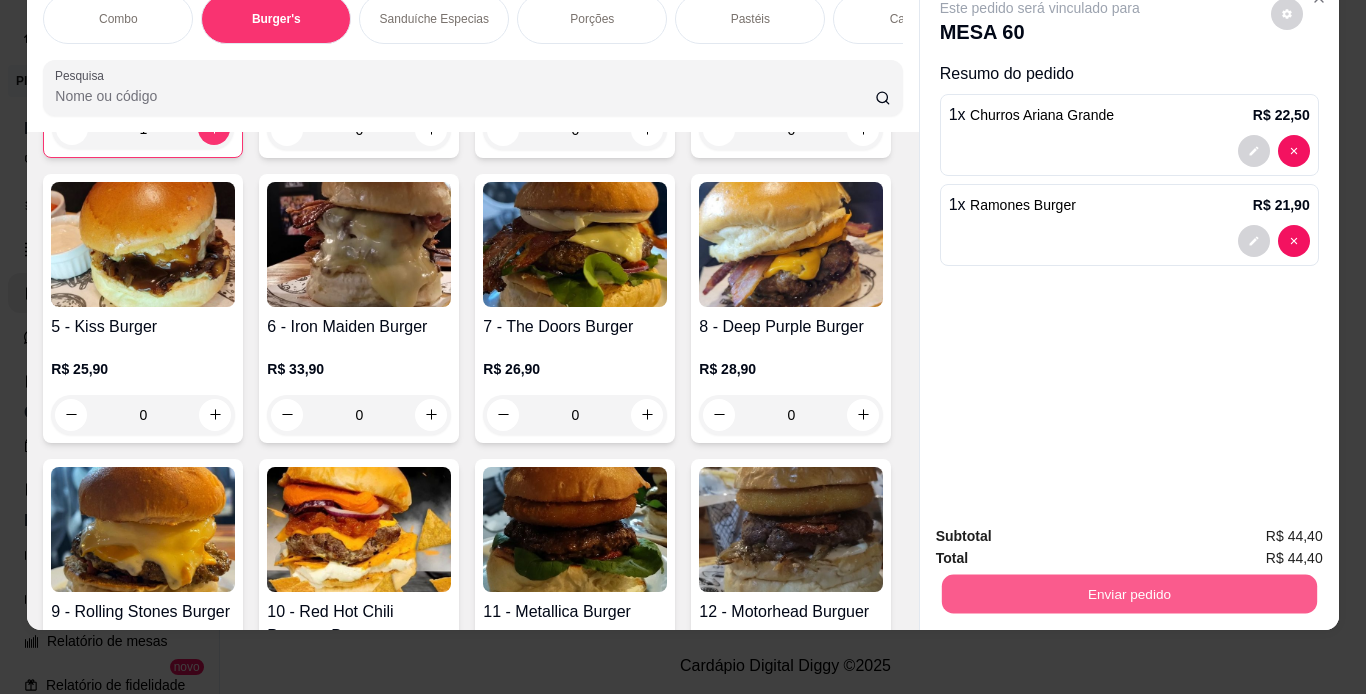click on "Enviar pedido" at bounding box center [1128, 594] 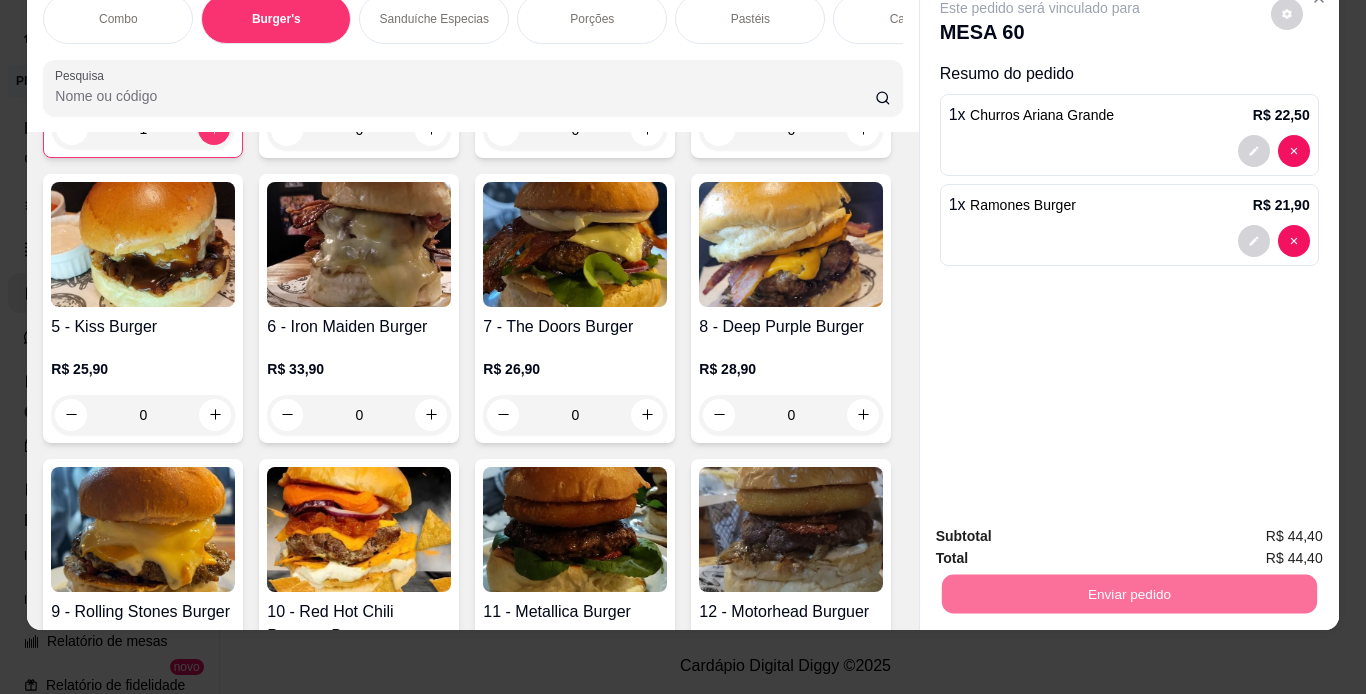 click on "Não registrar e enviar pedido" at bounding box center [1063, 530] 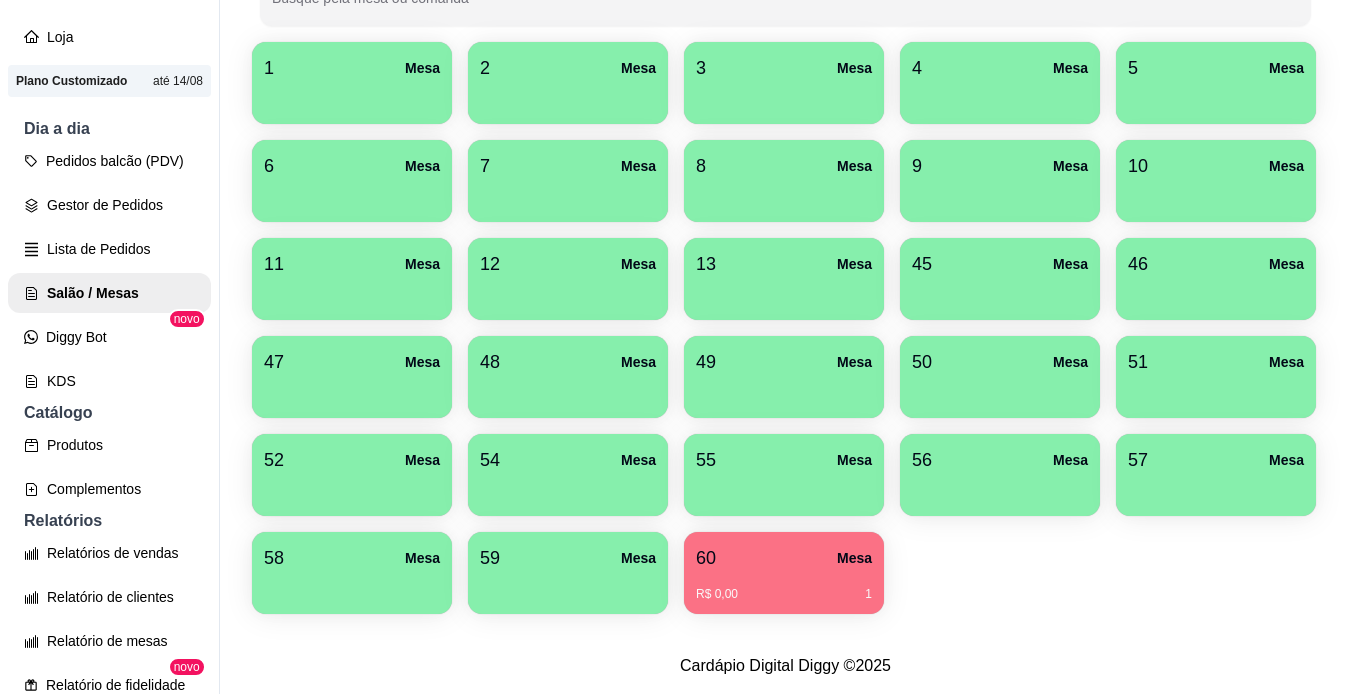 click on "60 Mesa" at bounding box center (784, 558) 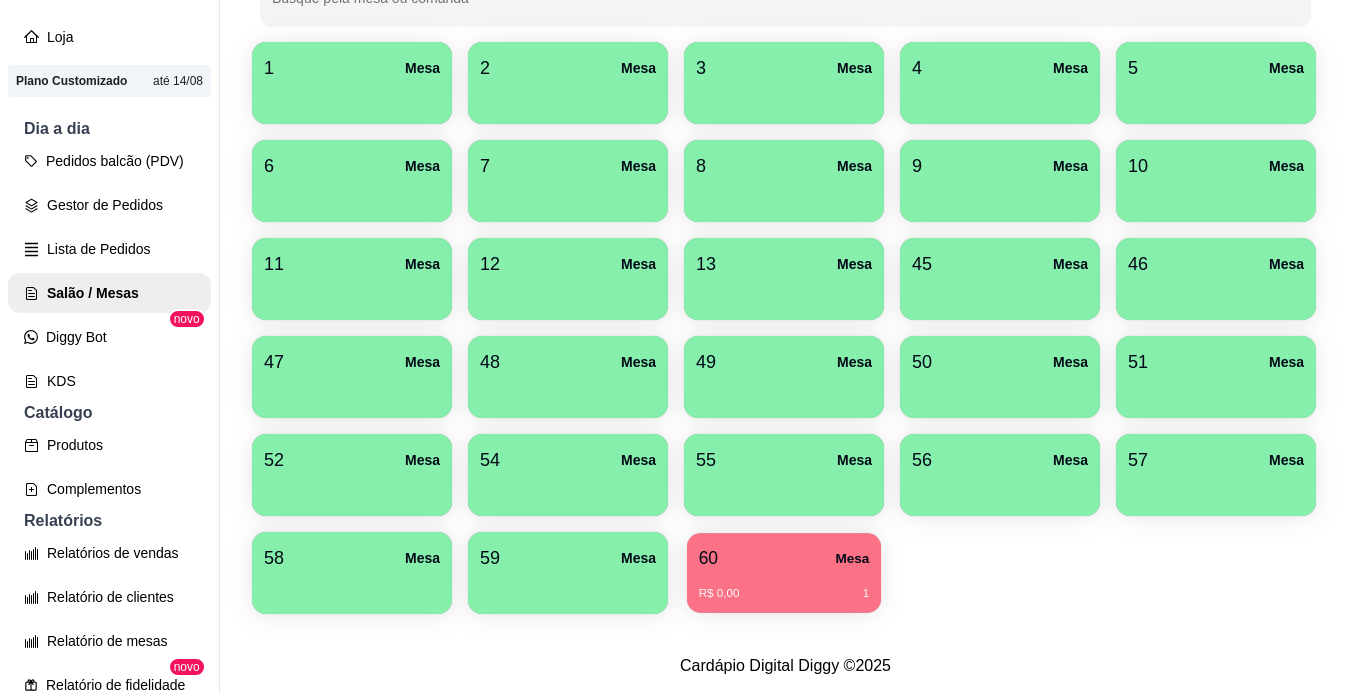 click on "R$ 0,00 1" at bounding box center (784, 594) 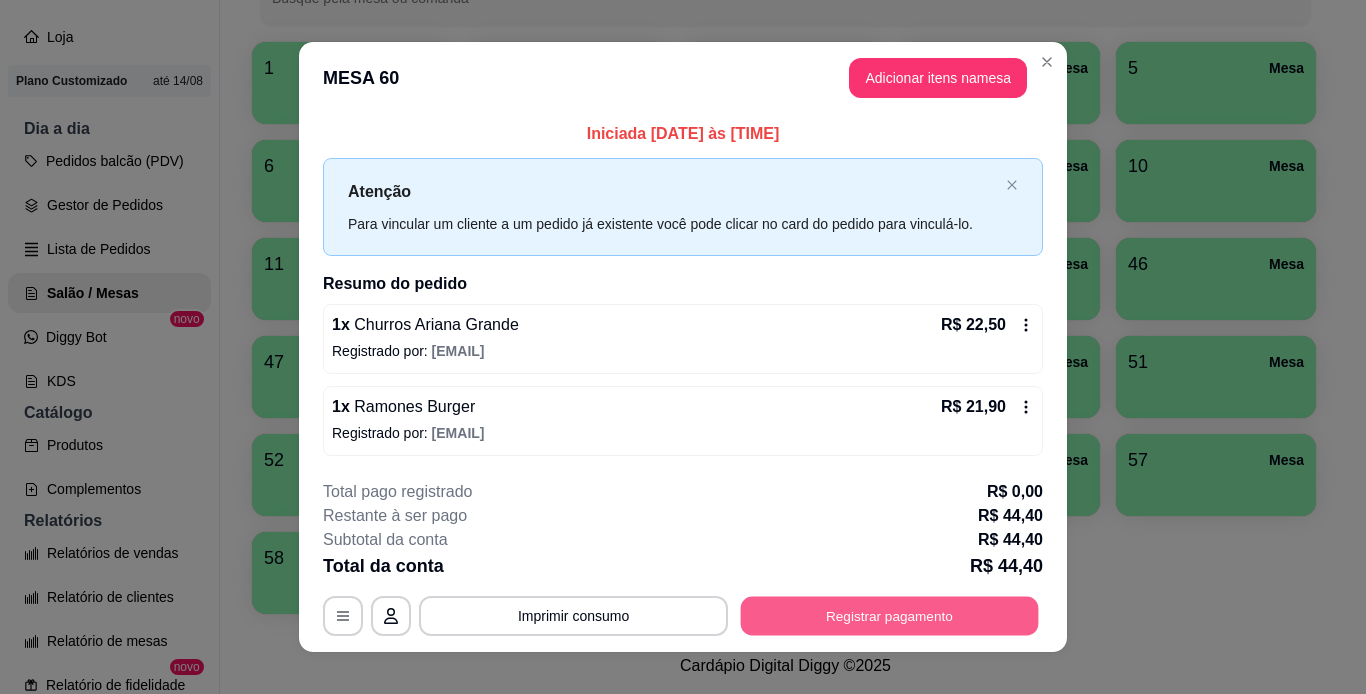 click on "Registrar pagamento" at bounding box center [890, 615] 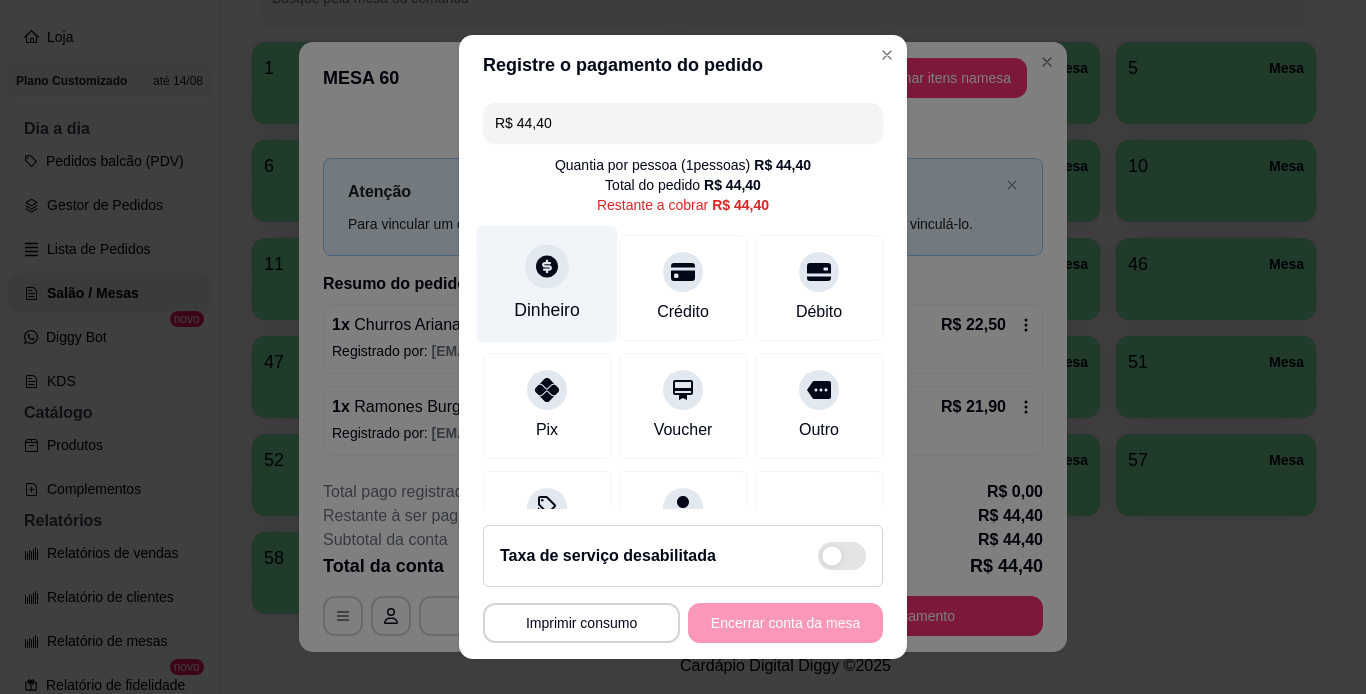 click on "Dinheiro" at bounding box center [547, 283] 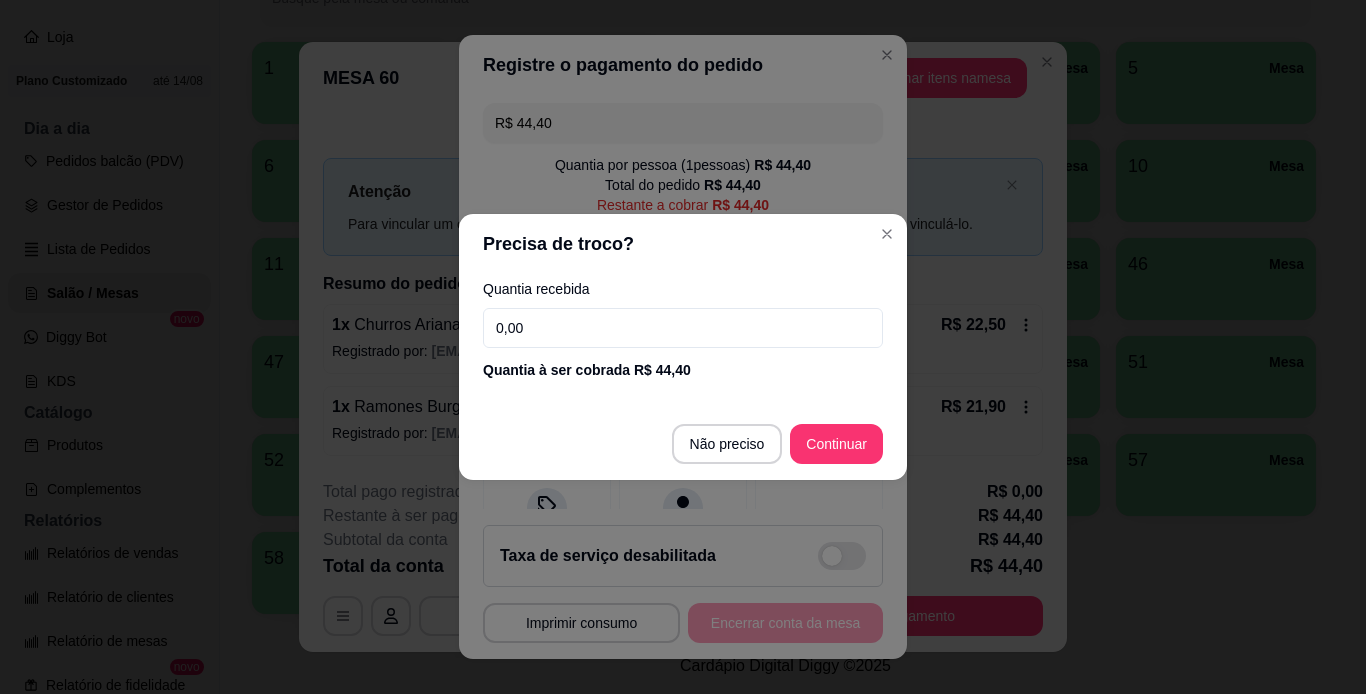 click on "0,00" at bounding box center [683, 328] 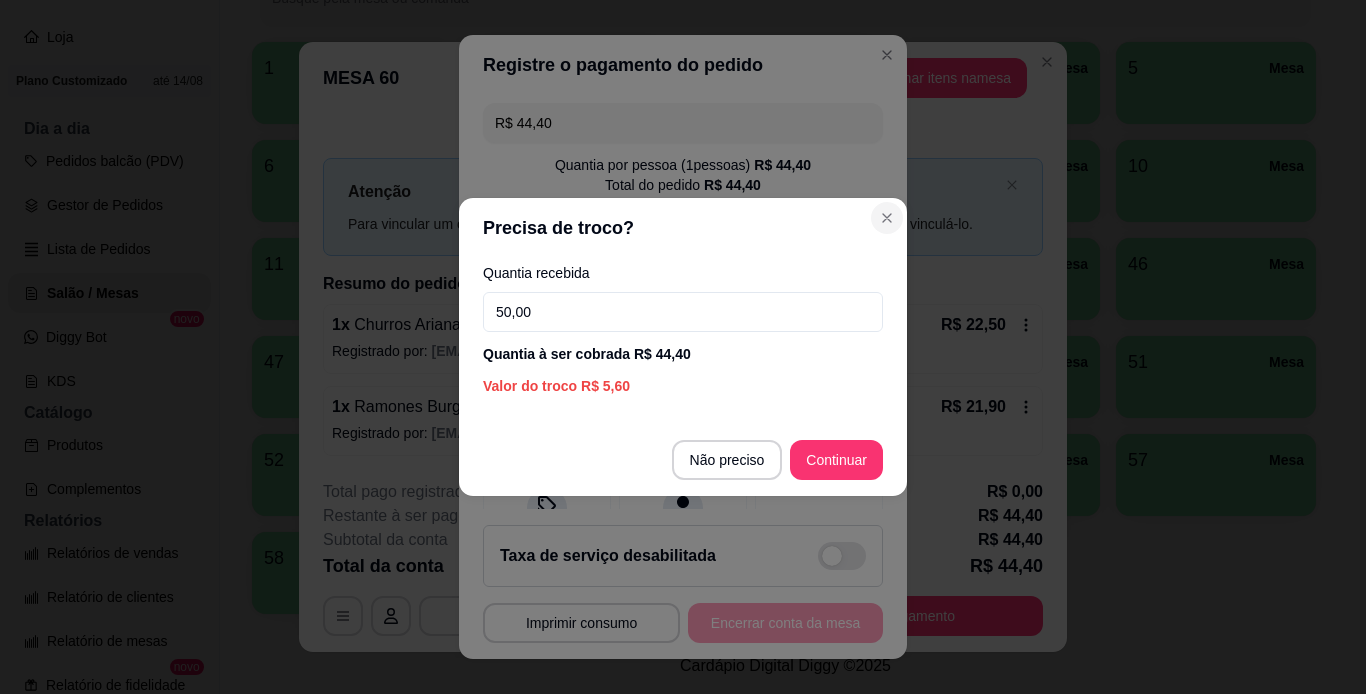 type on "50,00" 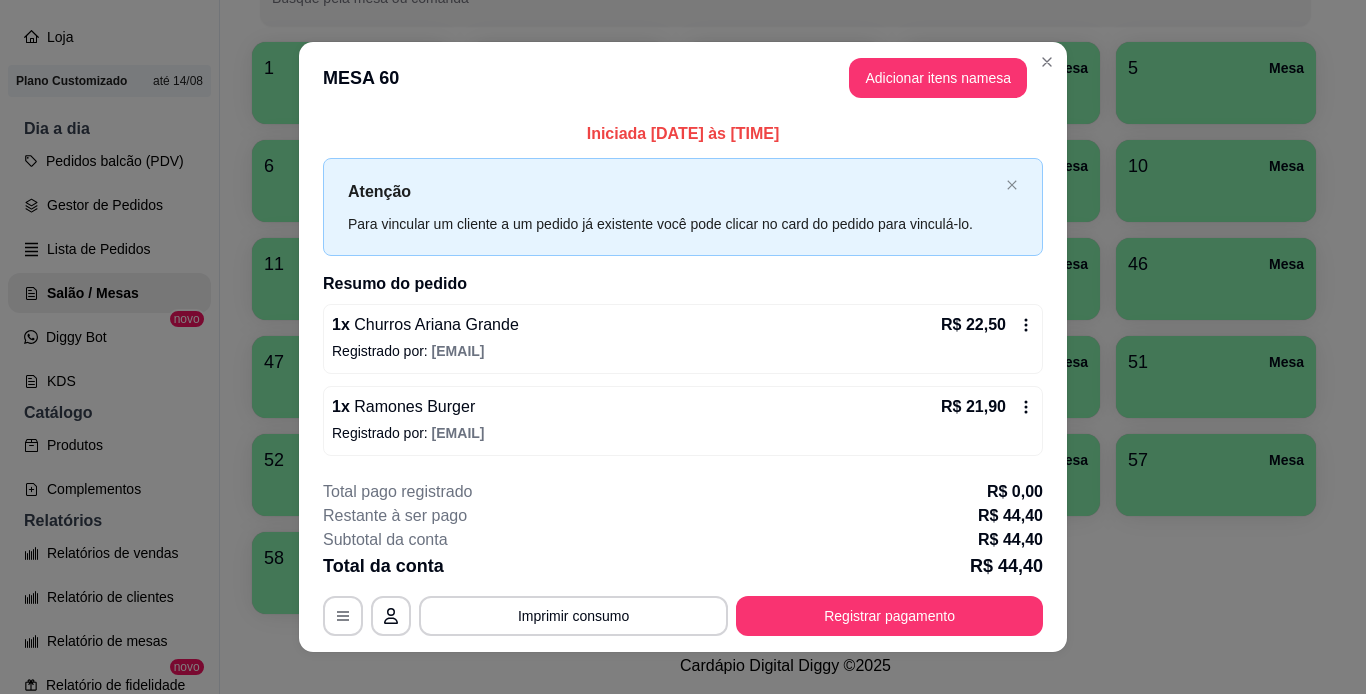 click on "**********" at bounding box center [683, 558] 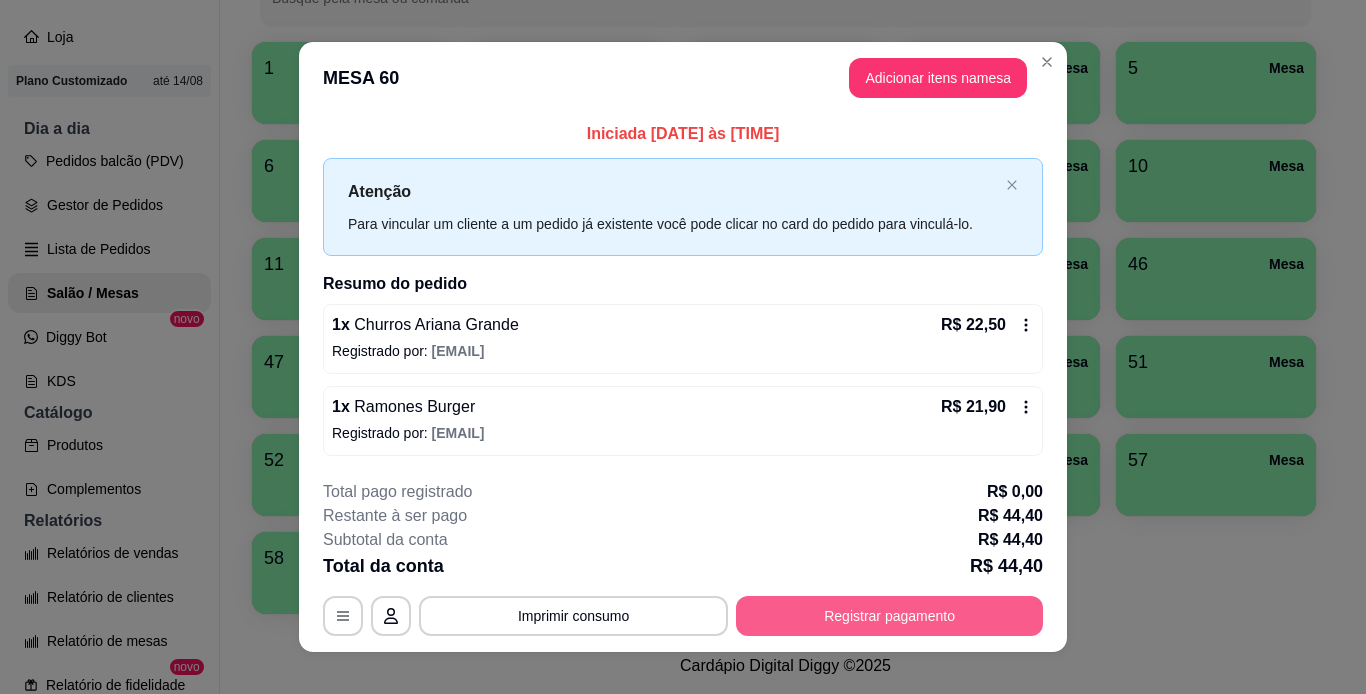 click on "Registrar pagamento" at bounding box center [889, 616] 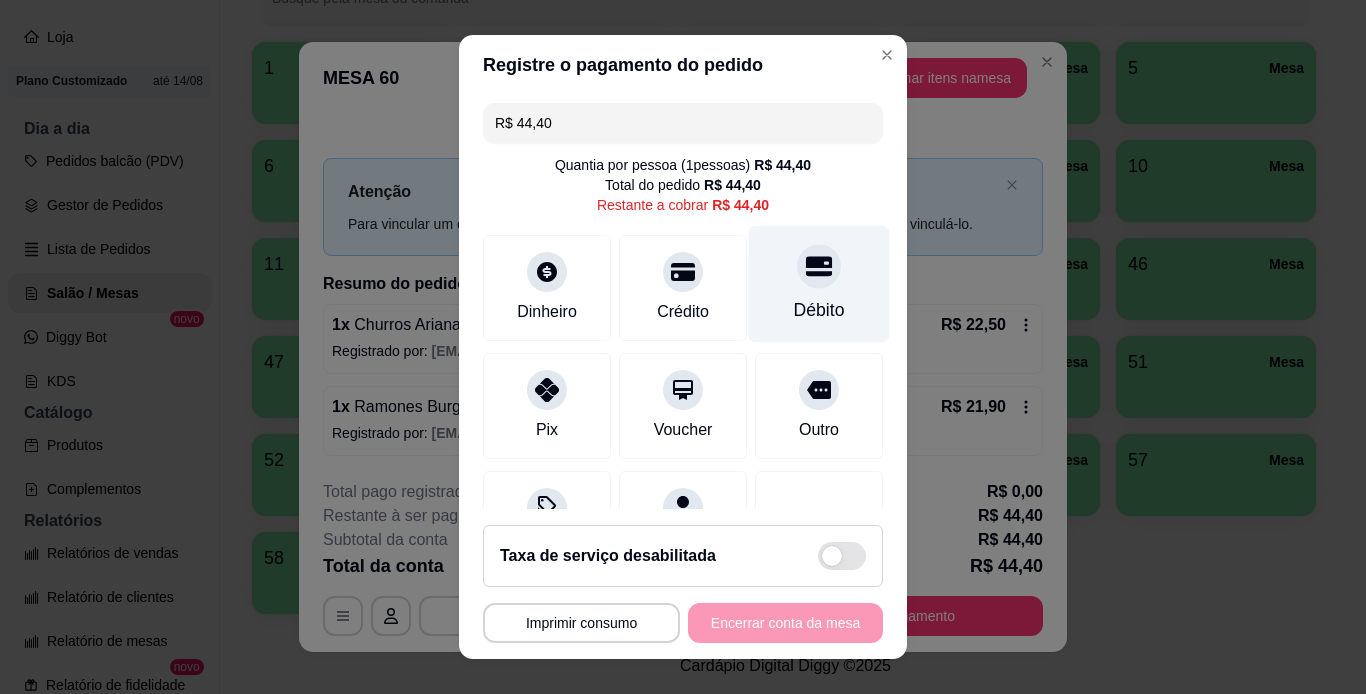 click at bounding box center [819, 266] 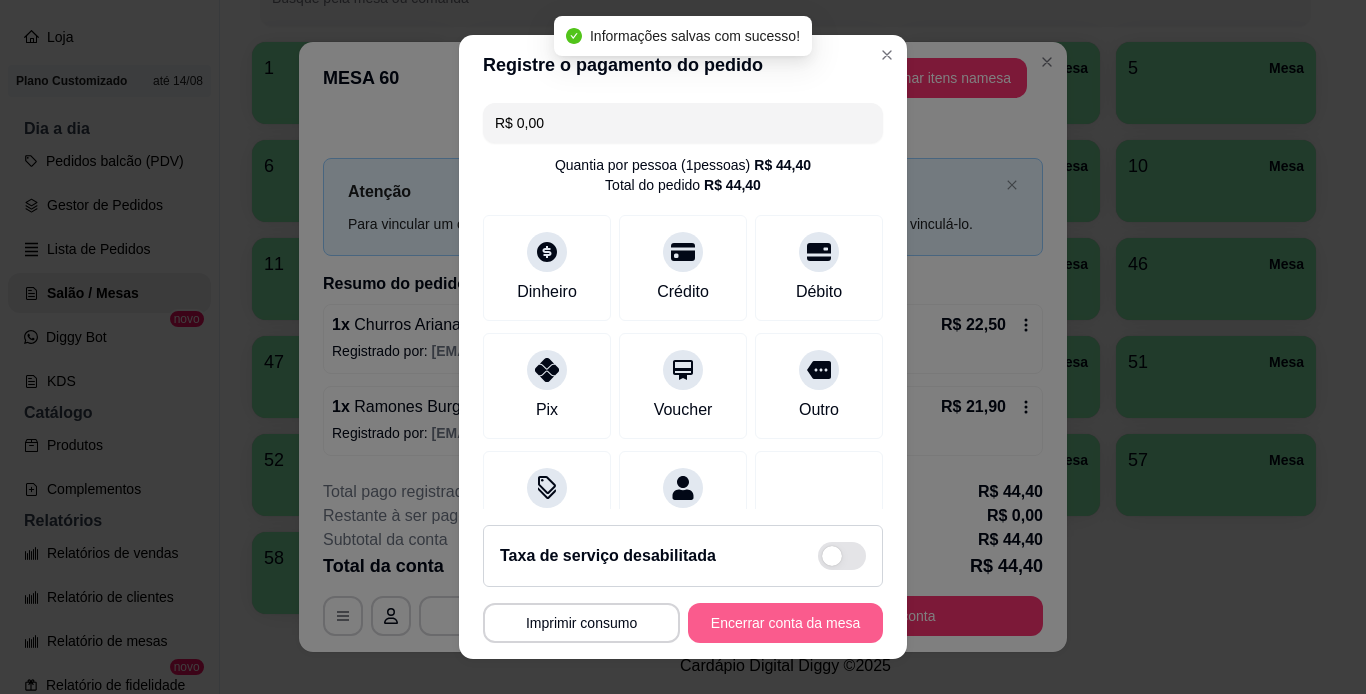 type on "R$ 0,00" 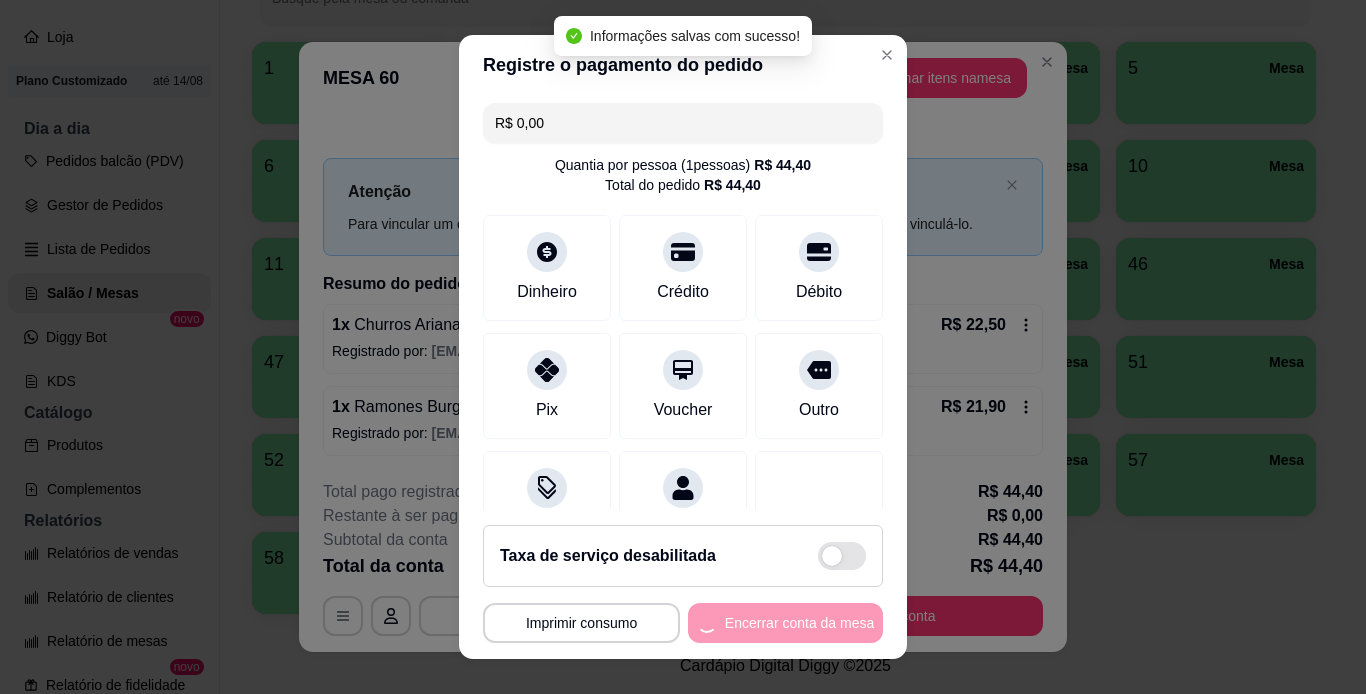 click on "**********" at bounding box center [683, 623] 